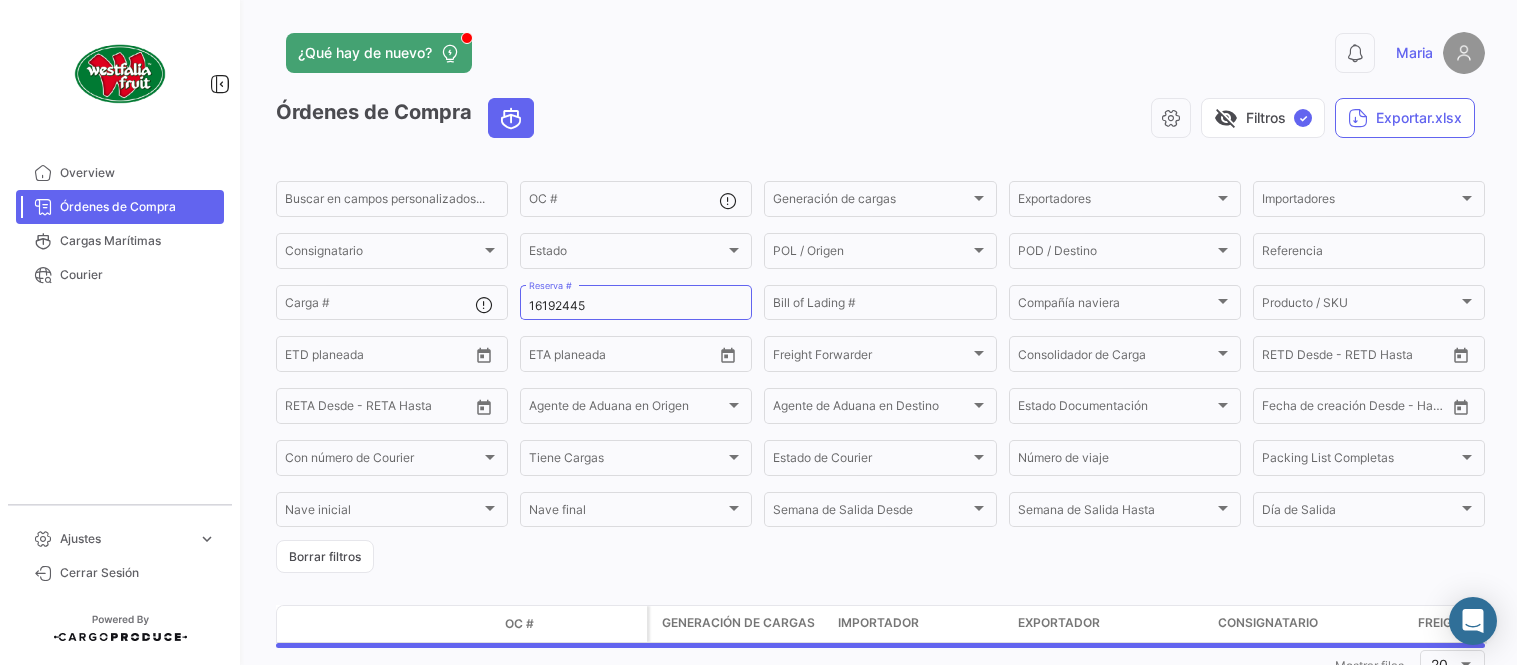 scroll, scrollTop: 0, scrollLeft: 0, axis: both 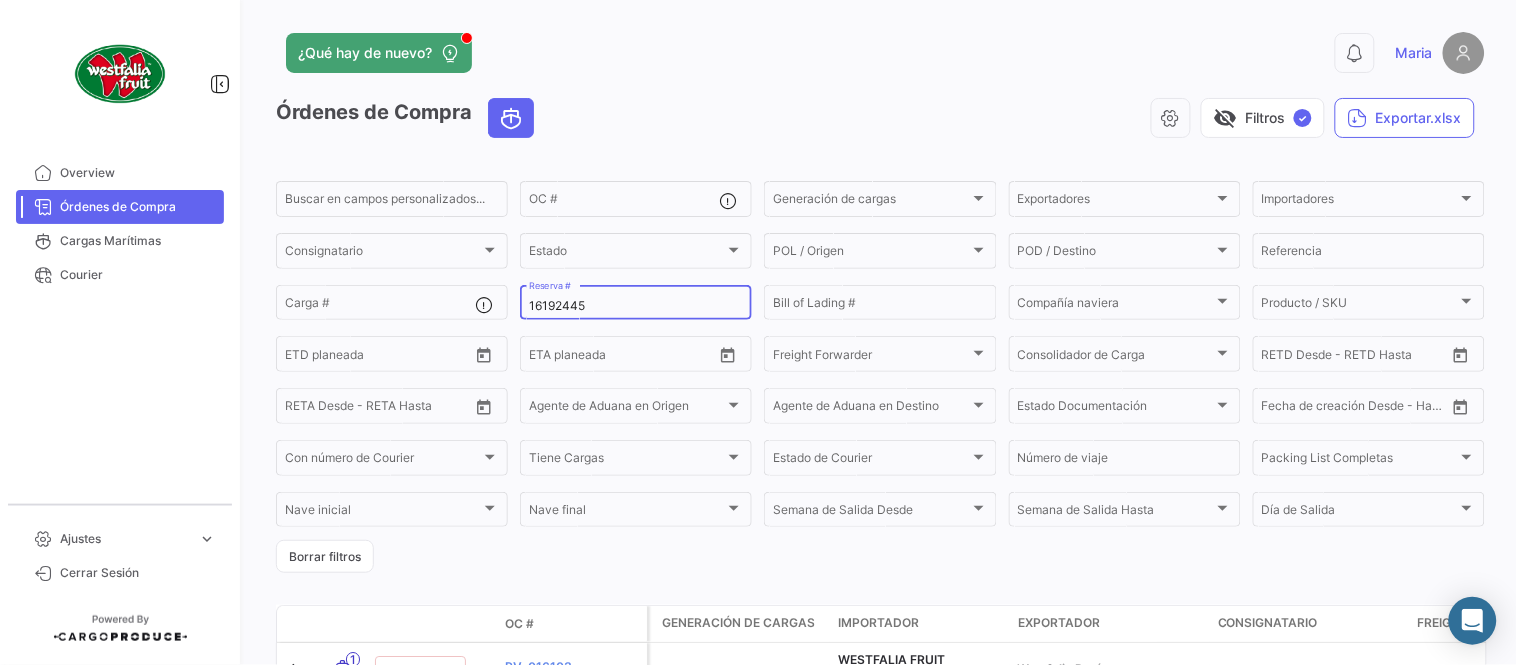 click on "16192445" at bounding box center [636, 306] 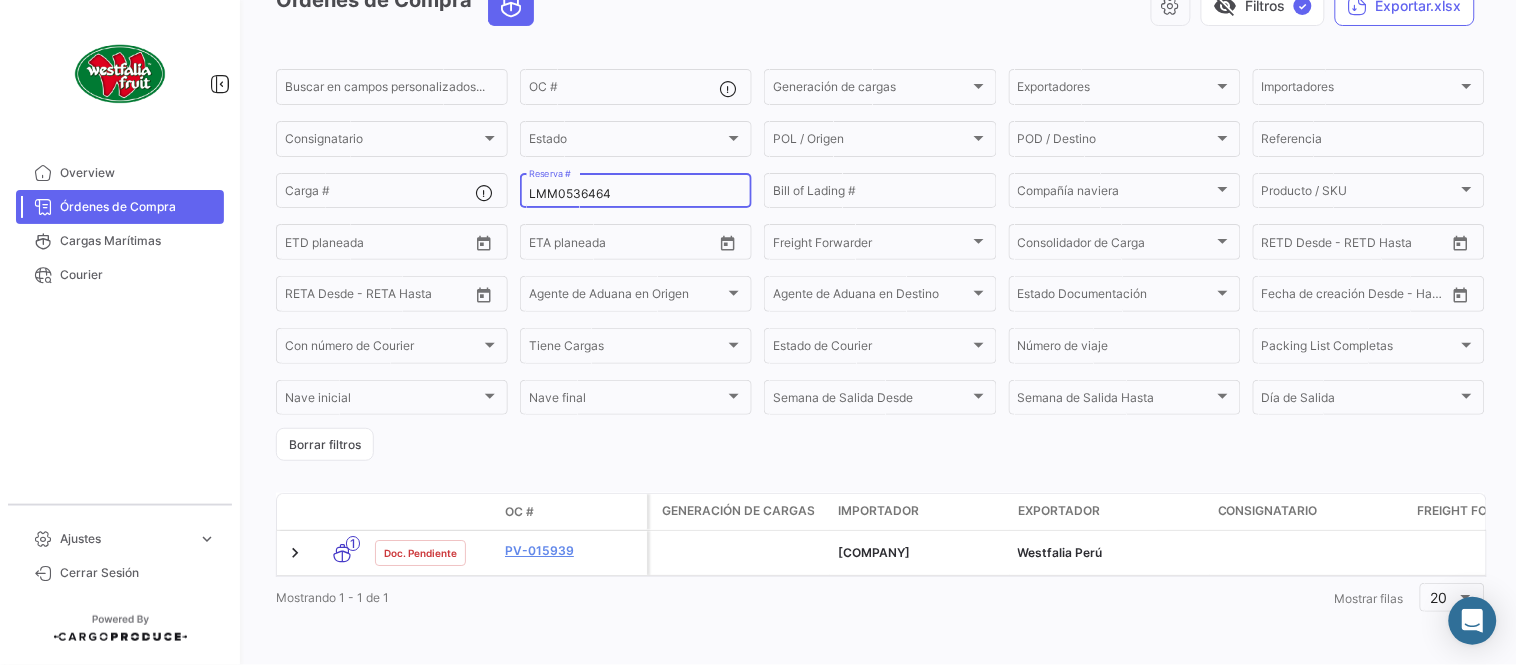 scroll, scrollTop: 128, scrollLeft: 0, axis: vertical 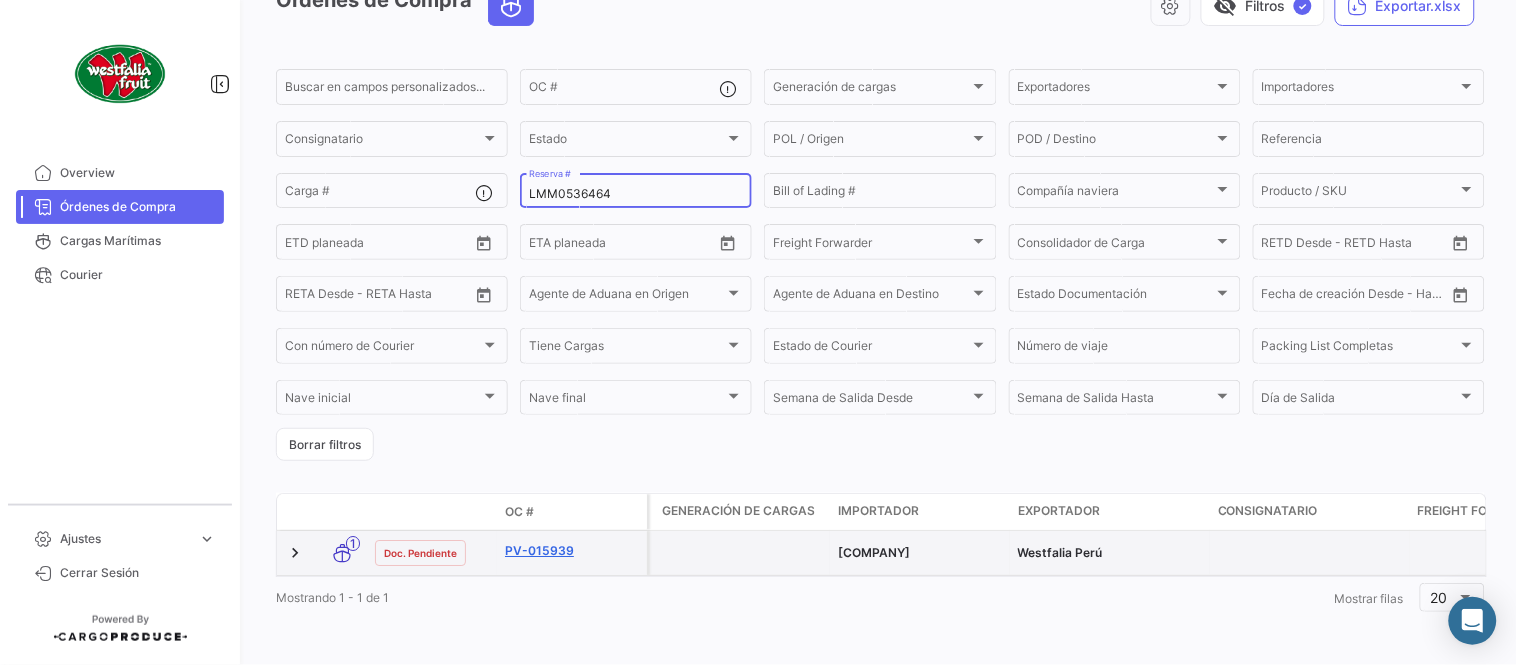 type on "LMM0536464" 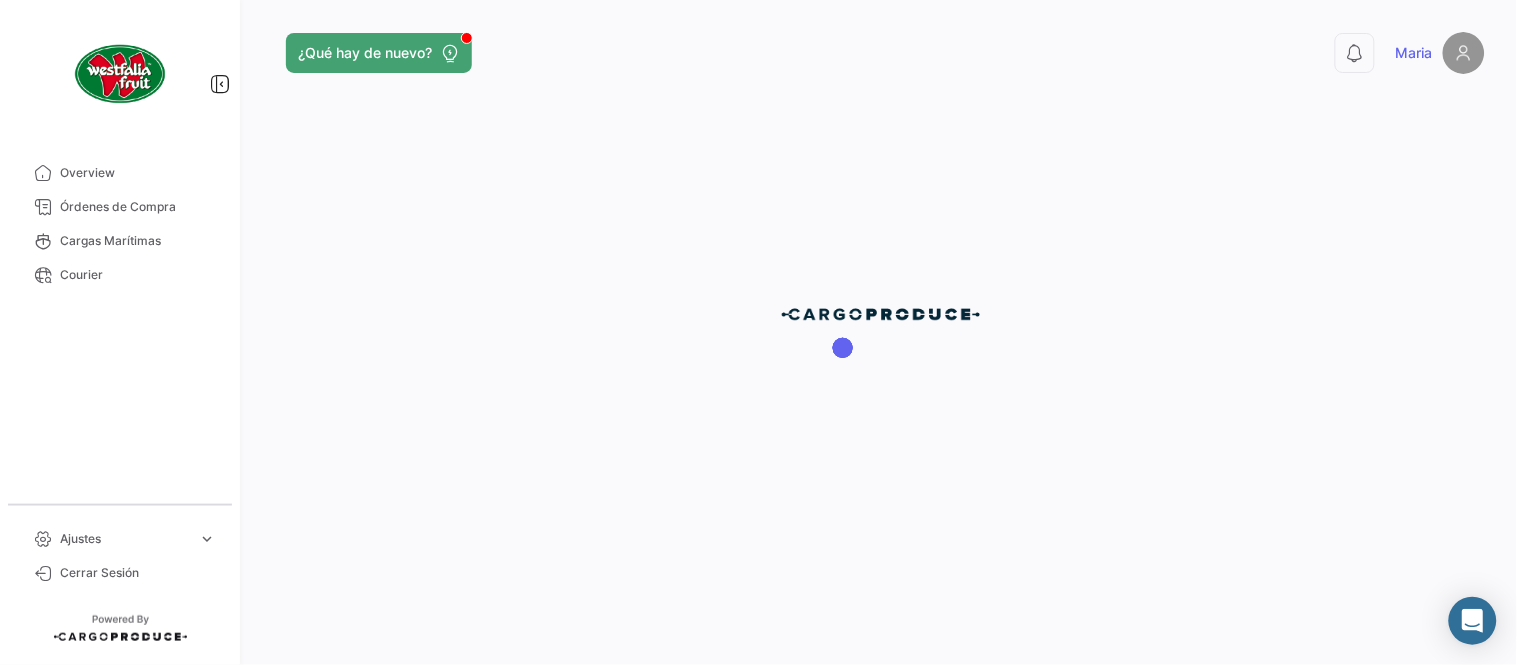 scroll, scrollTop: 0, scrollLeft: 0, axis: both 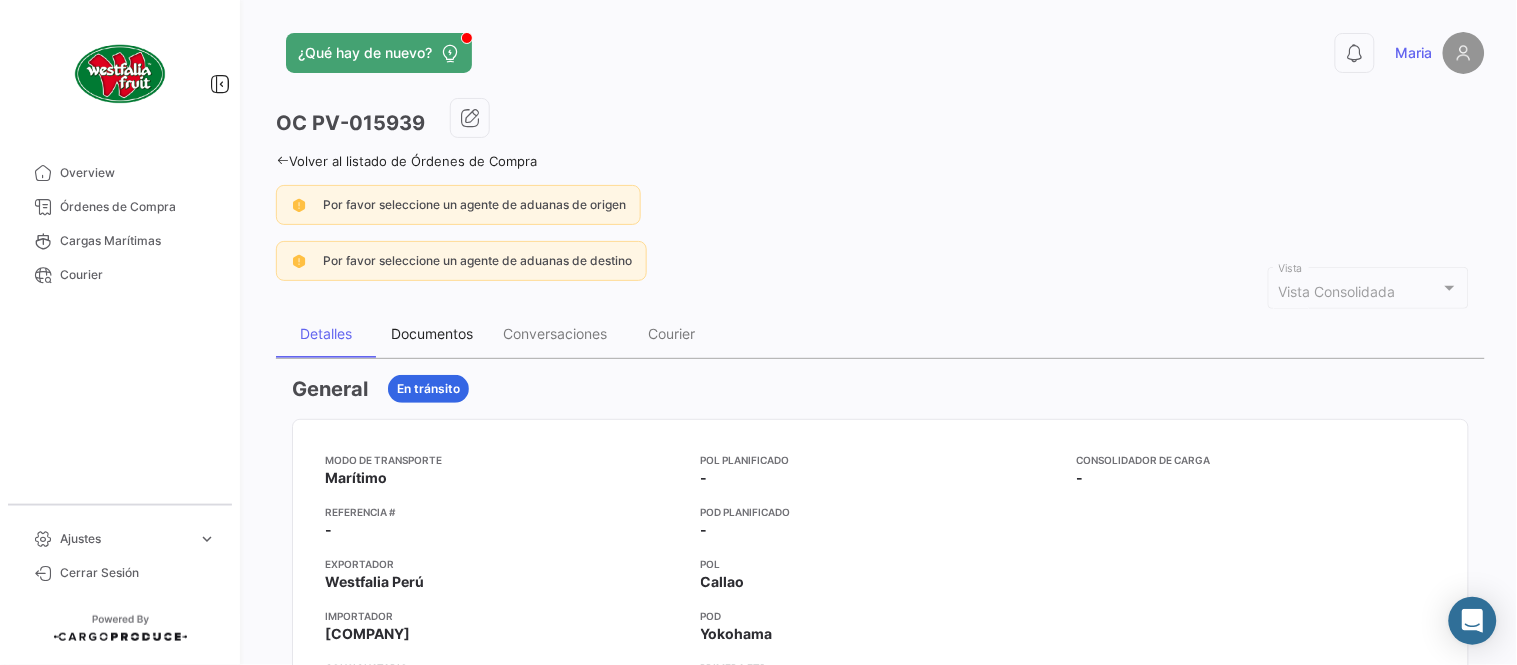click on "Documentos" at bounding box center [432, 334] 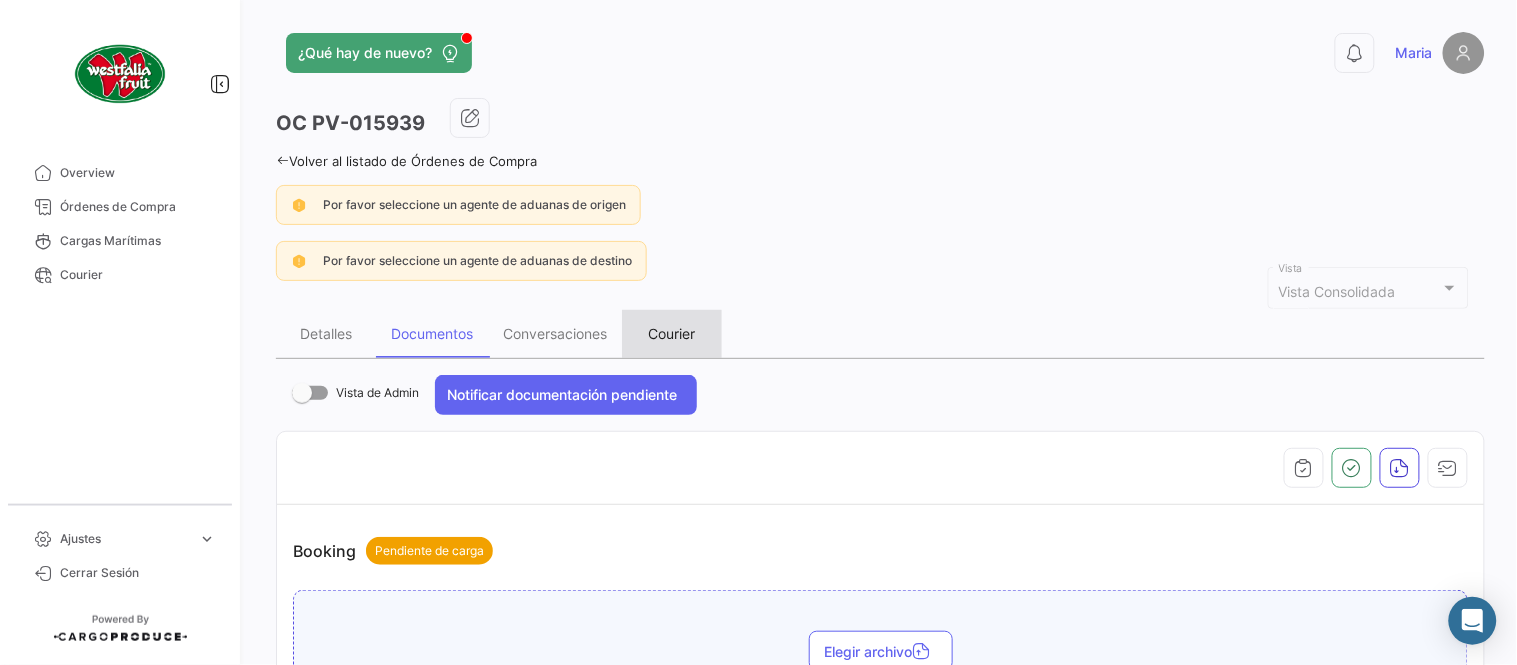 click on "Courier" at bounding box center [672, 334] 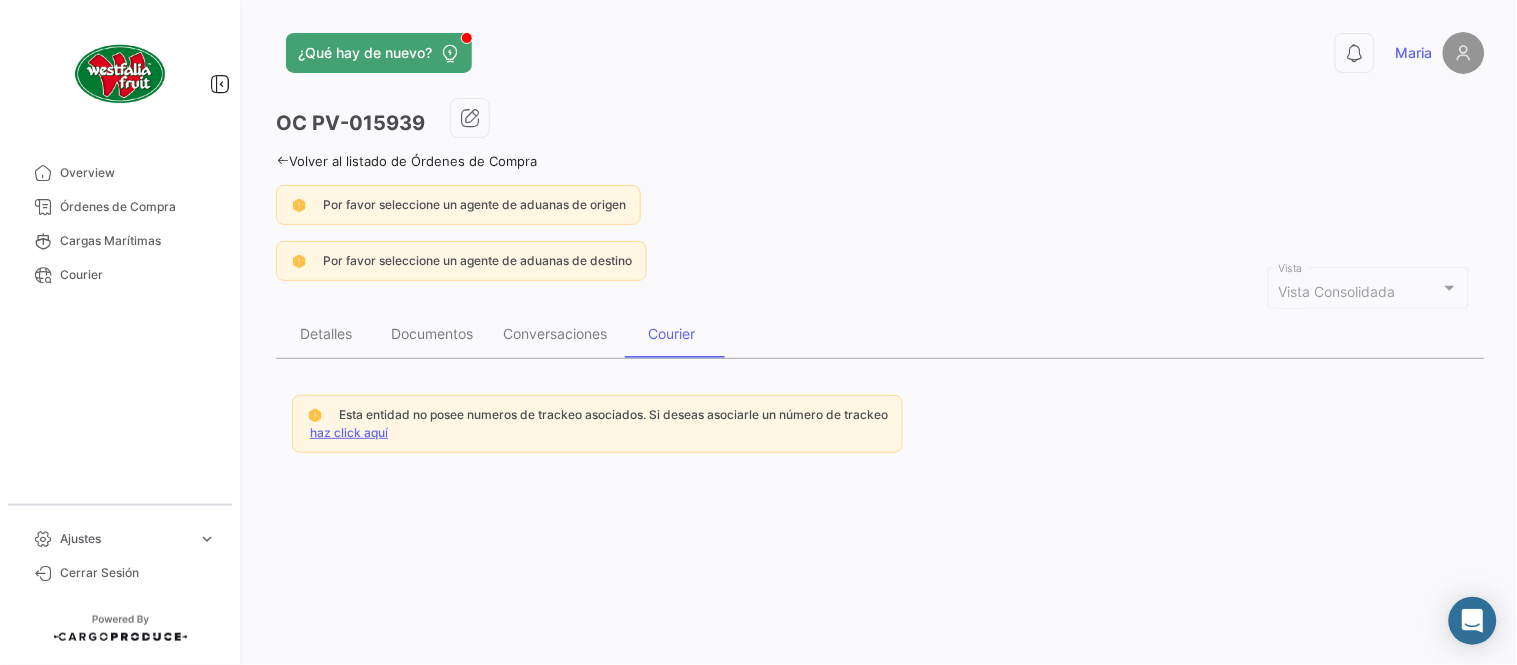click on "haz click aquí" at bounding box center [349, 432] 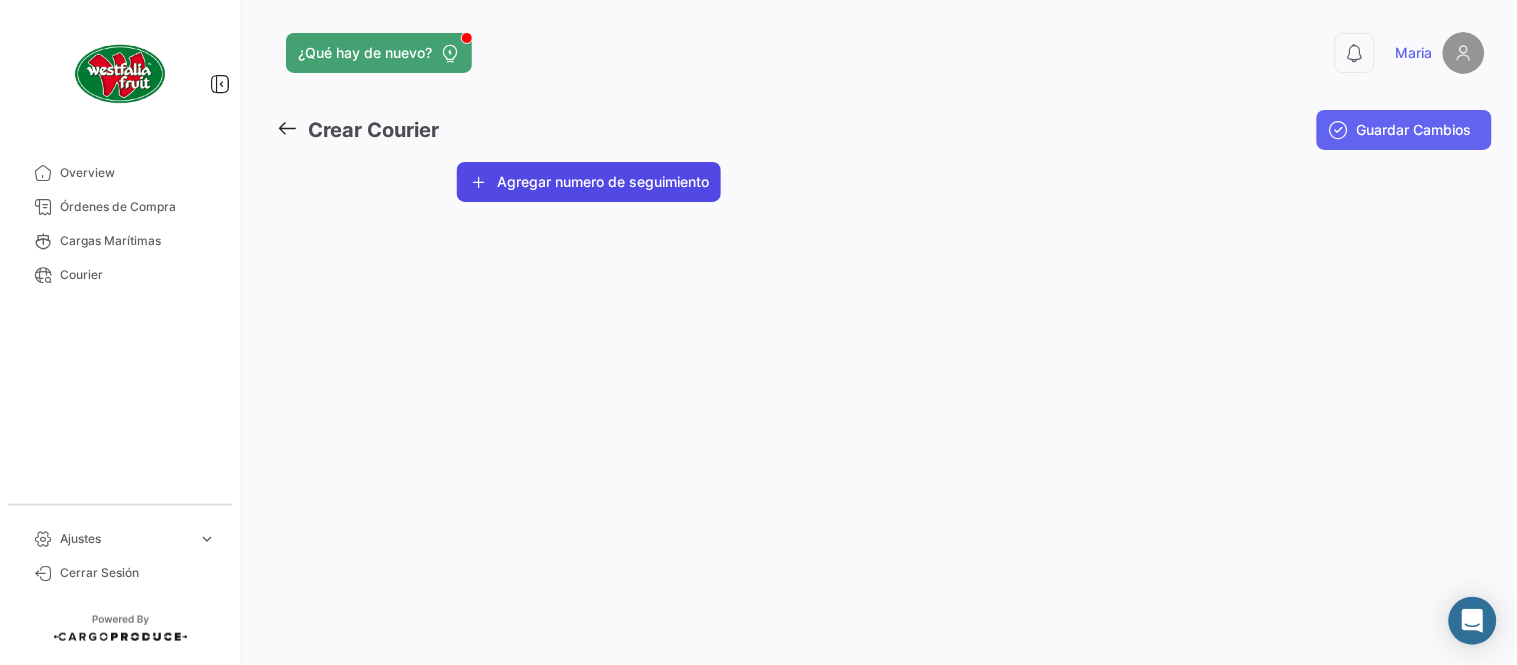 click on "Agregar numero de seguimiento" 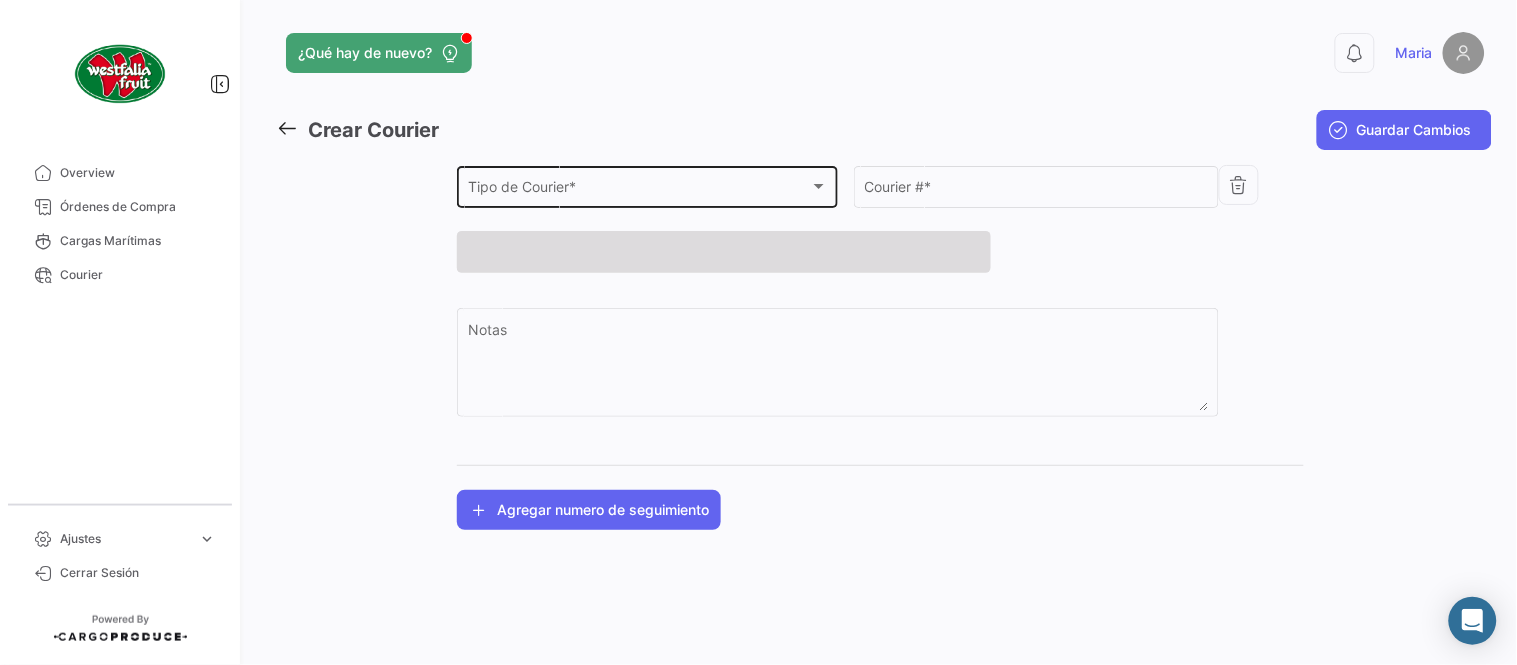 click on "Tipo de Courier *" at bounding box center (639, 190) 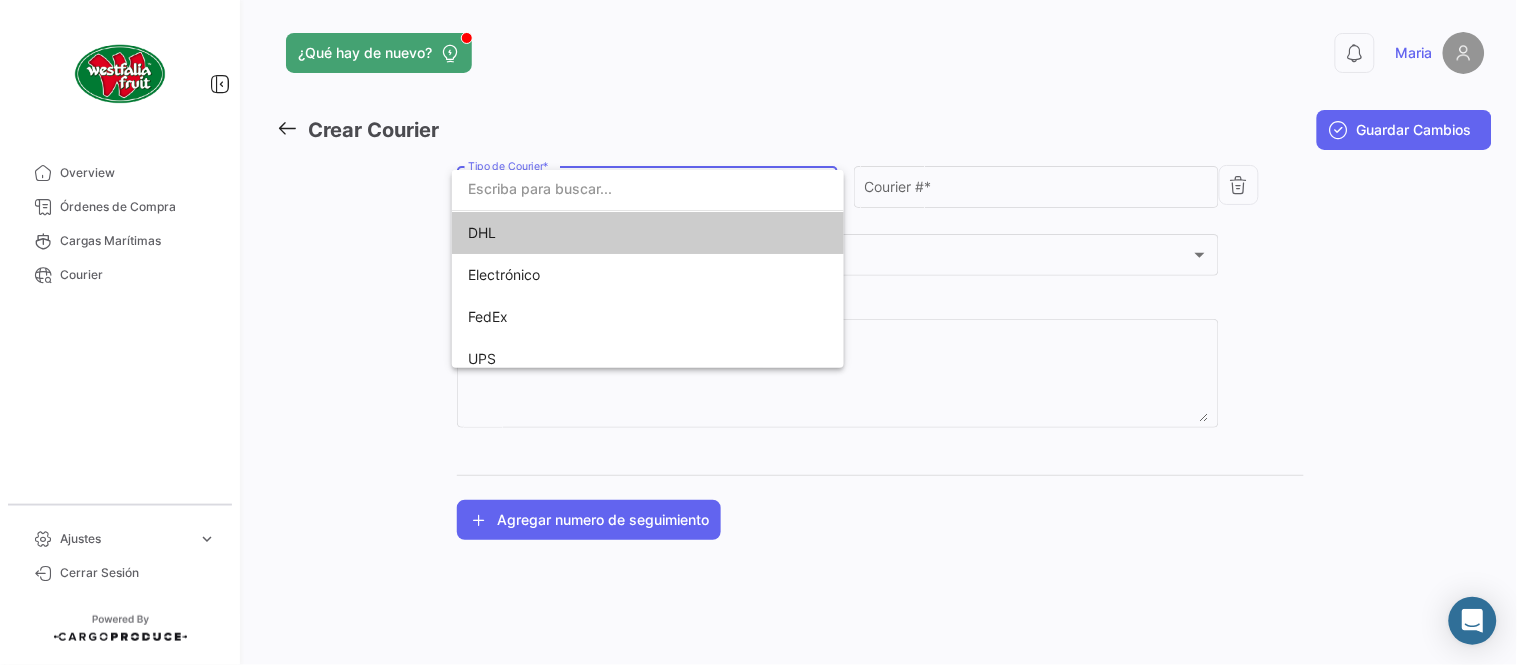 click on "DHL" at bounding box center (608, 233) 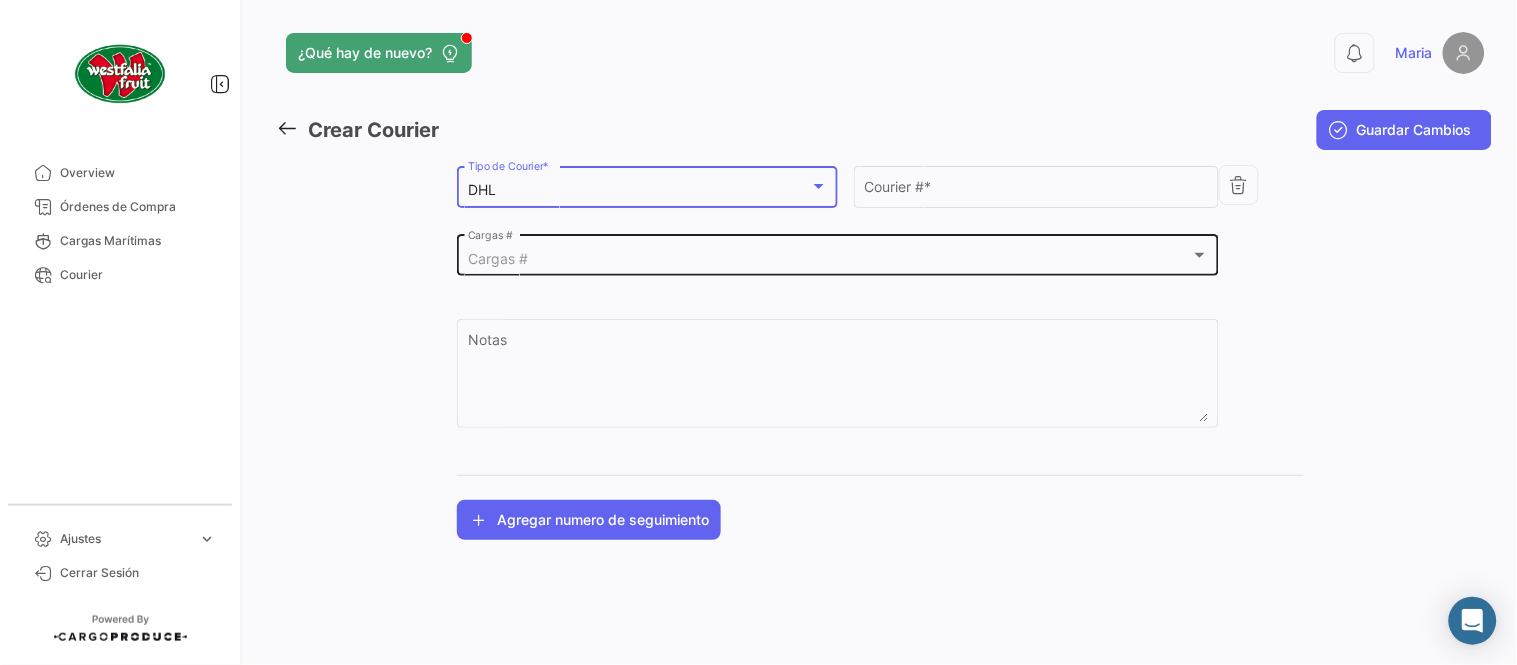 click on "Cargas #  Cargas #" 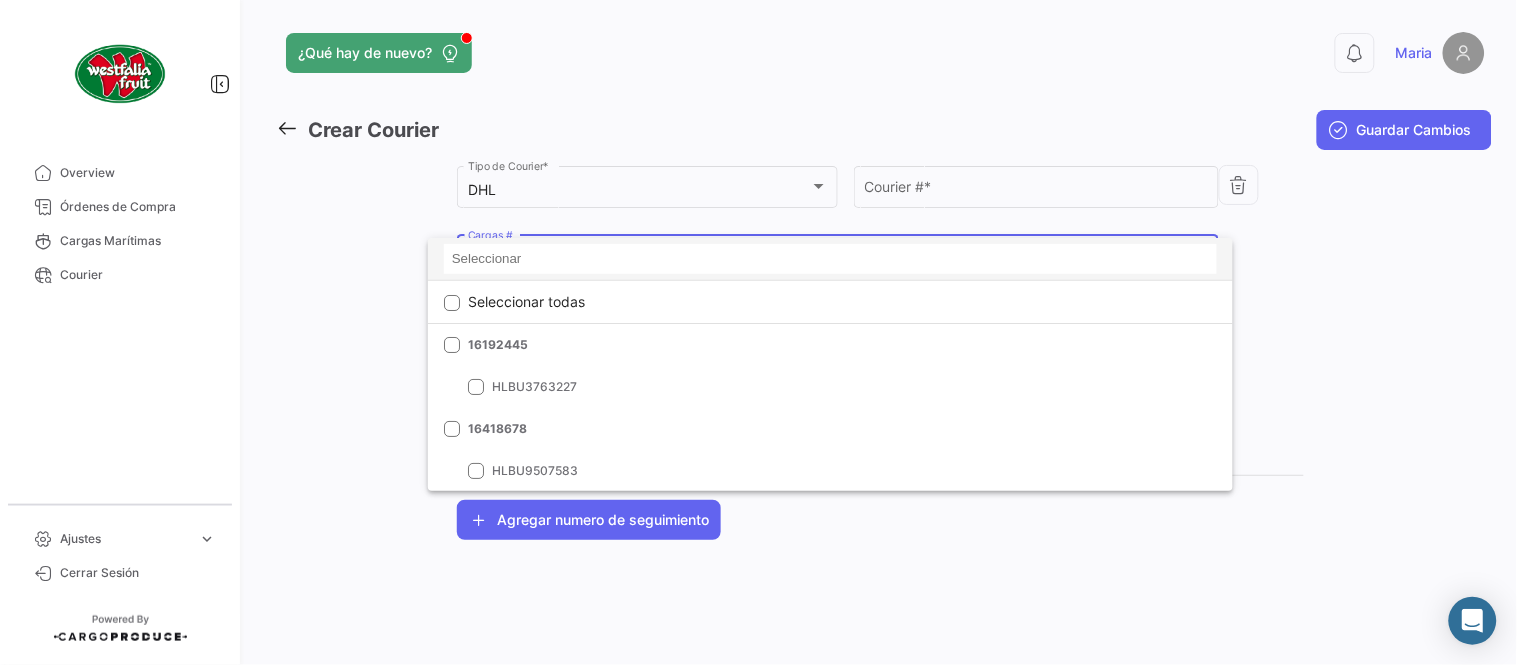 click at bounding box center (830, 259) 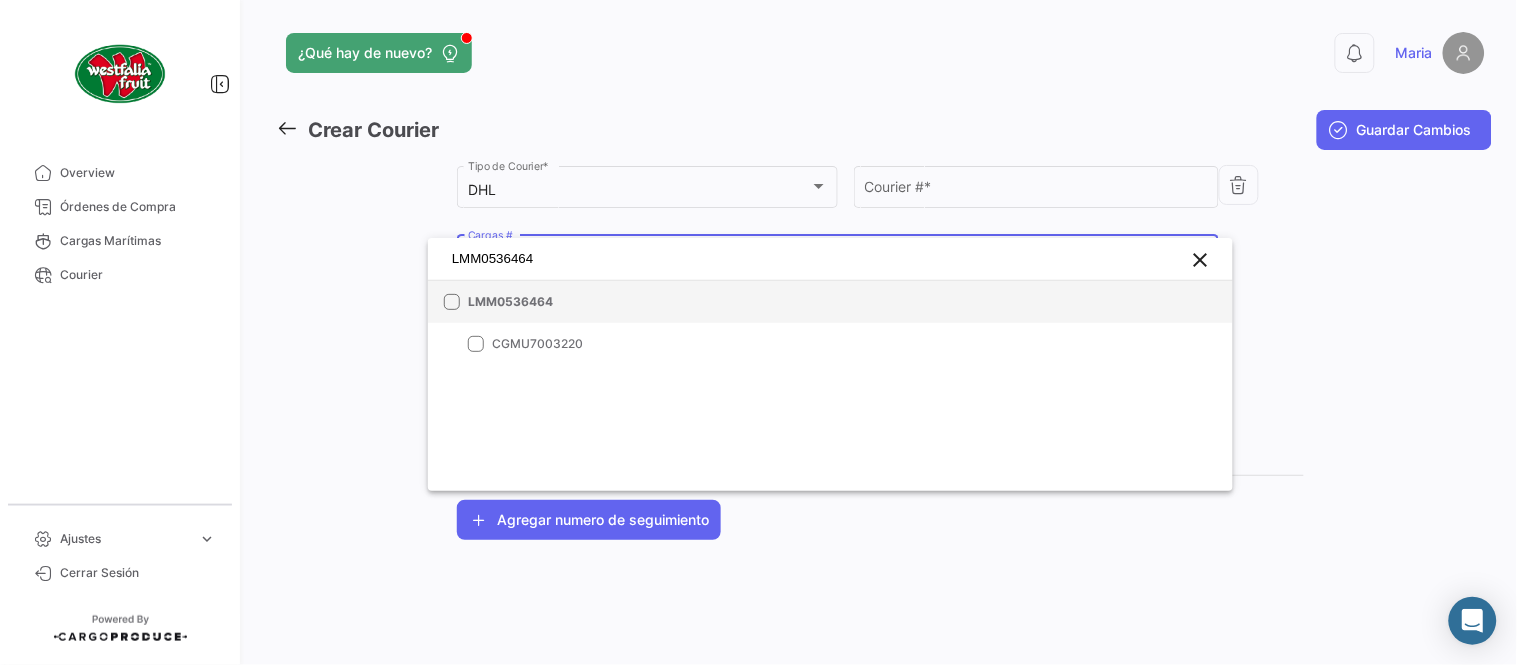 type on "LMM0536464" 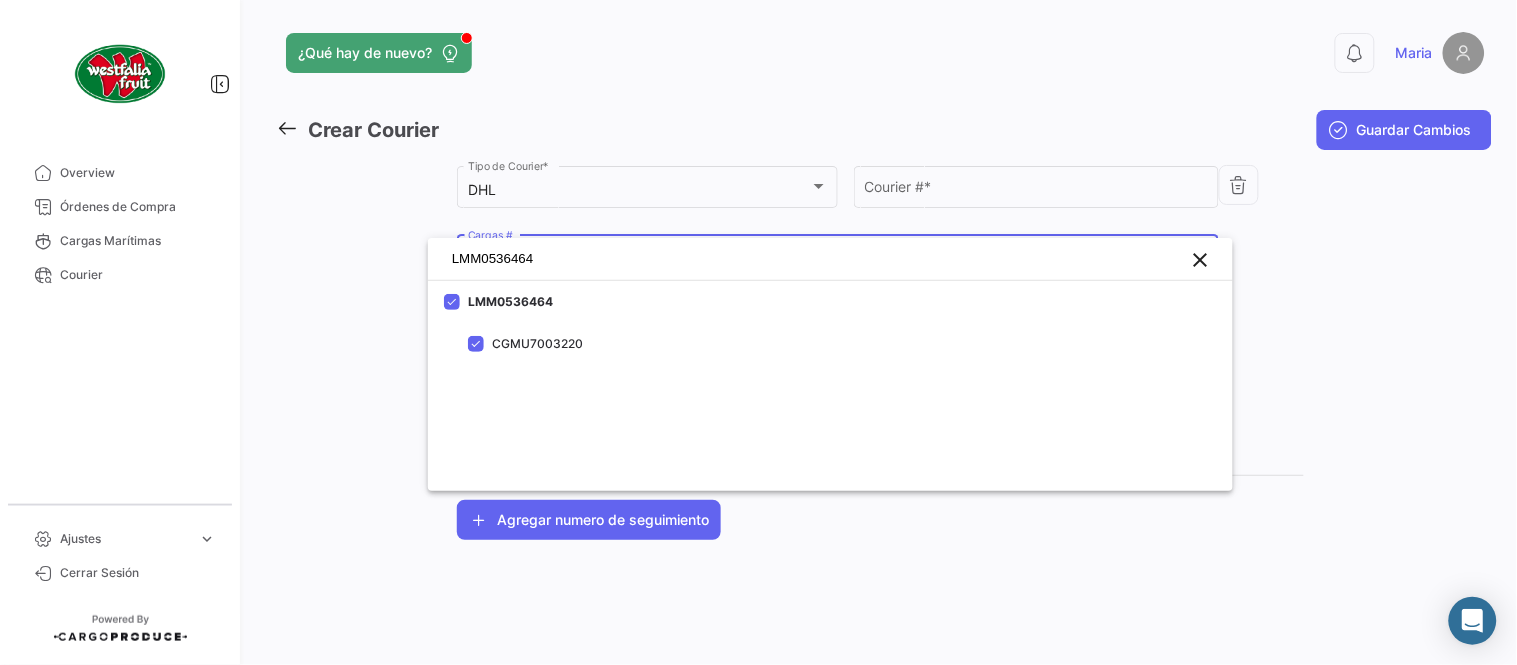 click at bounding box center (758, 332) 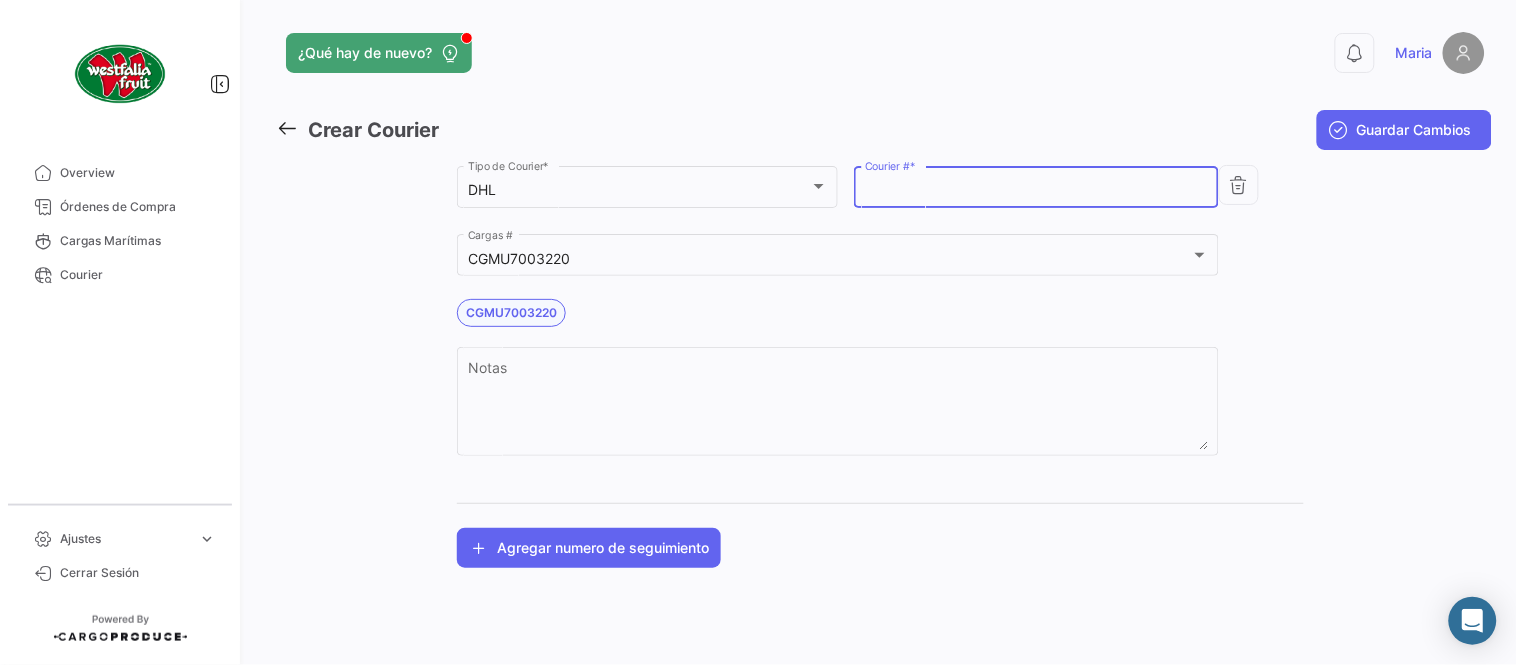 click on "Courier #  *" at bounding box center (1037, 190) 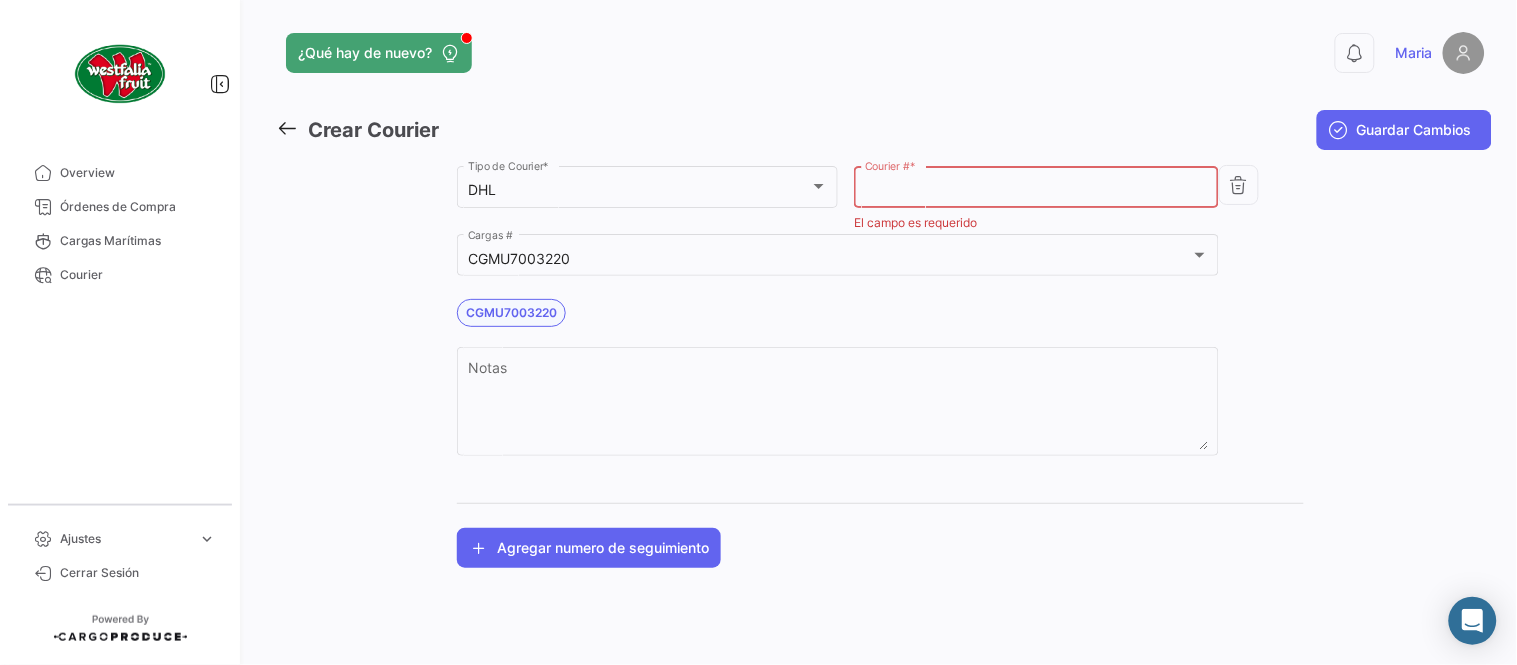 paste on "[PHONE]" 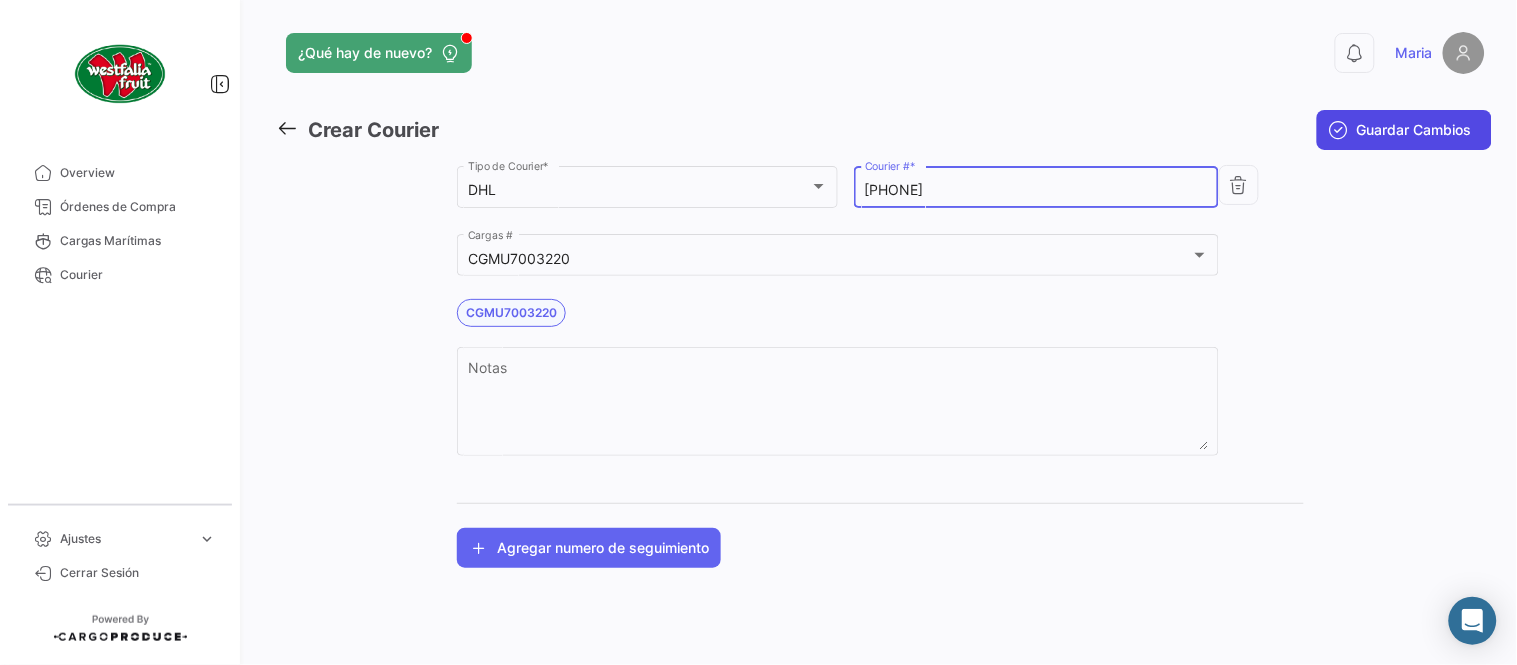 type on "[PHONE]" 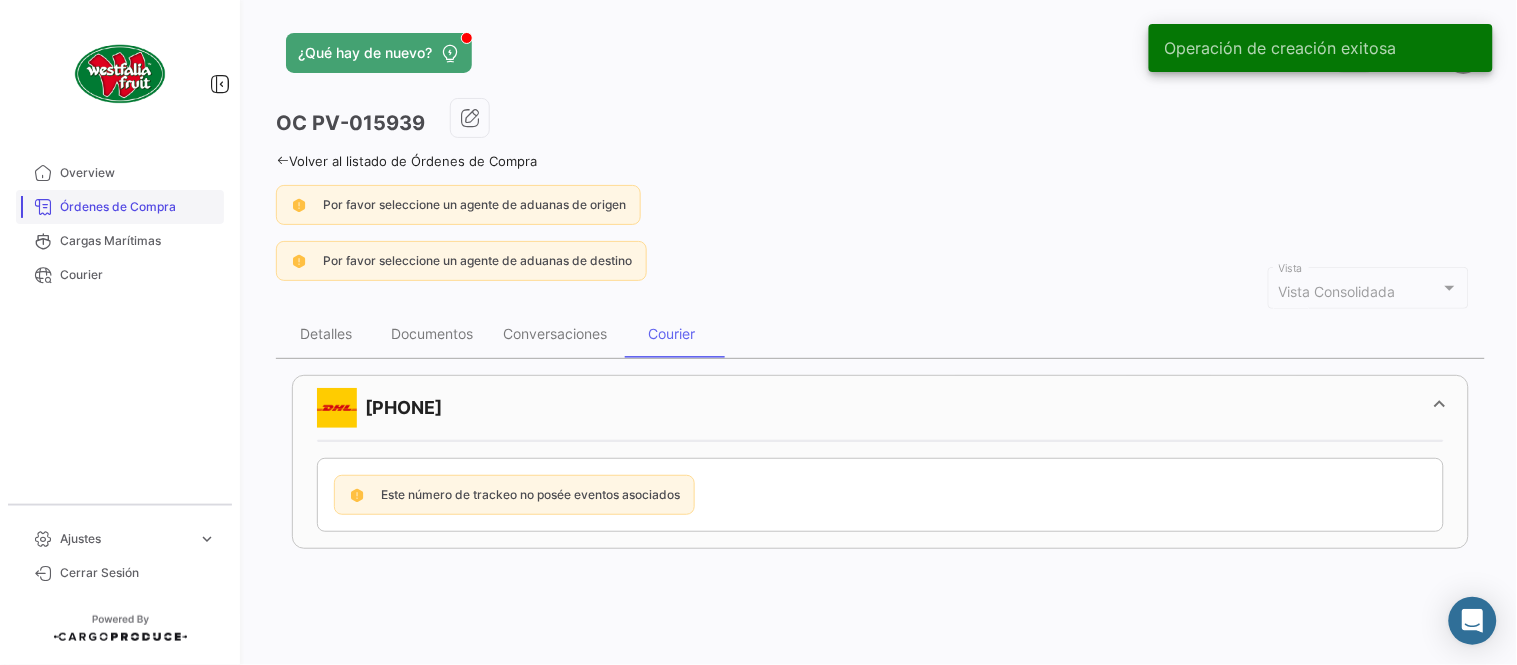 click on "Órdenes de Compra" at bounding box center (138, 207) 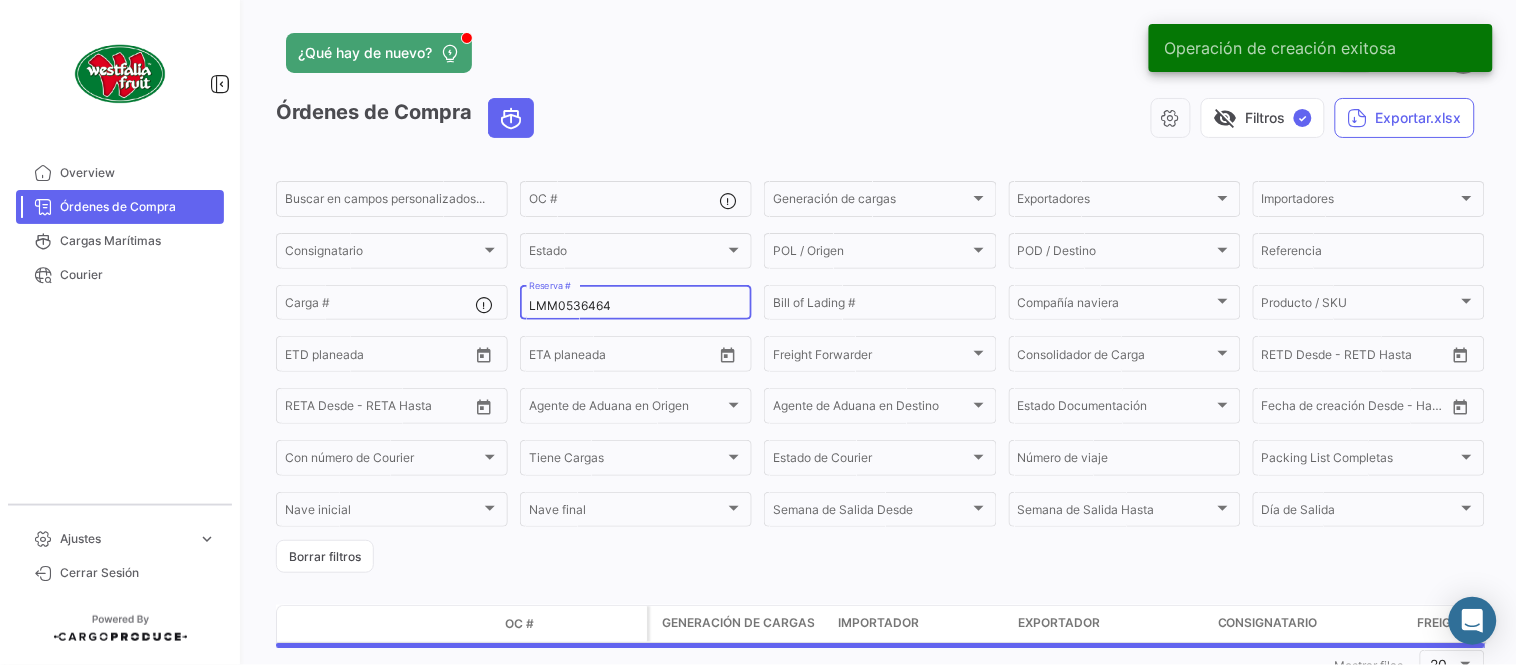 click on "LMM0536464" at bounding box center [636, 306] 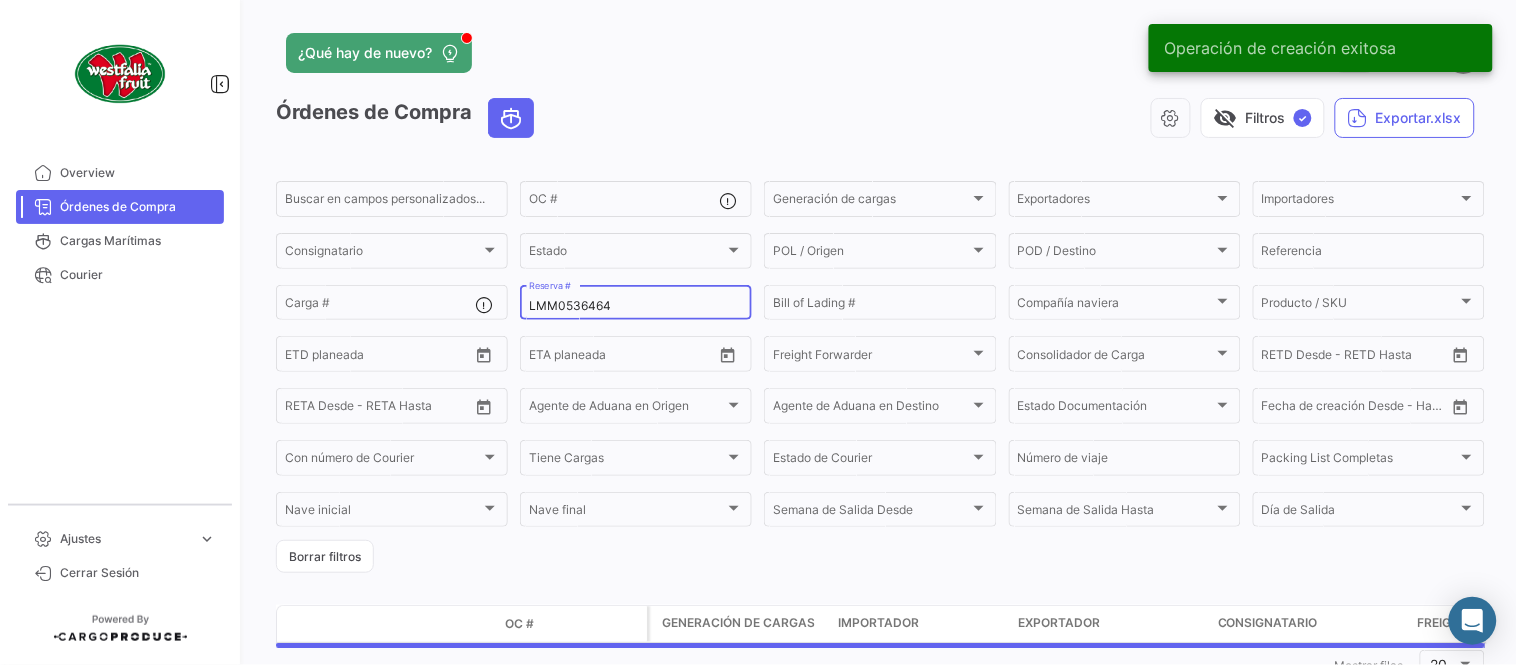 click on "LMM0536464" at bounding box center (636, 306) 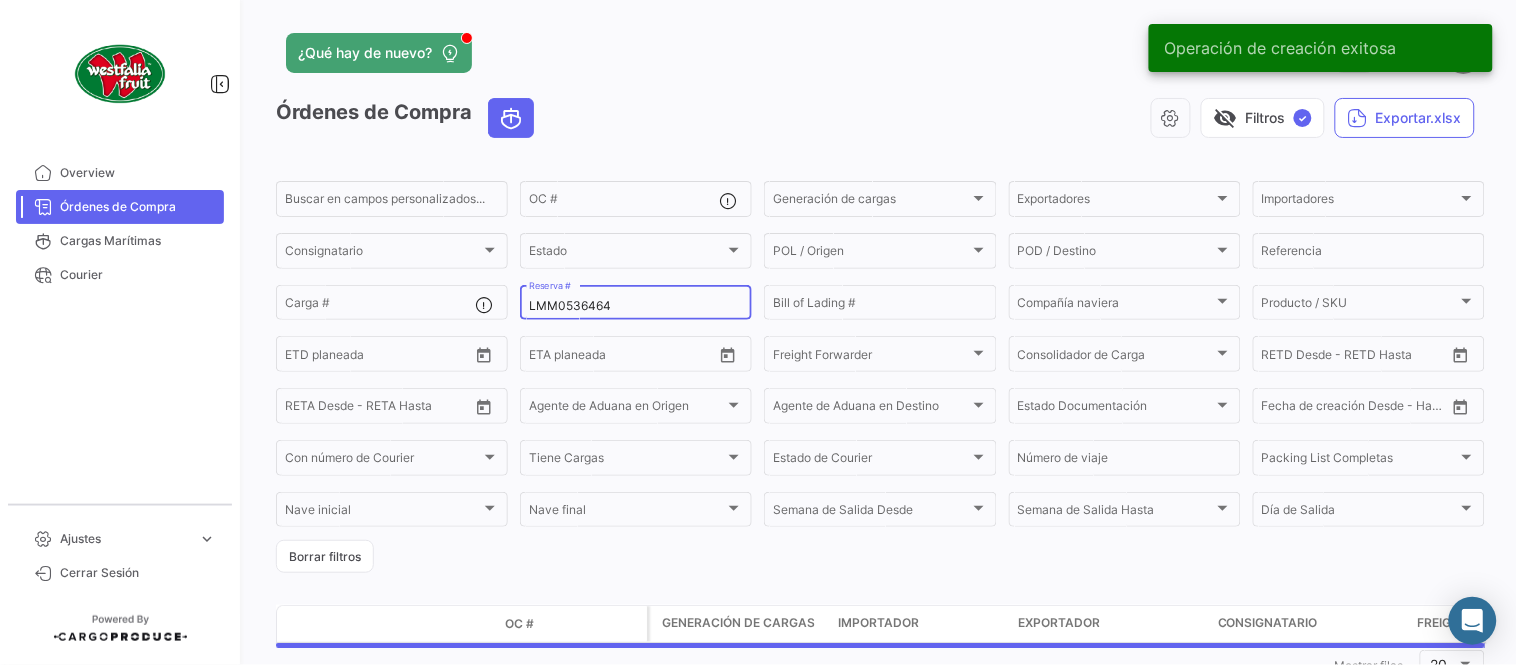 paste on "3" 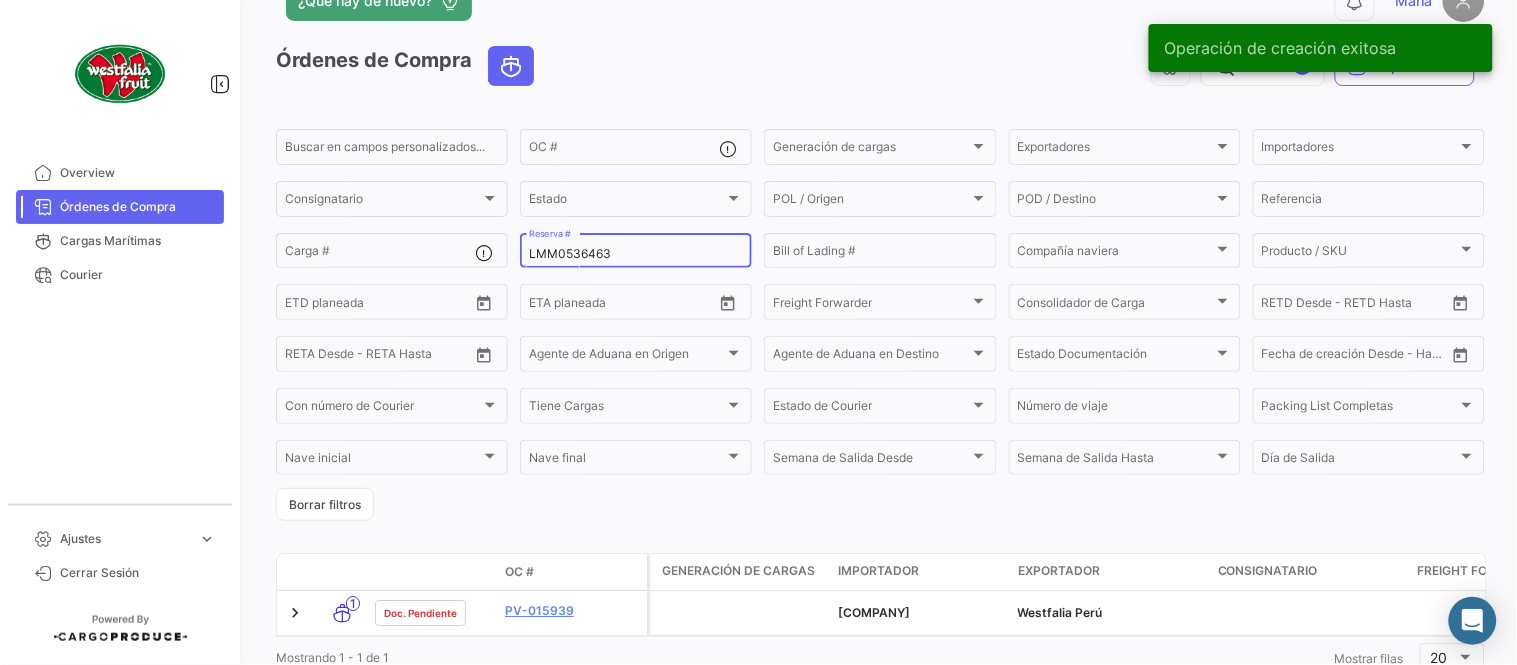 scroll, scrollTop: 128, scrollLeft: 0, axis: vertical 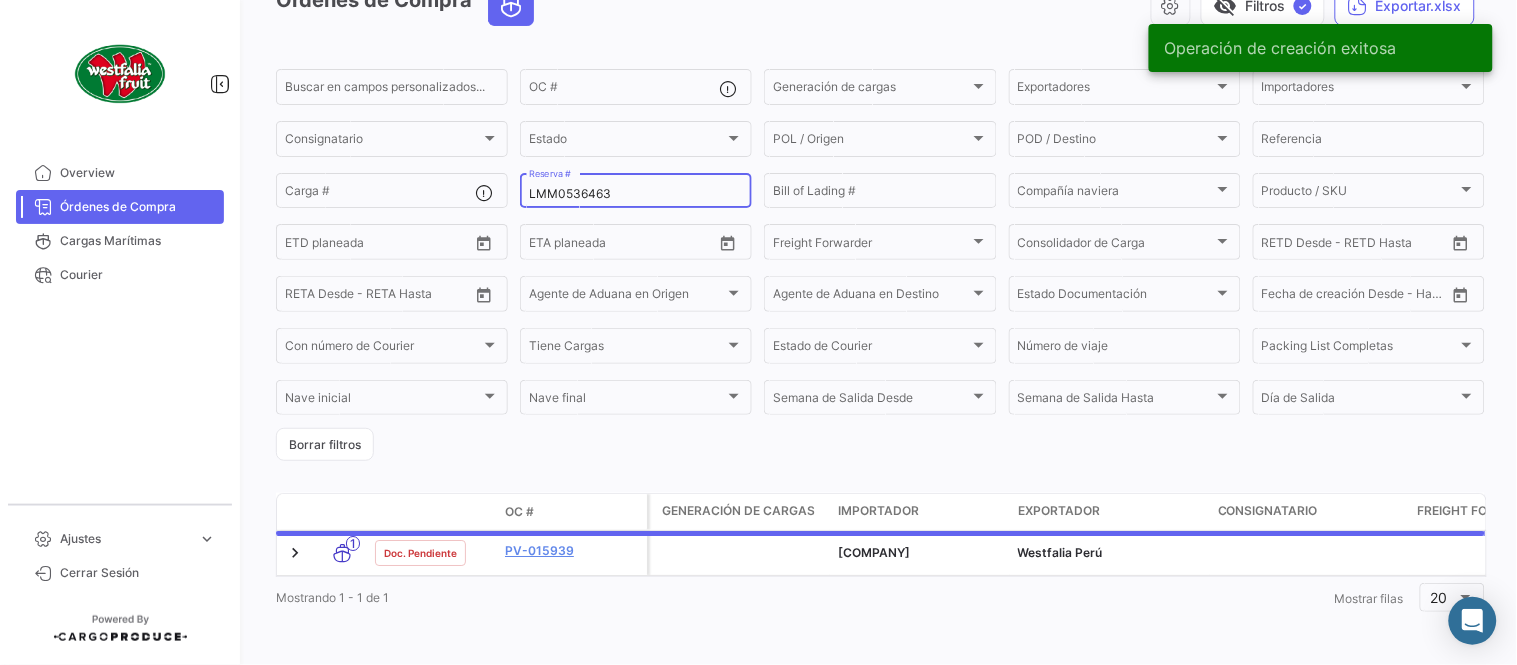 type on "LMM0536463" 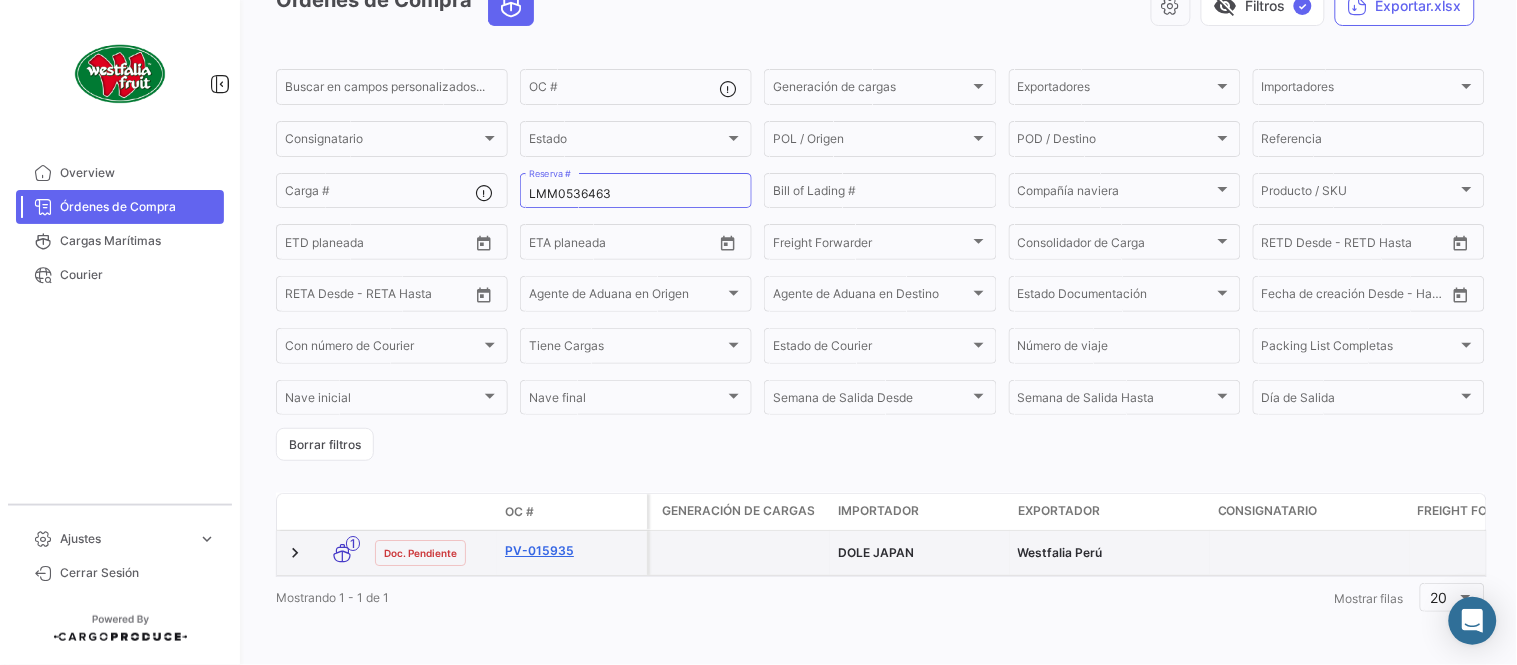 click on "PV-015935" 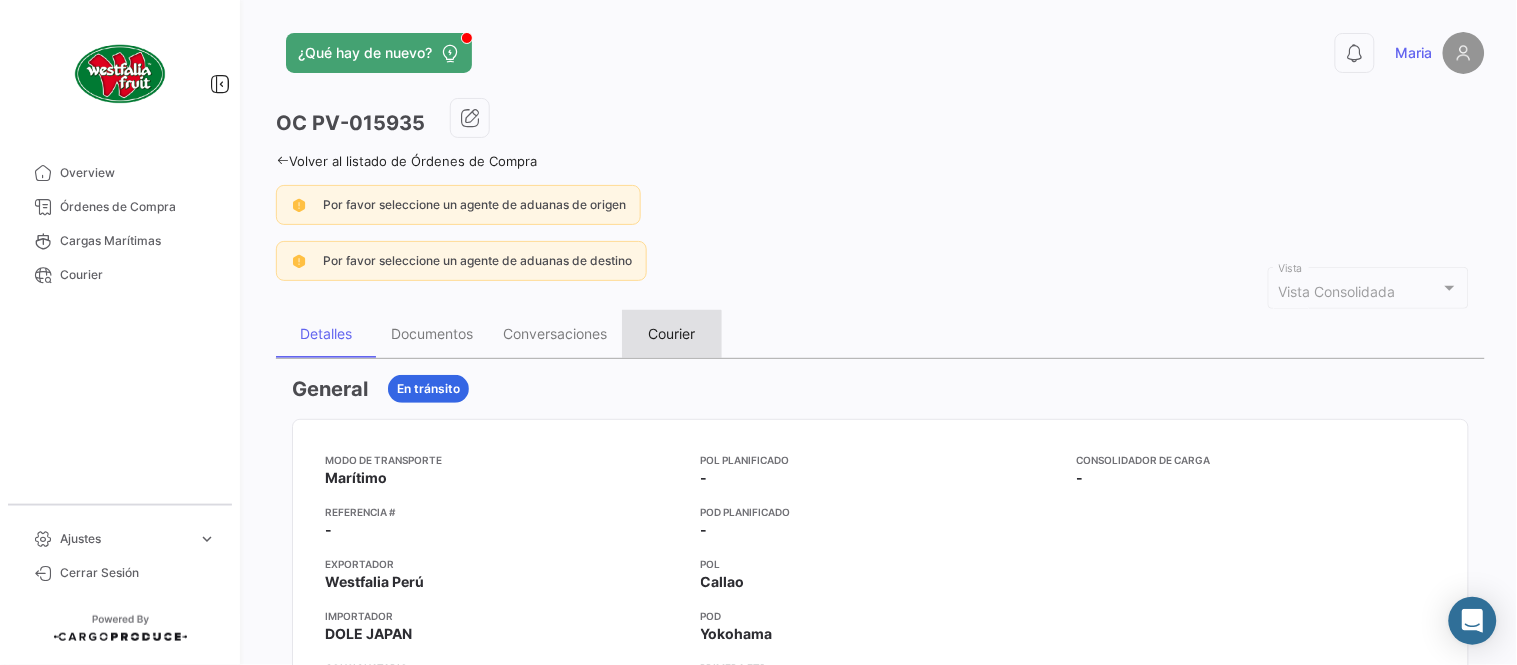 click on "Courier" at bounding box center (672, 334) 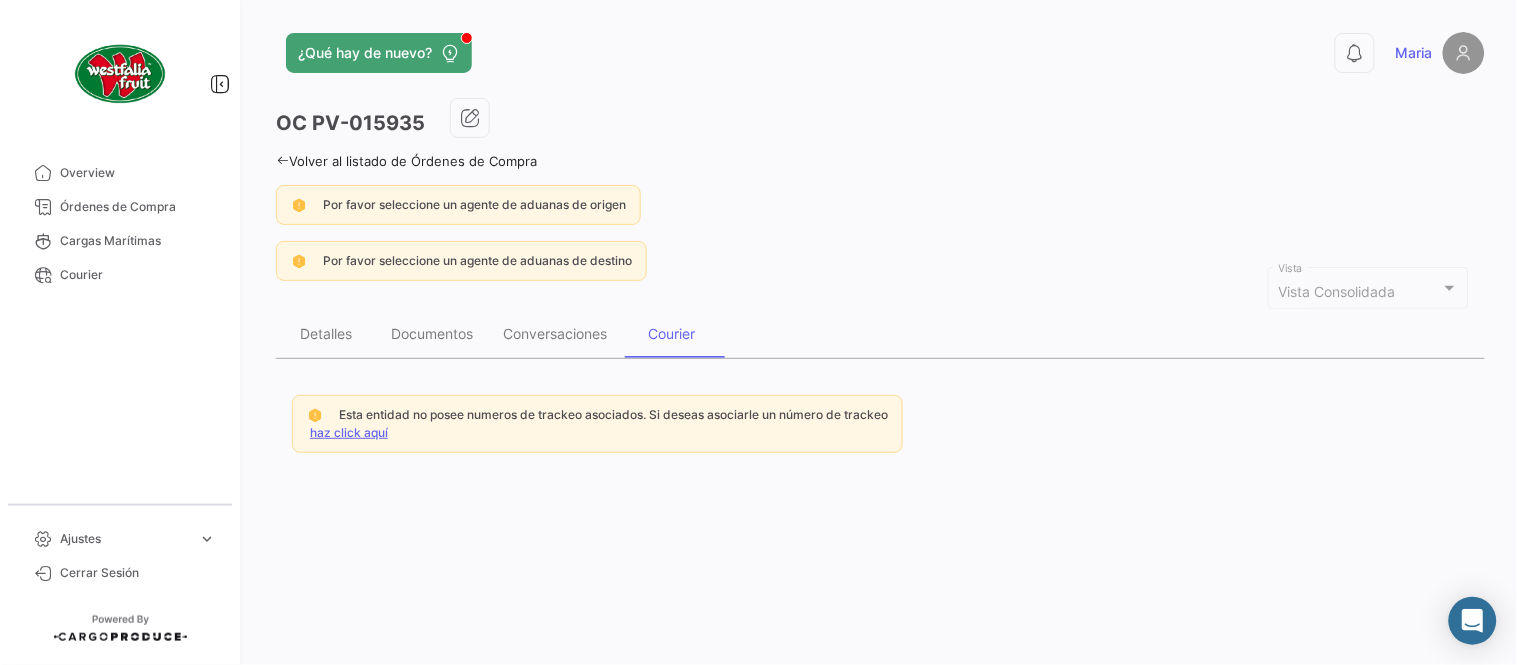 click on "haz click aquí" at bounding box center [349, 432] 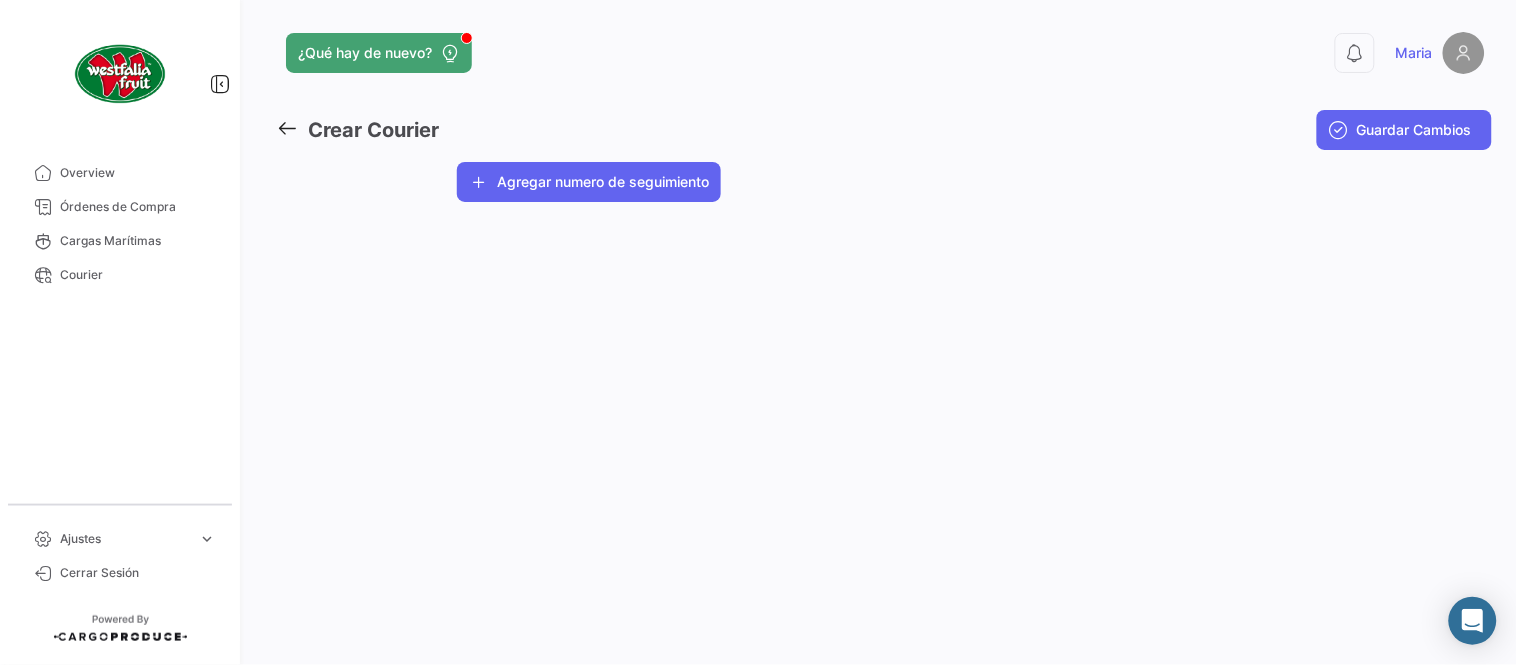 click on "Agregar numero de seguimiento" 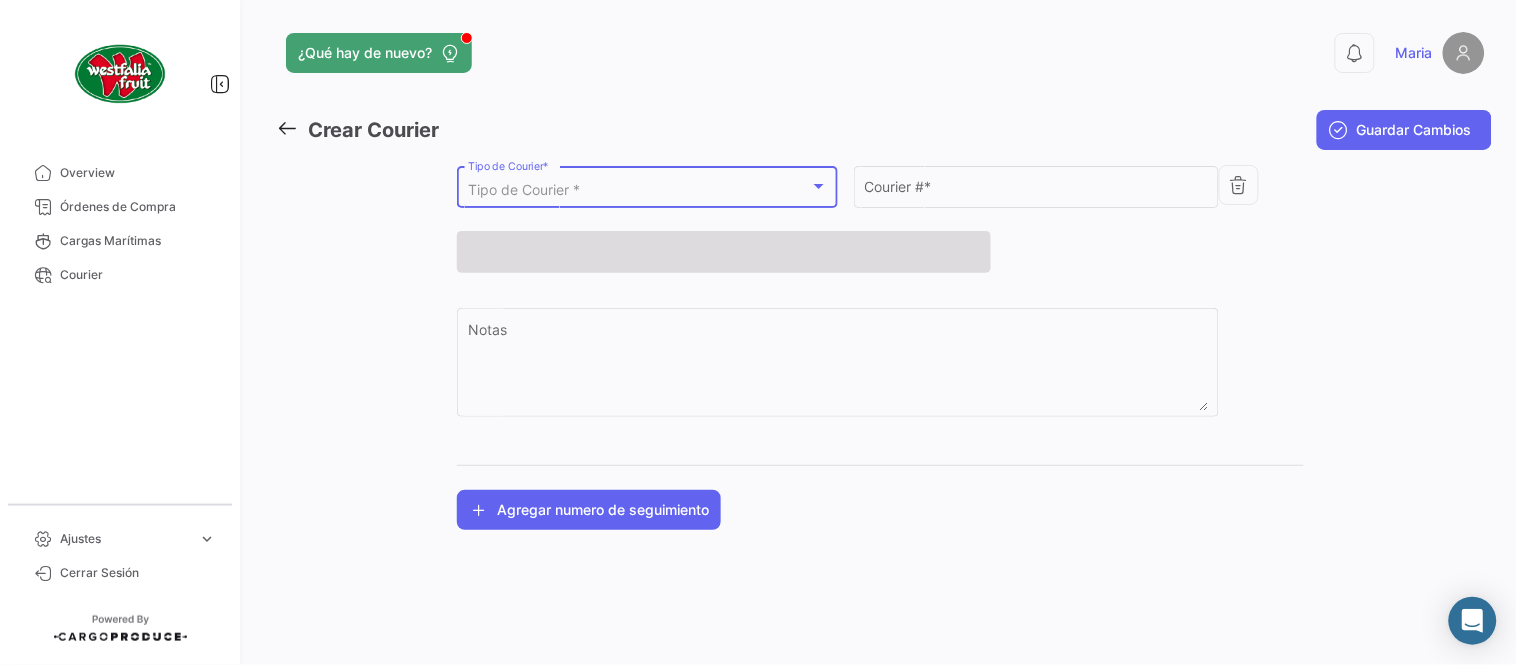 click on "Tipo de Courier *" at bounding box center [639, 190] 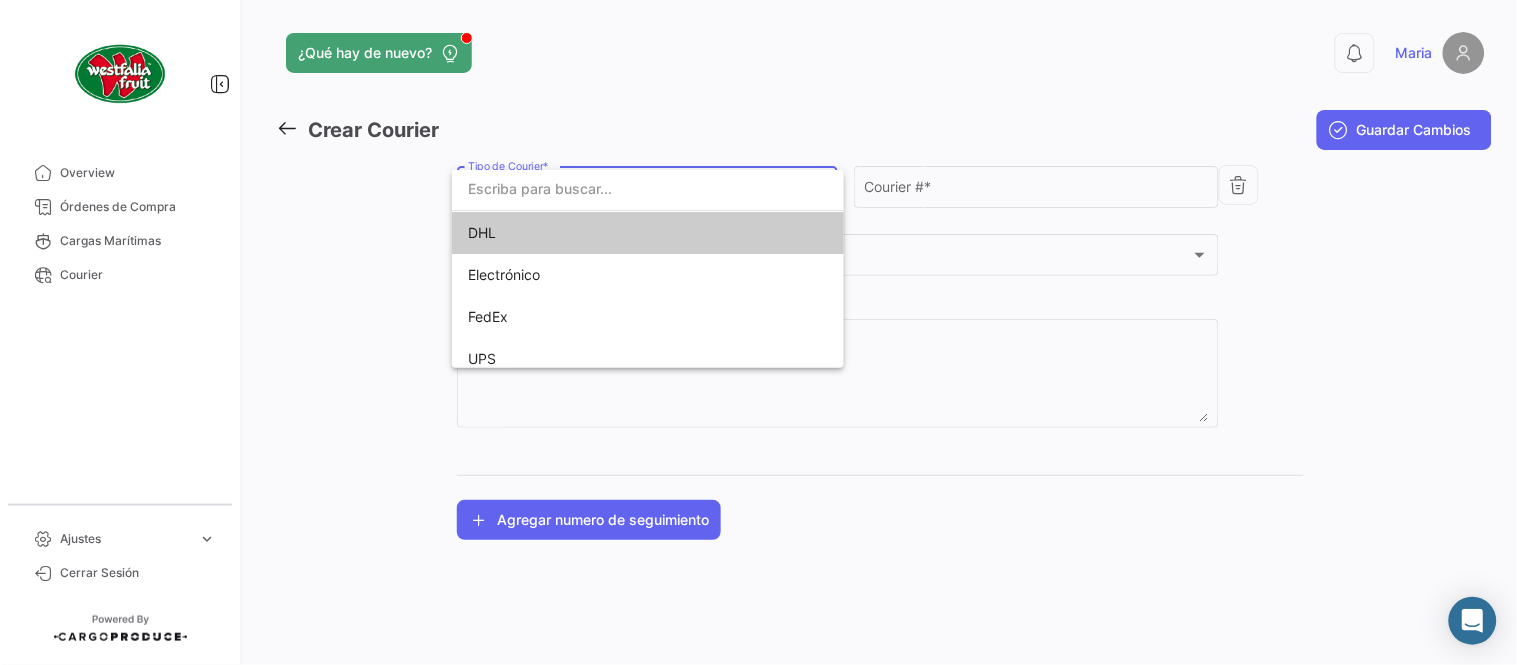 click on "DHL" at bounding box center [608, 233] 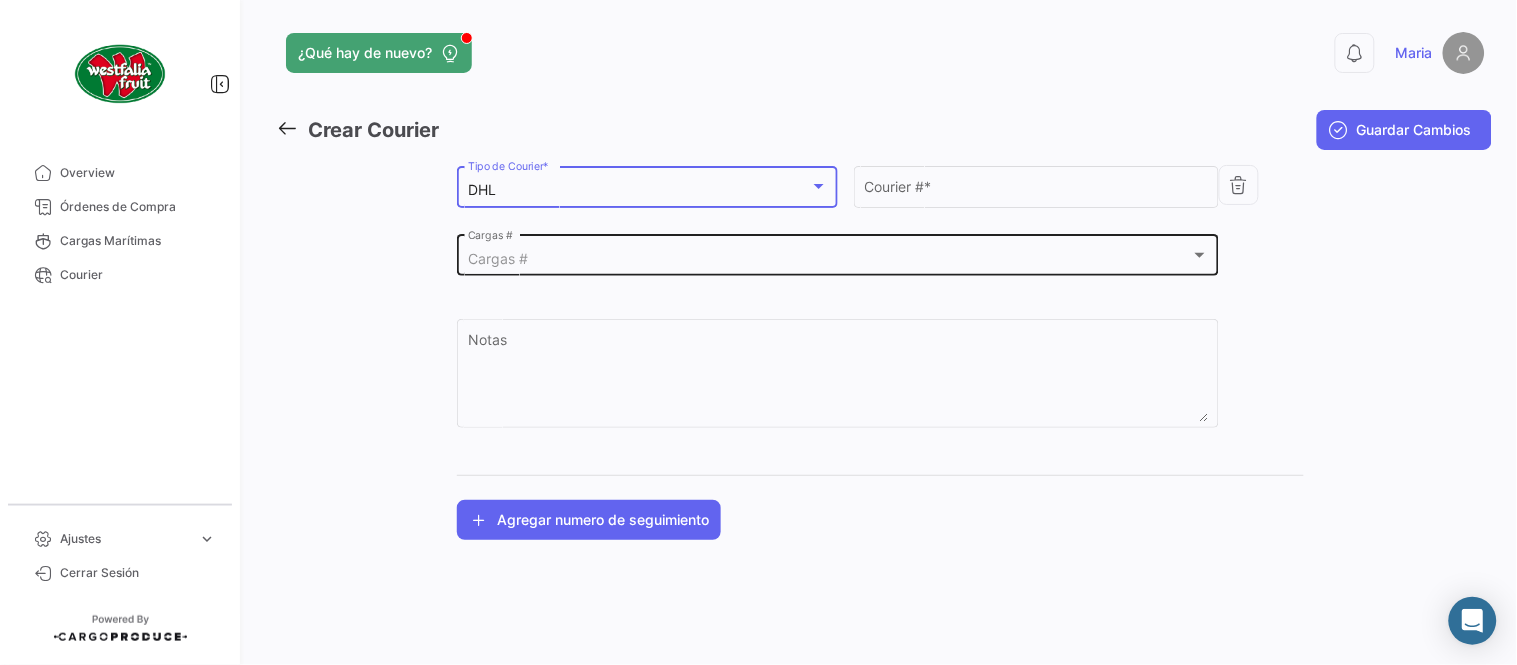 click on "Cargas #  Cargas #" 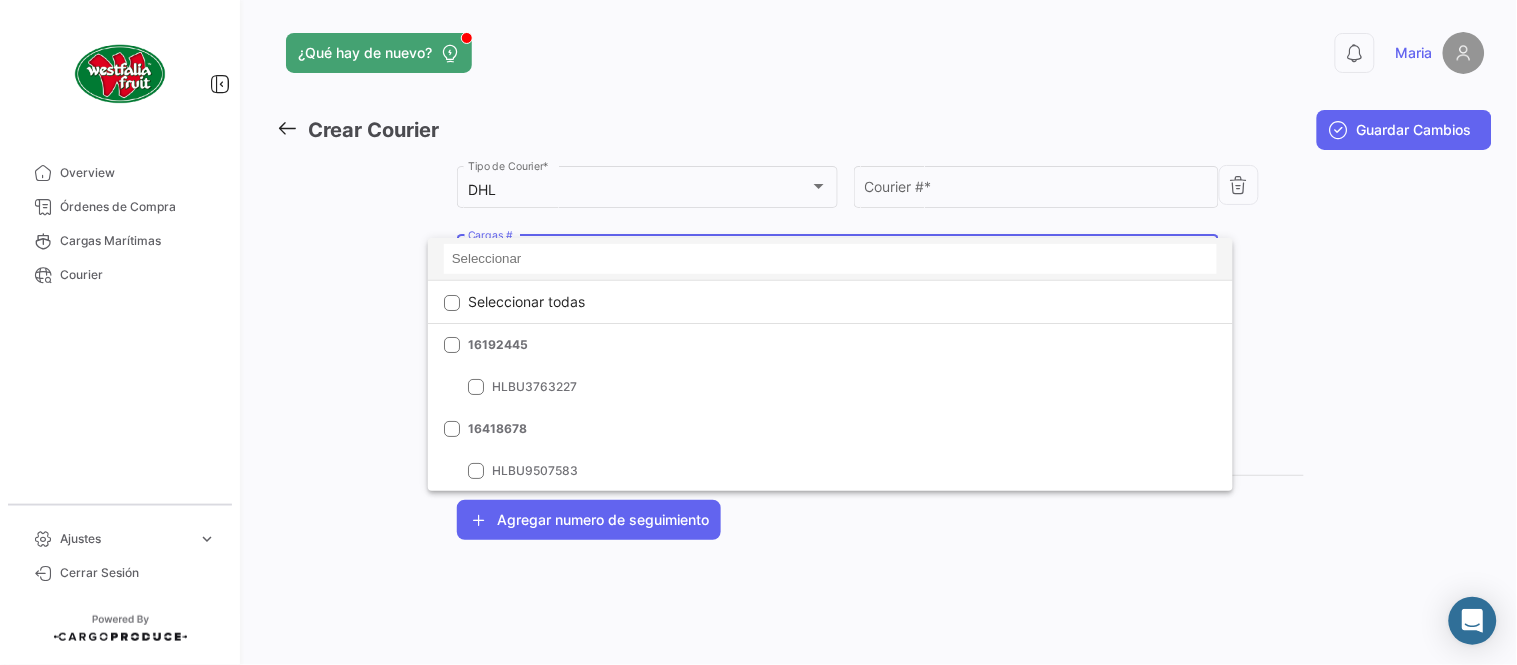 click at bounding box center [830, 259] 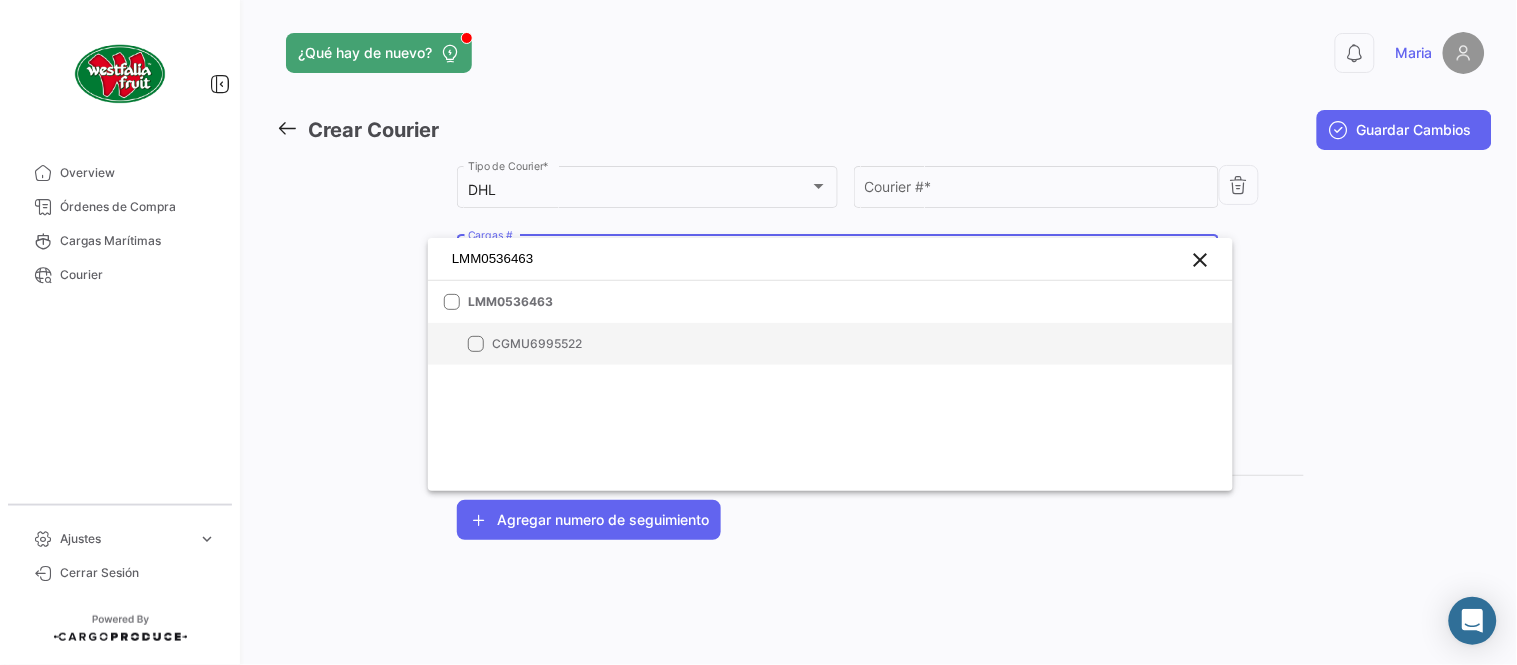 type on "LMM0536463" 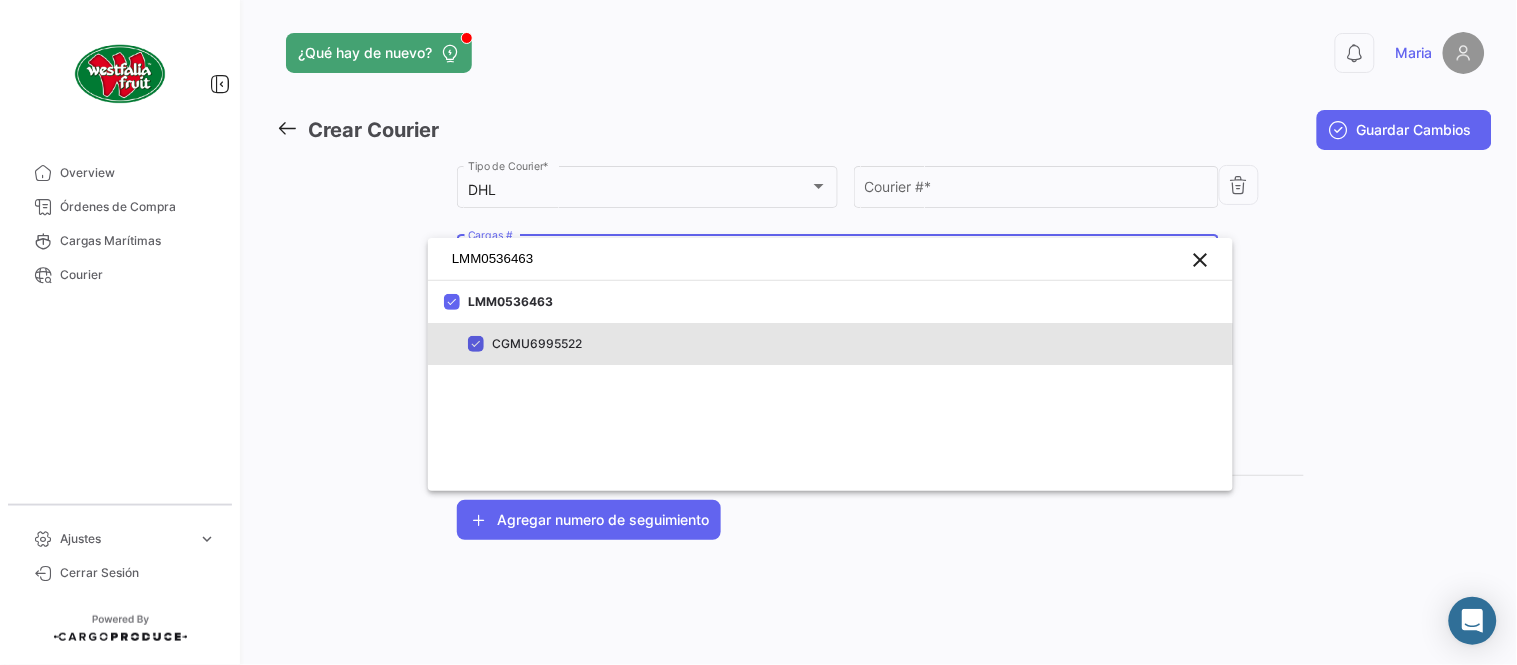 click at bounding box center [758, 332] 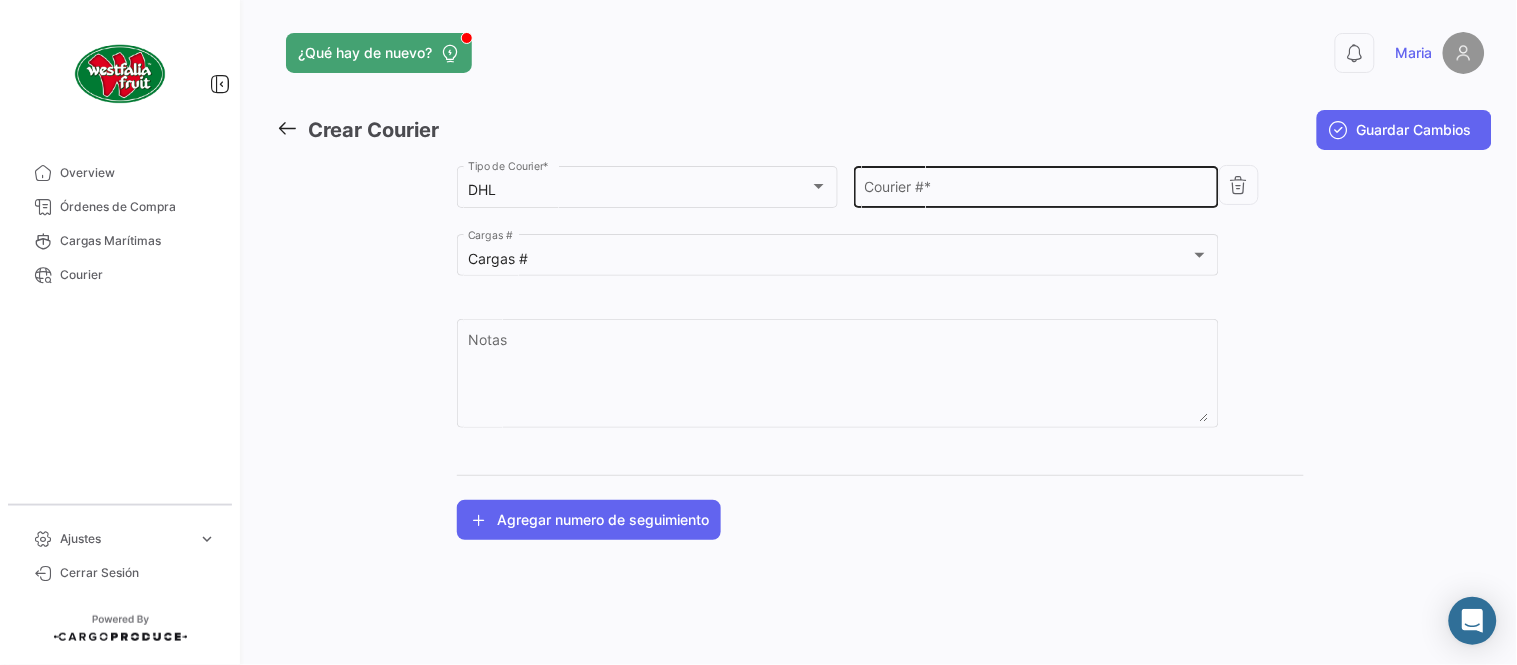 click on "Courier #  *" 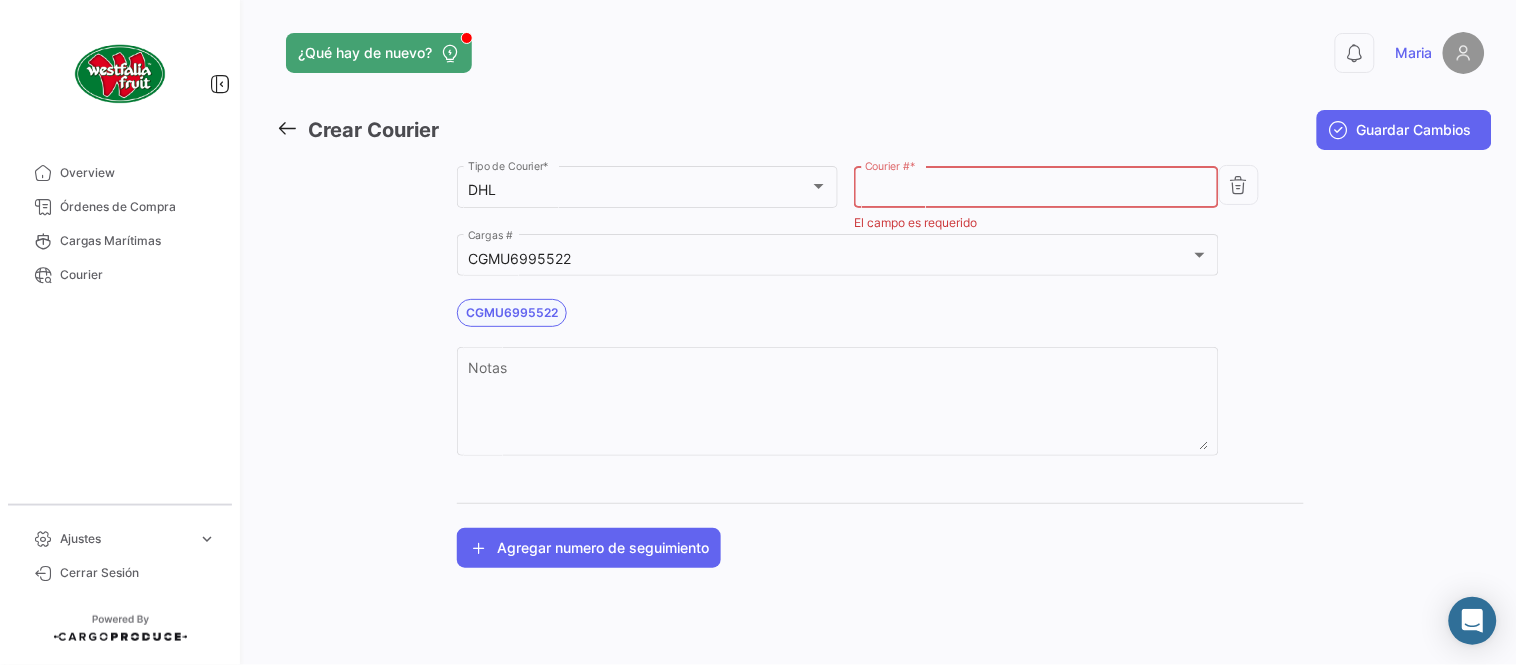 paste on "[PHONE]" 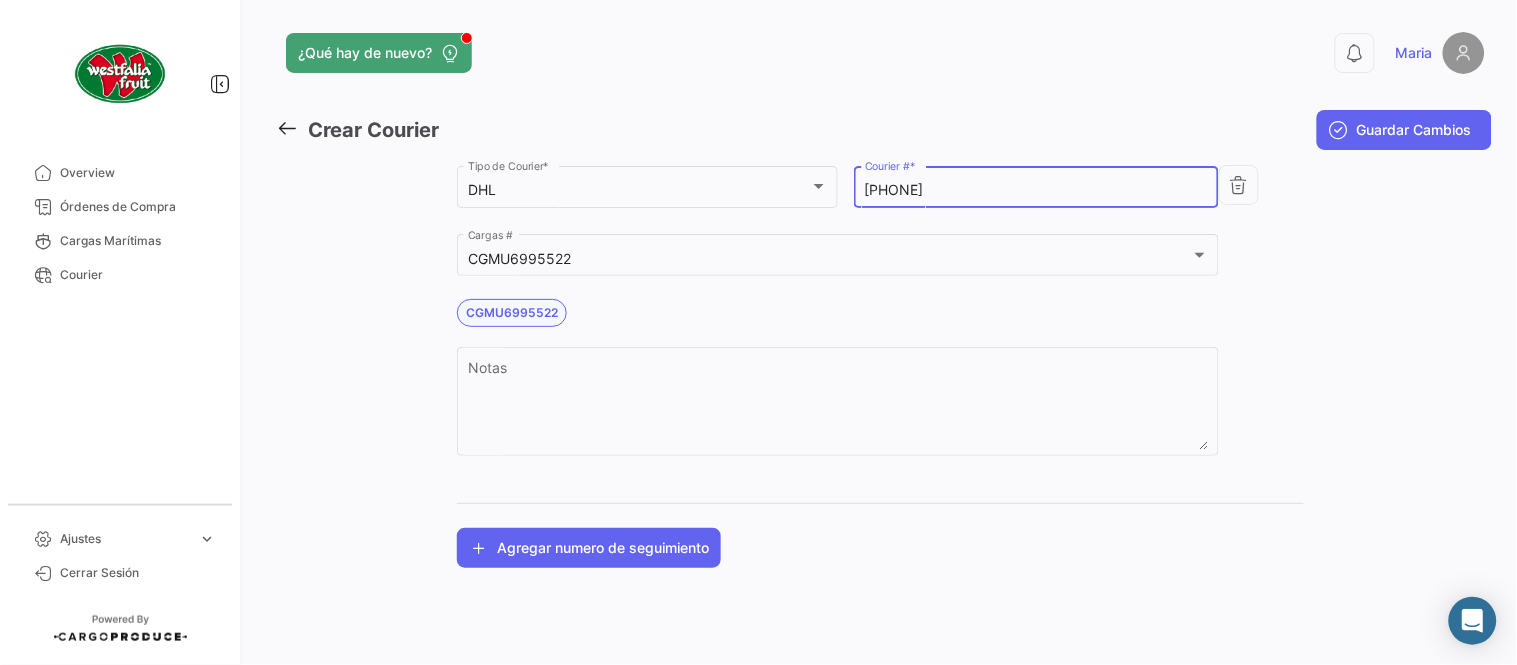 type on "[PHONE]" 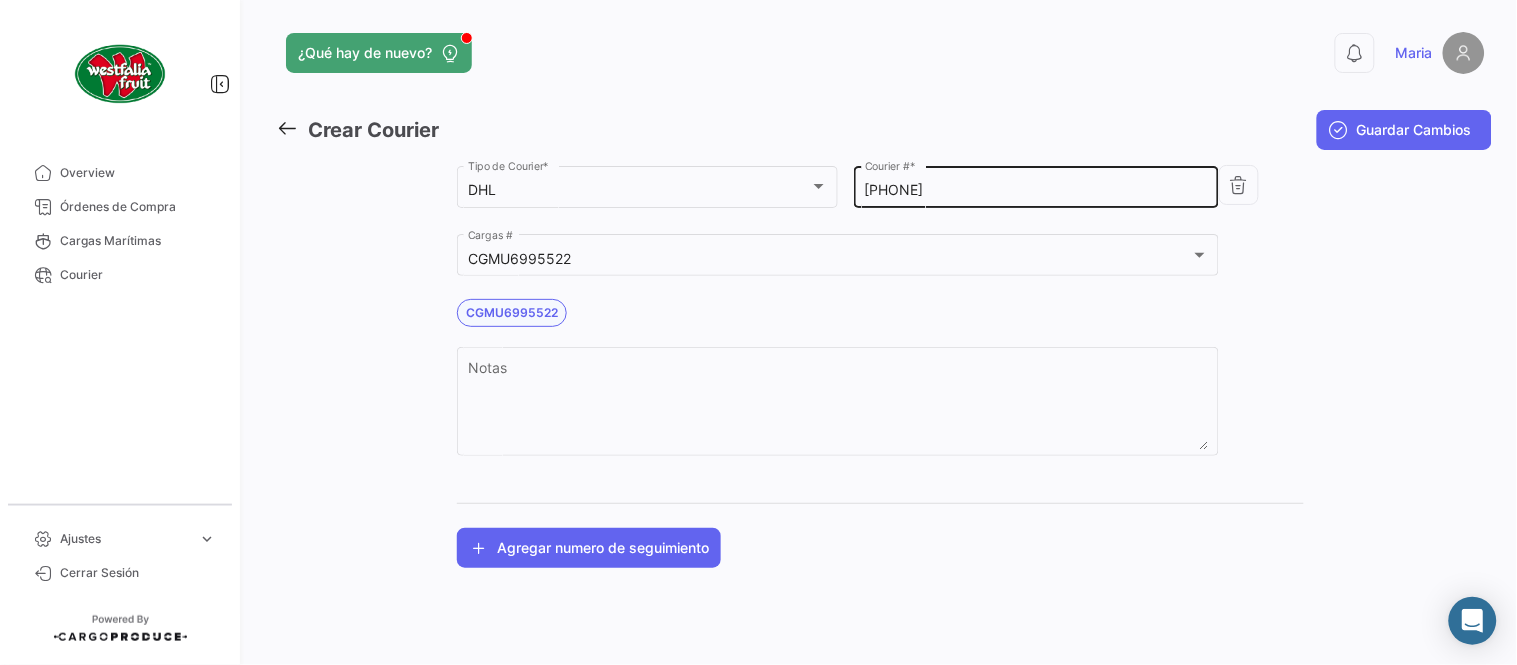 type 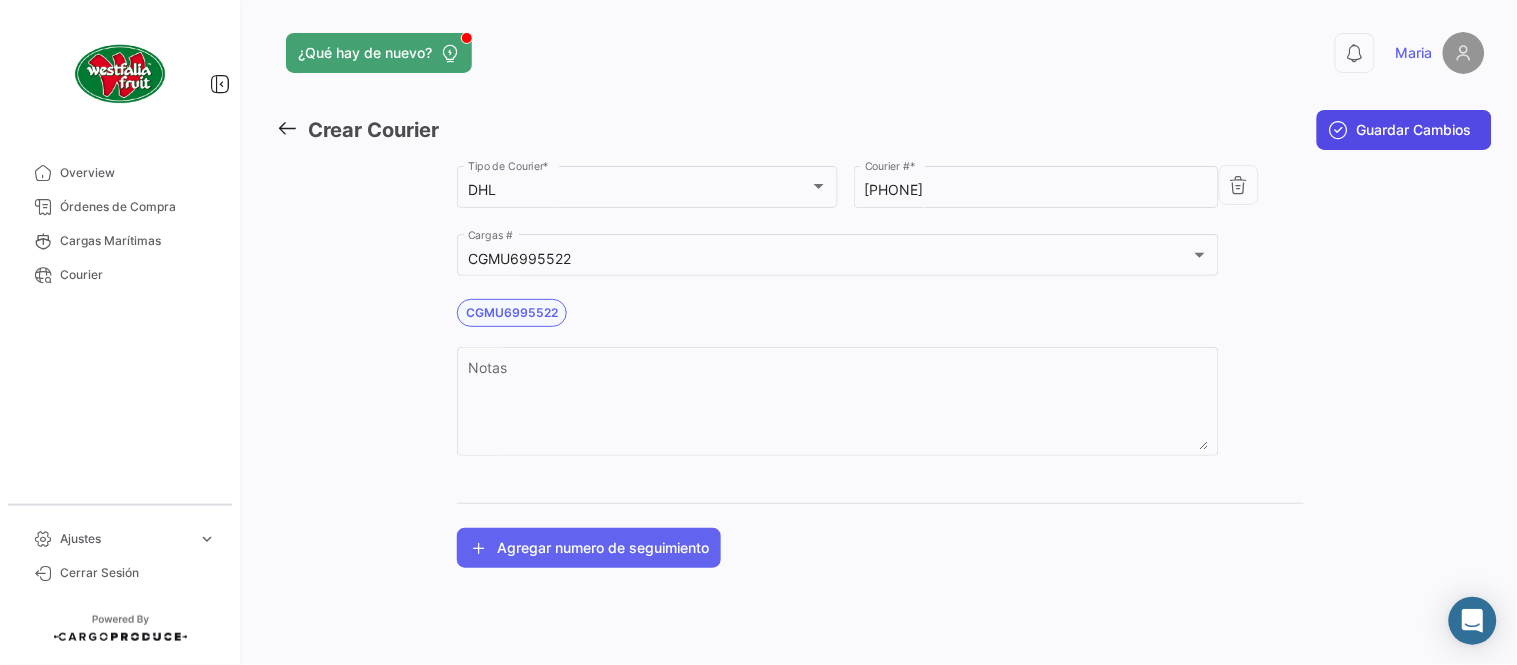 click on "Guardar Cambios" 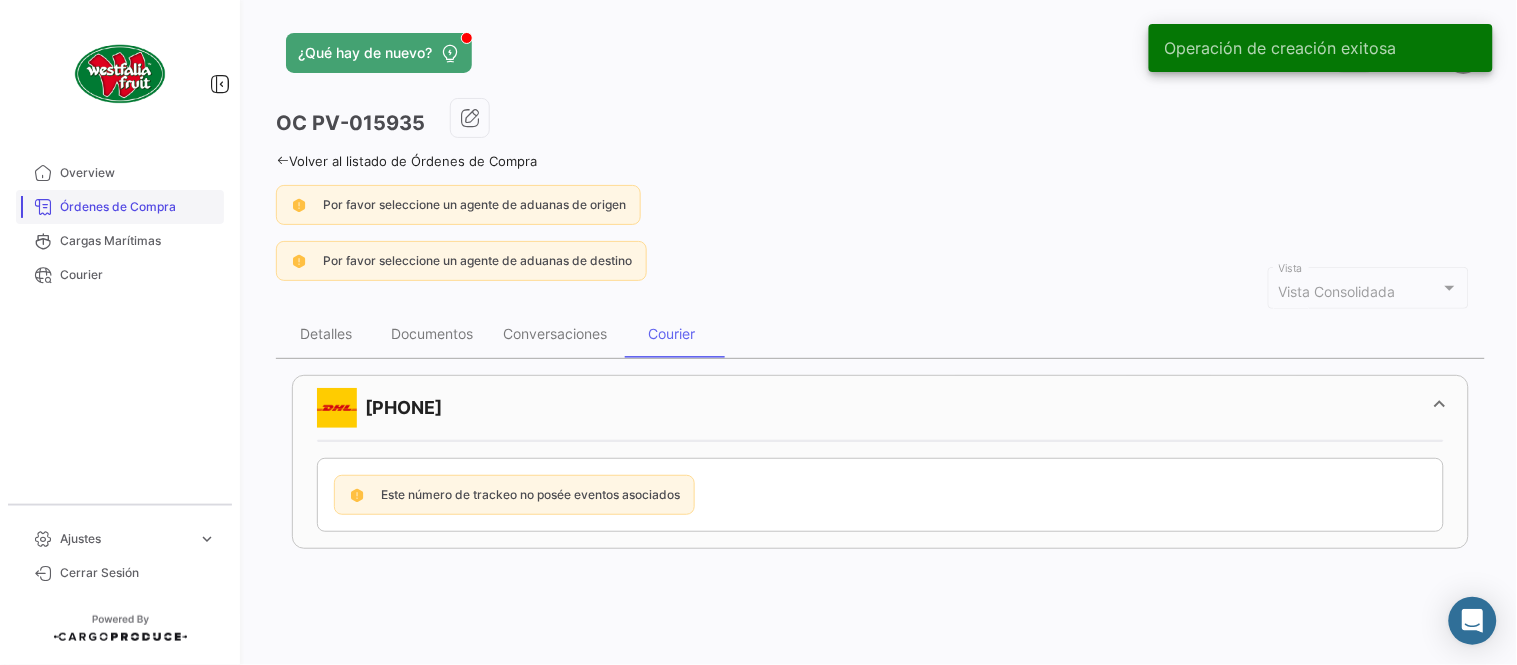 click on "Órdenes de Compra" at bounding box center (120, 207) 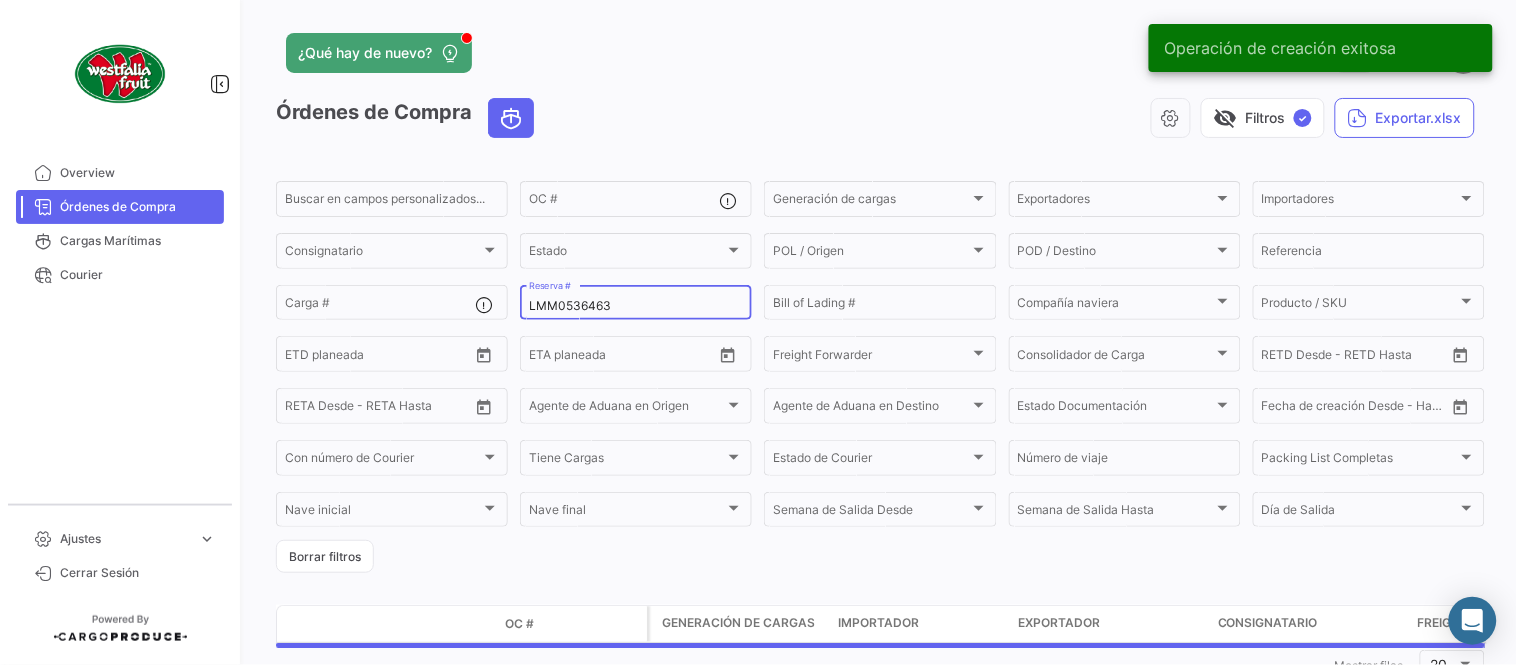 click on "LMM0536463" at bounding box center [636, 306] 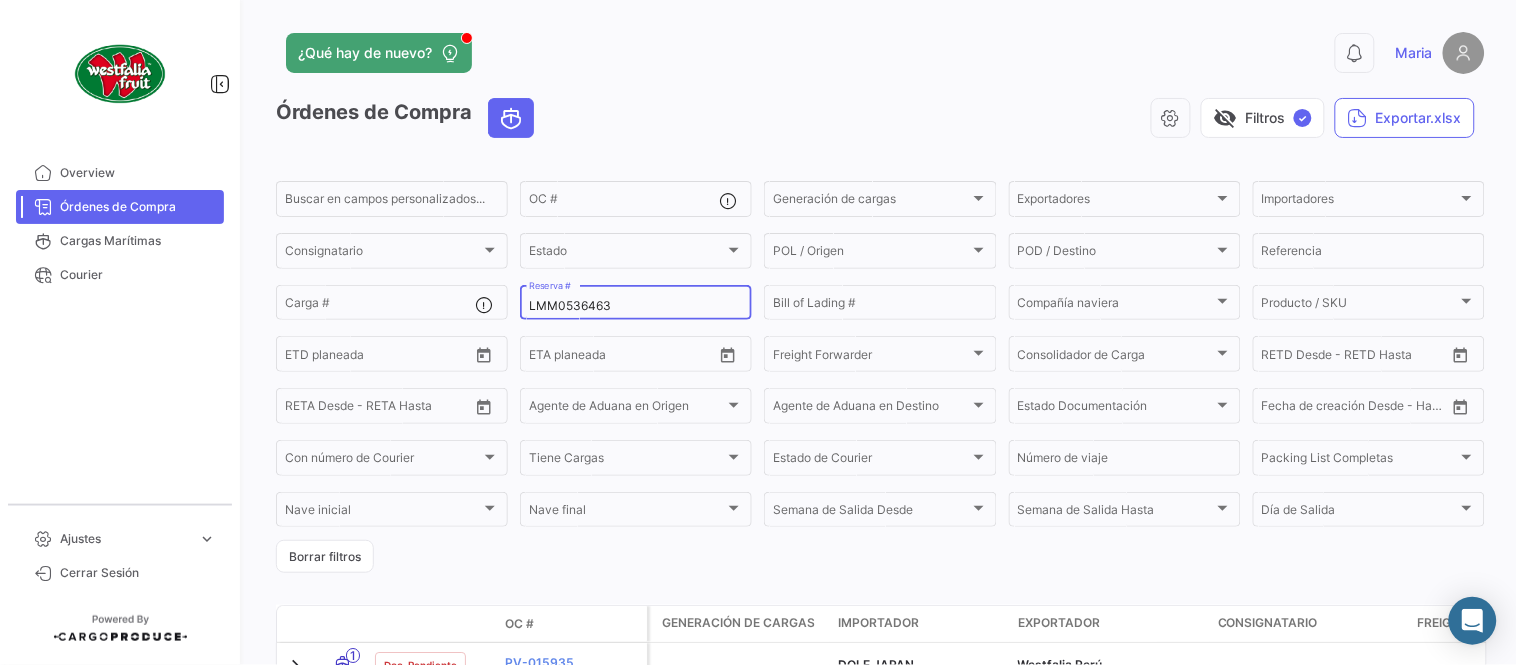 paste on "217" 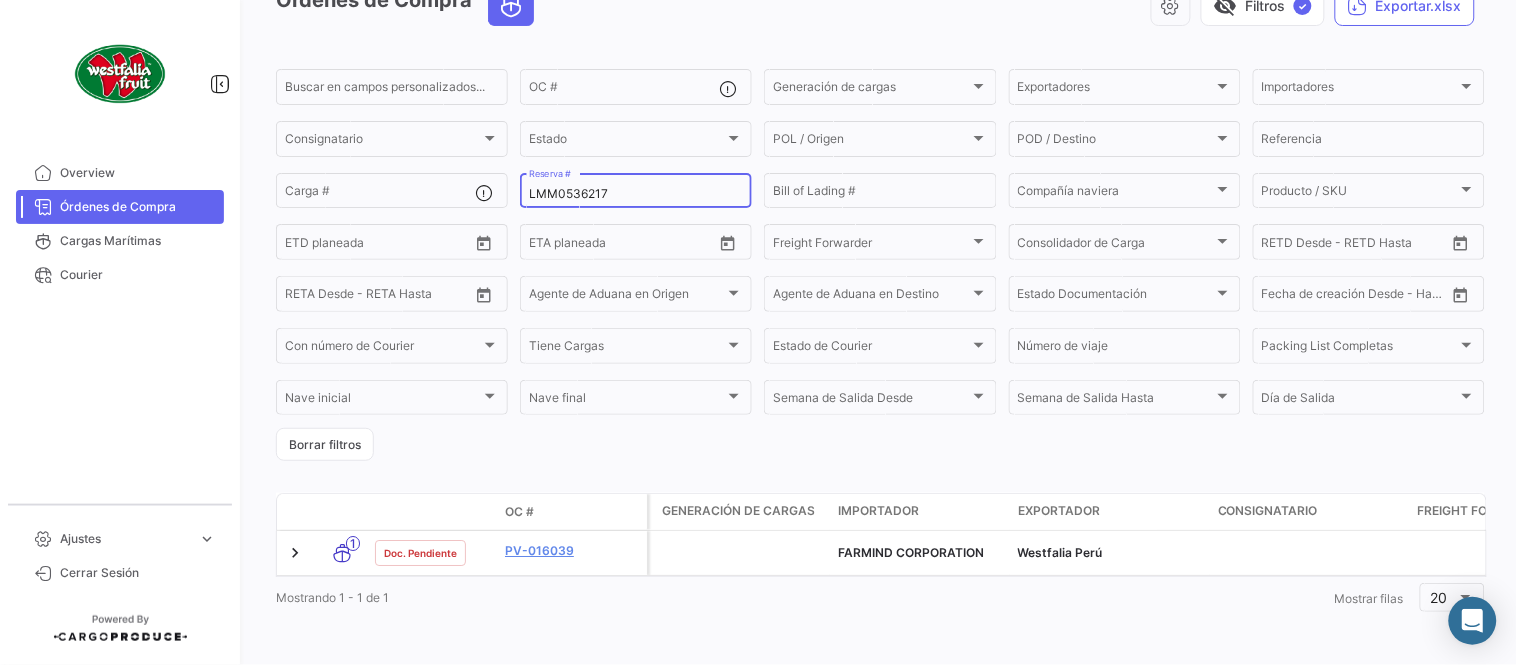 scroll, scrollTop: 128, scrollLeft: 0, axis: vertical 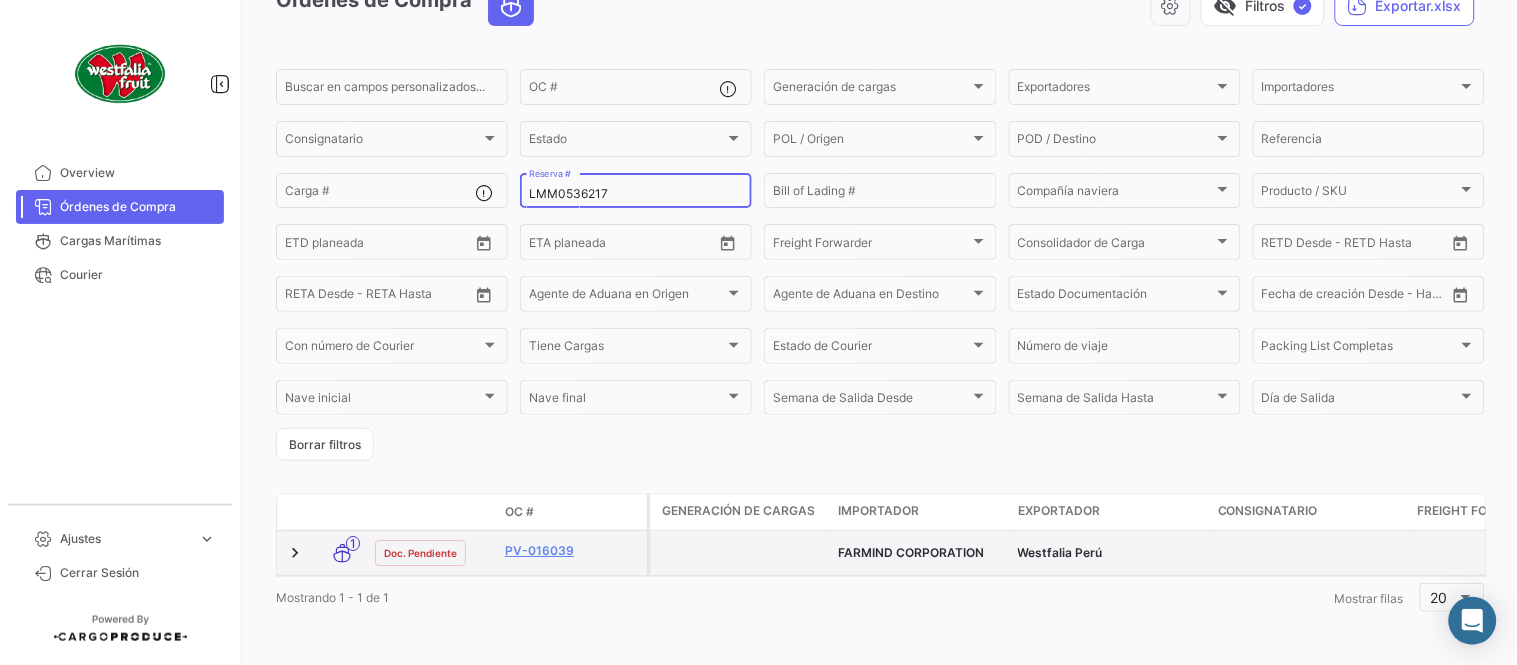 type on "LMM0536217" 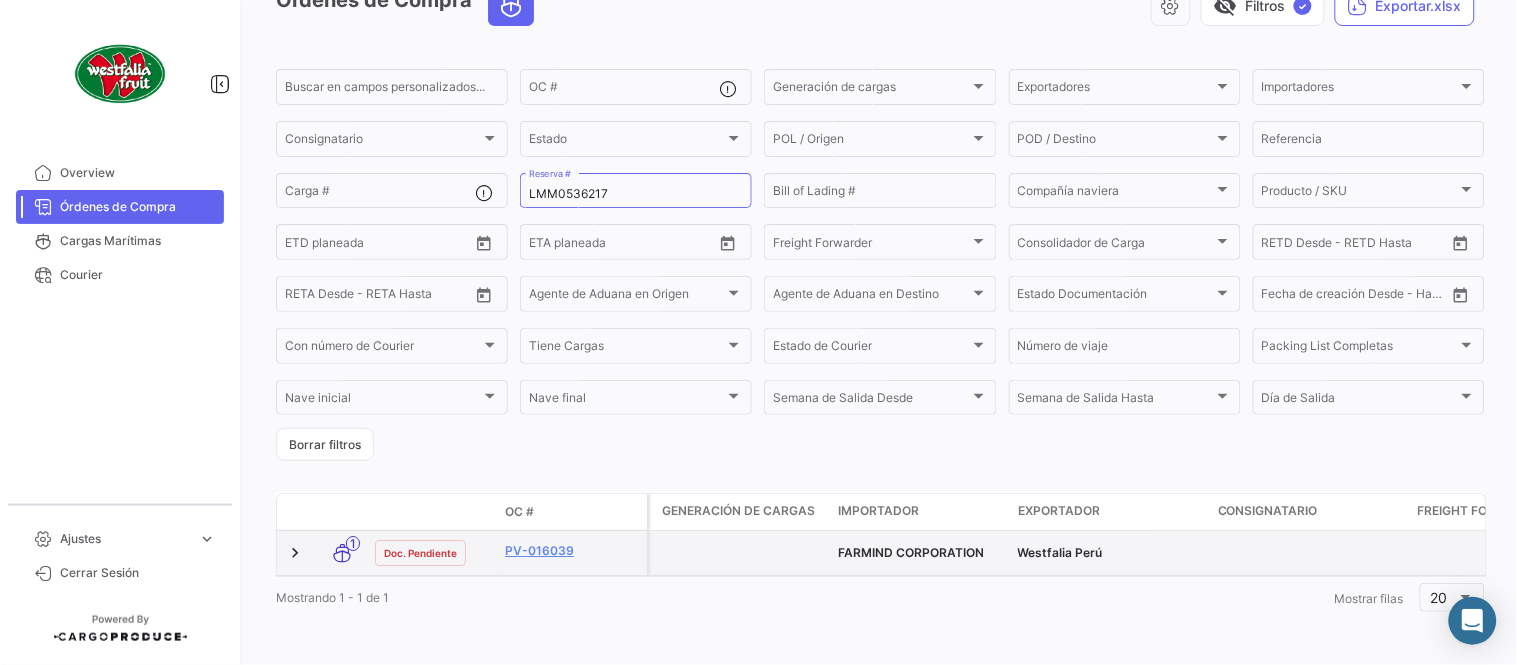 click on "PV-016039" 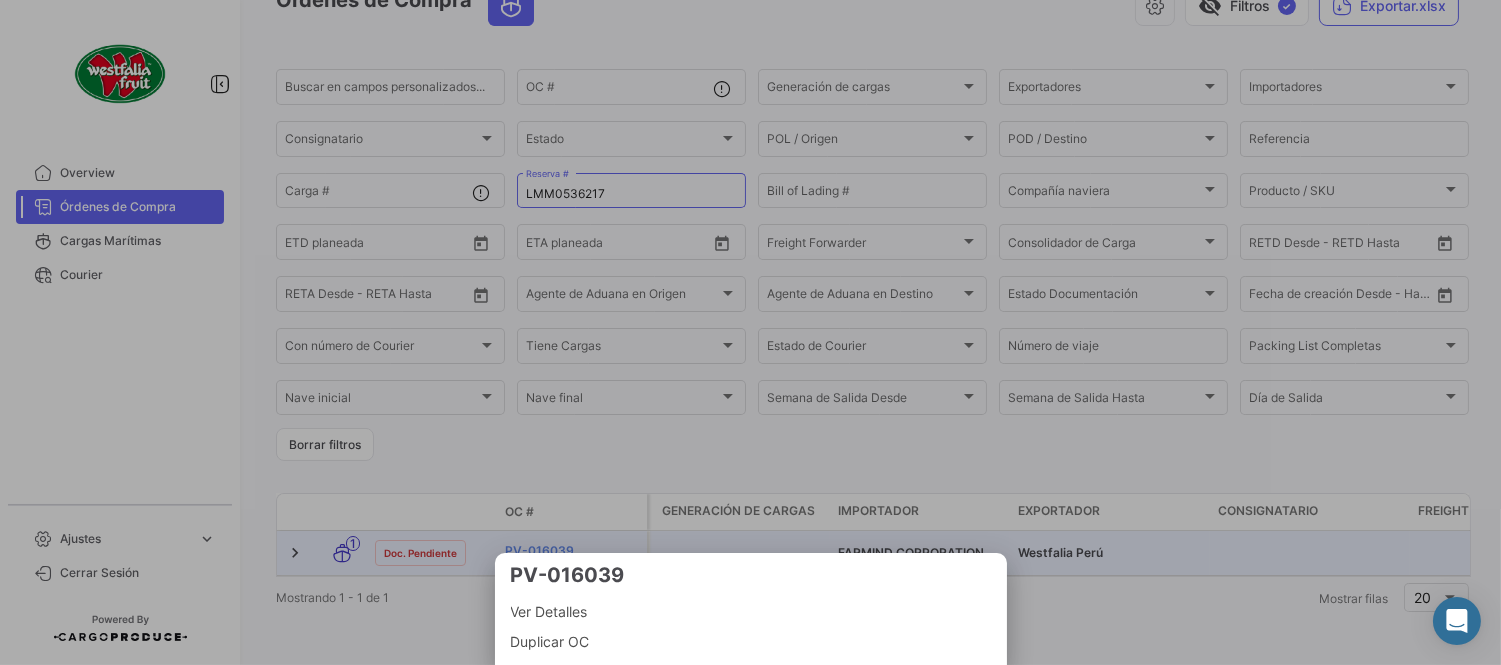 click at bounding box center (750, 332) 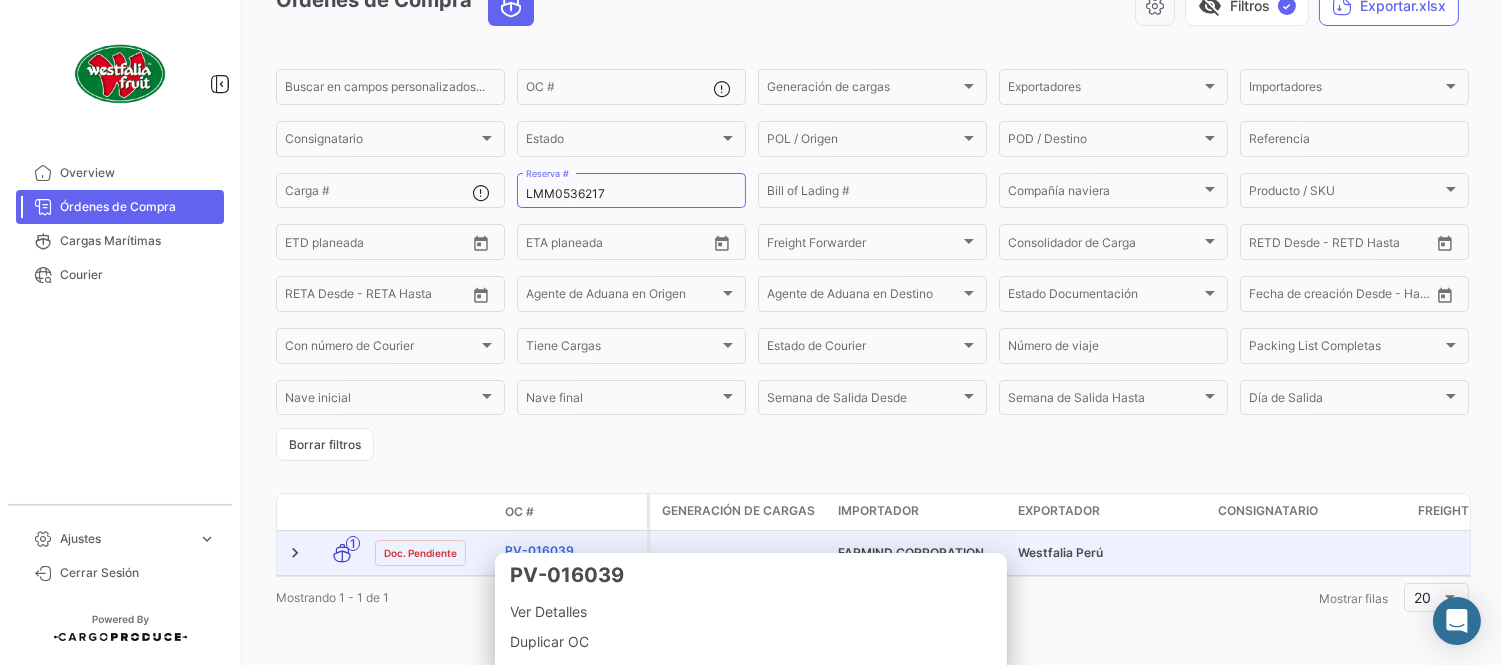 click on "PV-016039" 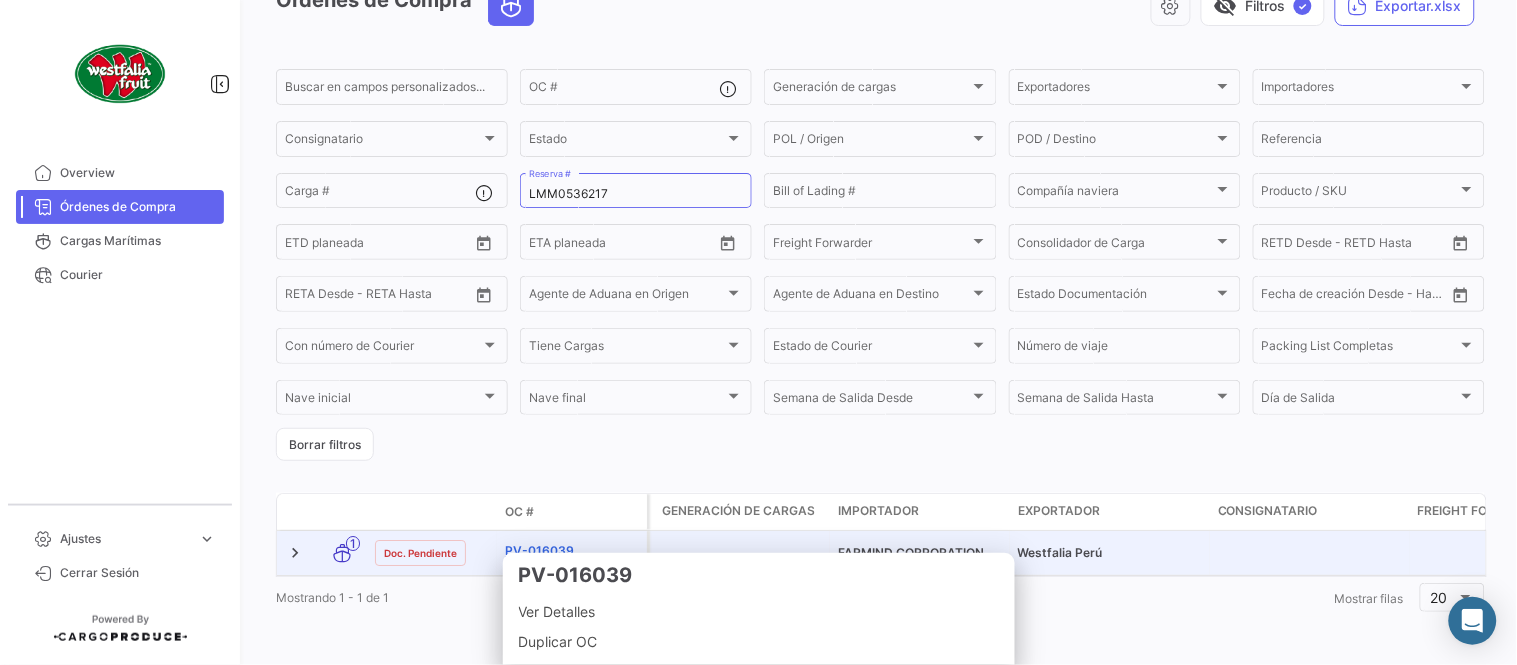 scroll, scrollTop: 0, scrollLeft: 0, axis: both 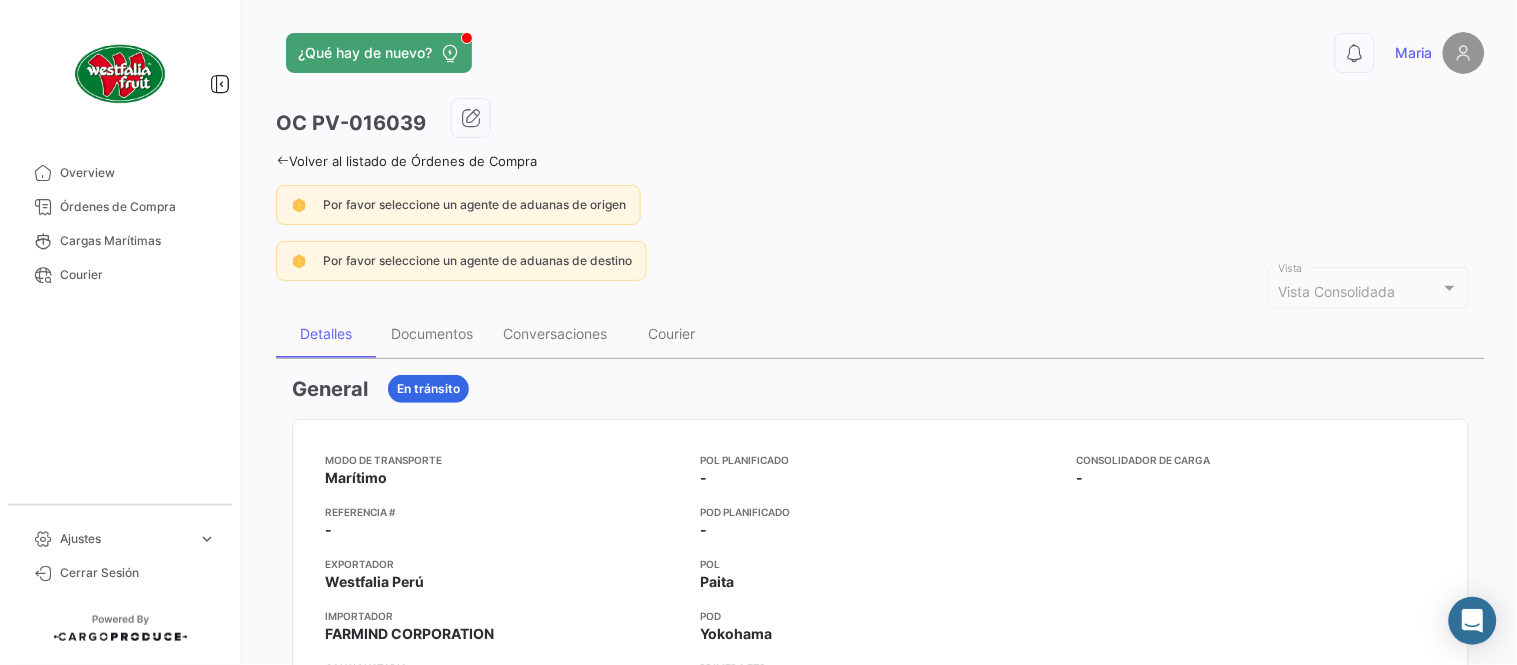 click on "Por favor seleccione un agente de aduanas de origen" 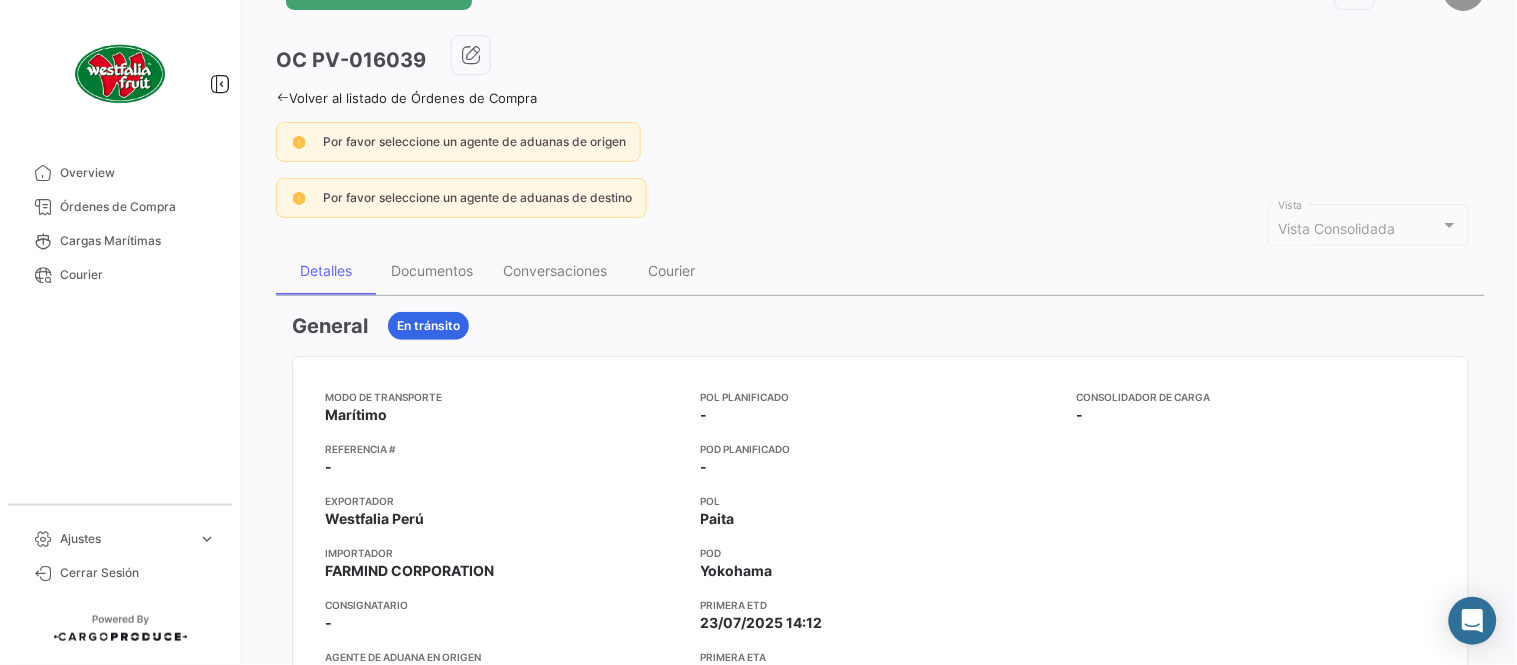 scroll, scrollTop: 111, scrollLeft: 0, axis: vertical 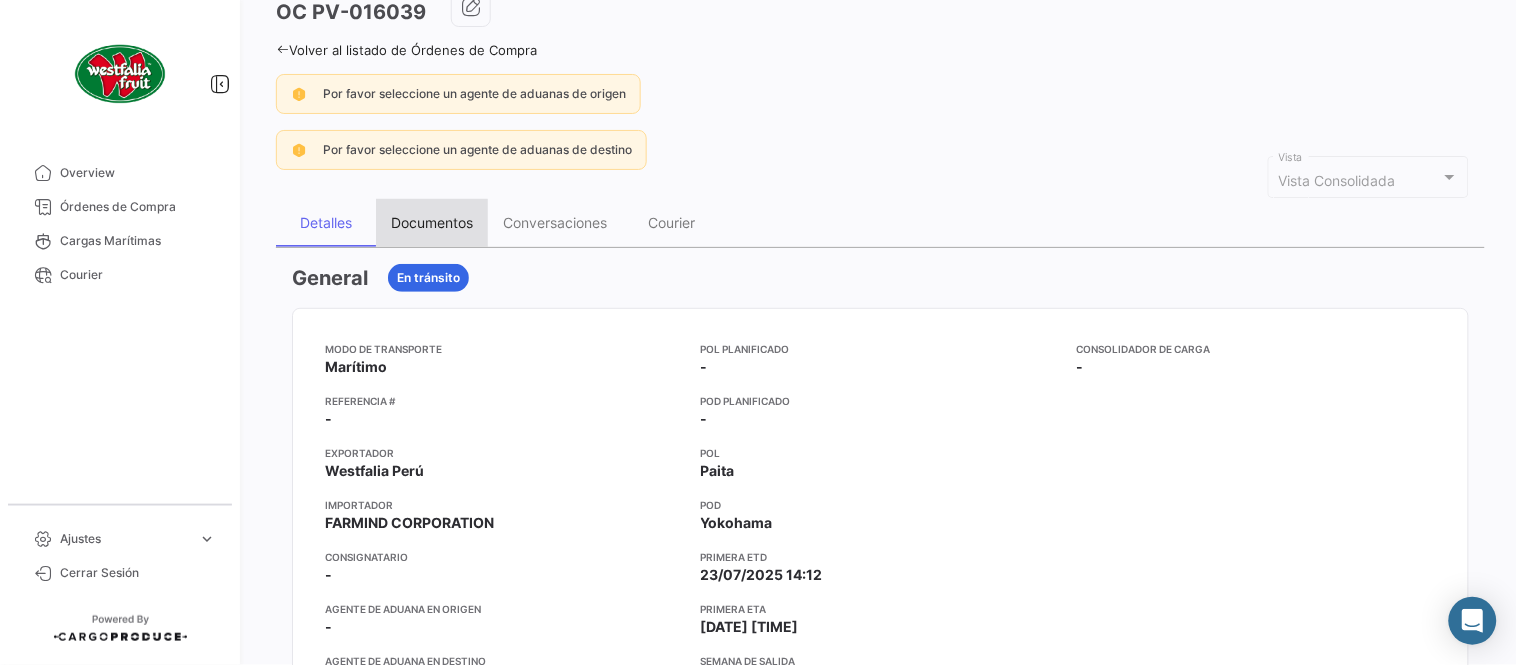 click on "Documentos" at bounding box center [432, 222] 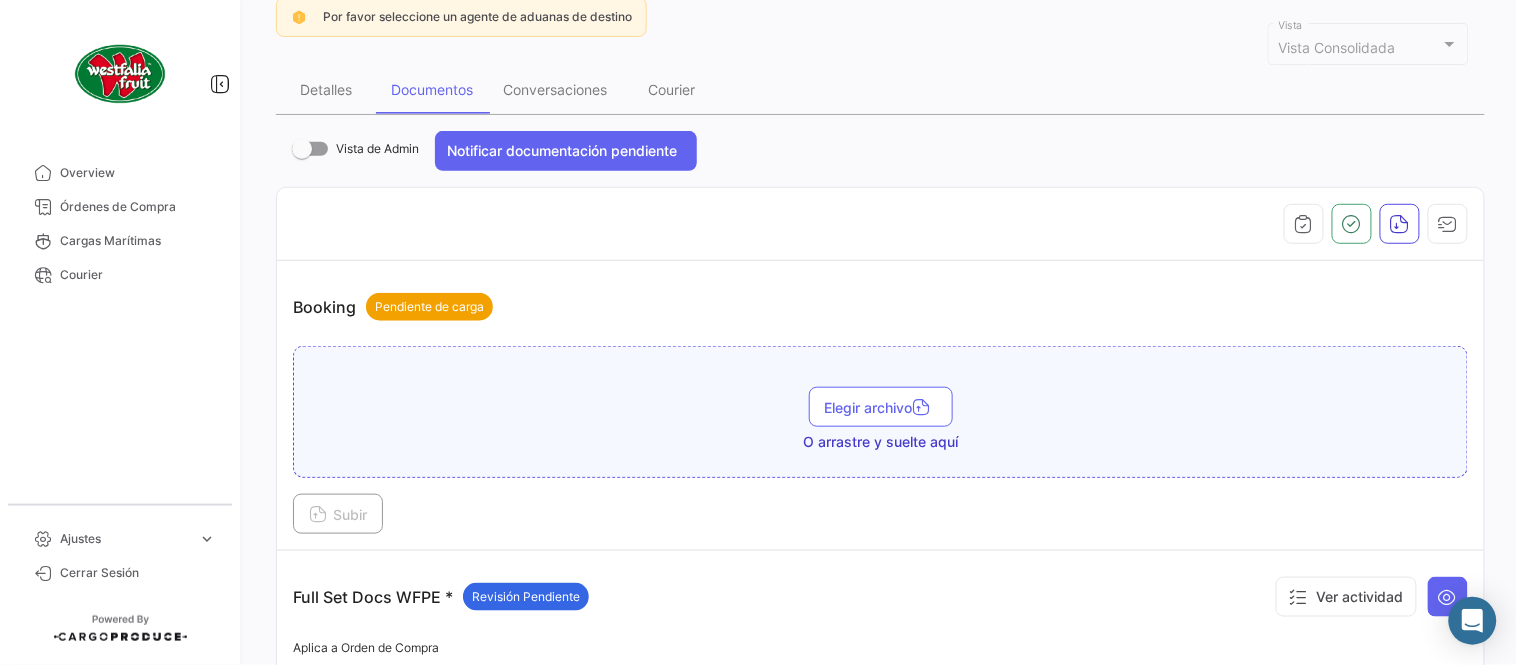 scroll, scrollTop: 0, scrollLeft: 0, axis: both 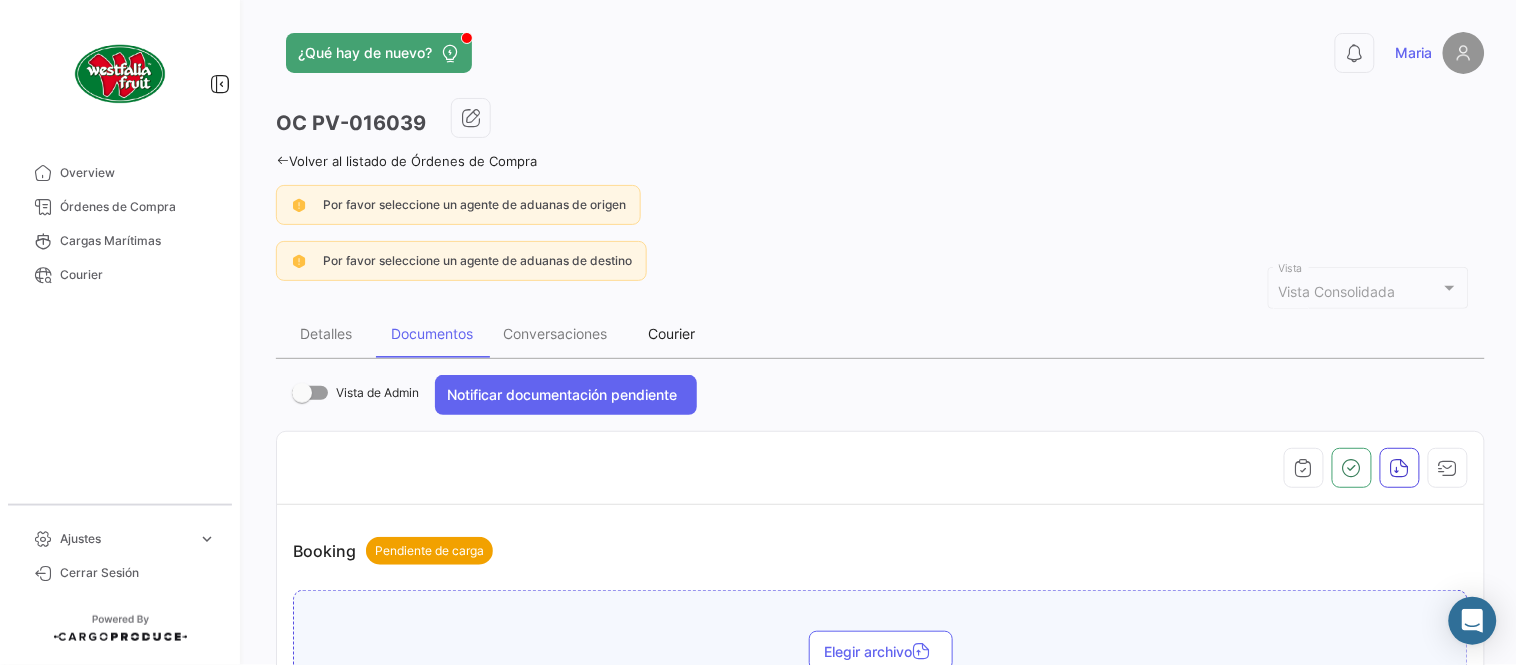 click on "Courier" at bounding box center [672, 333] 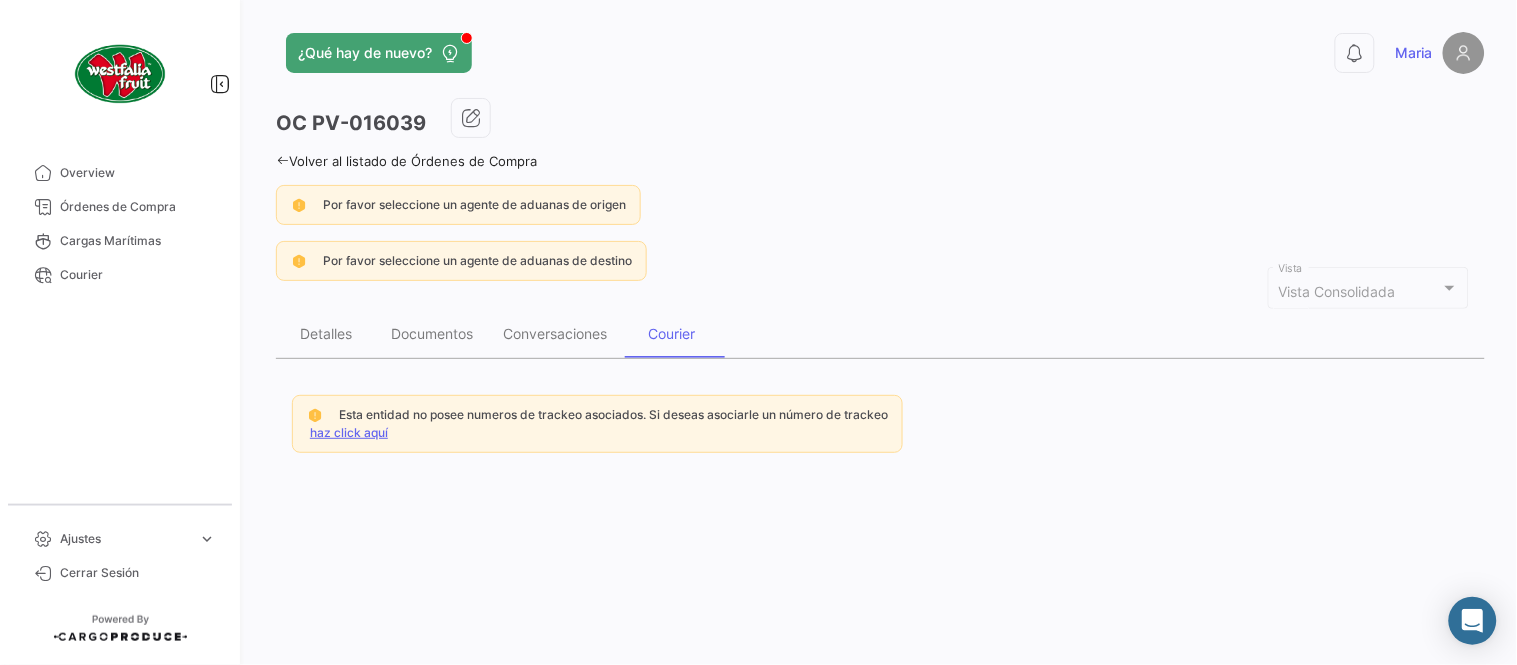 click on "haz click aquí" at bounding box center [349, 432] 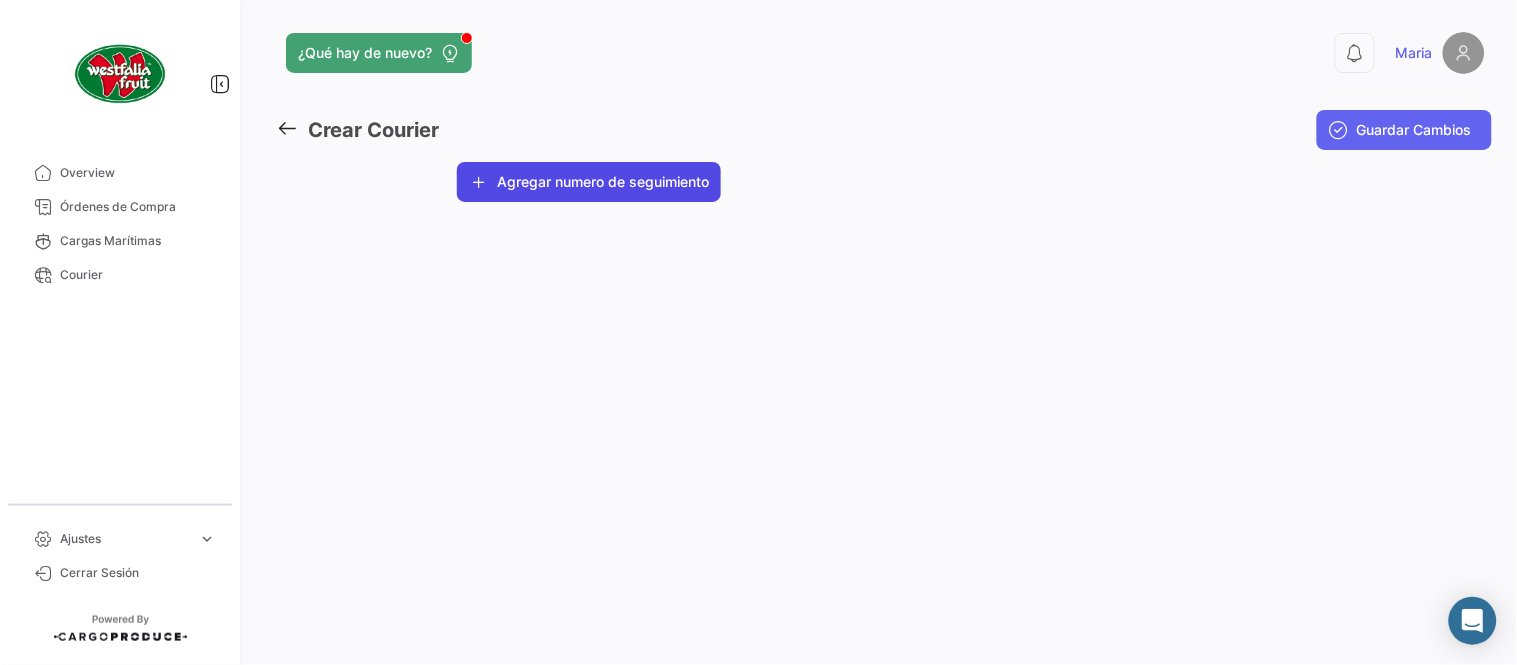 click on "Agregar numero de seguimiento" 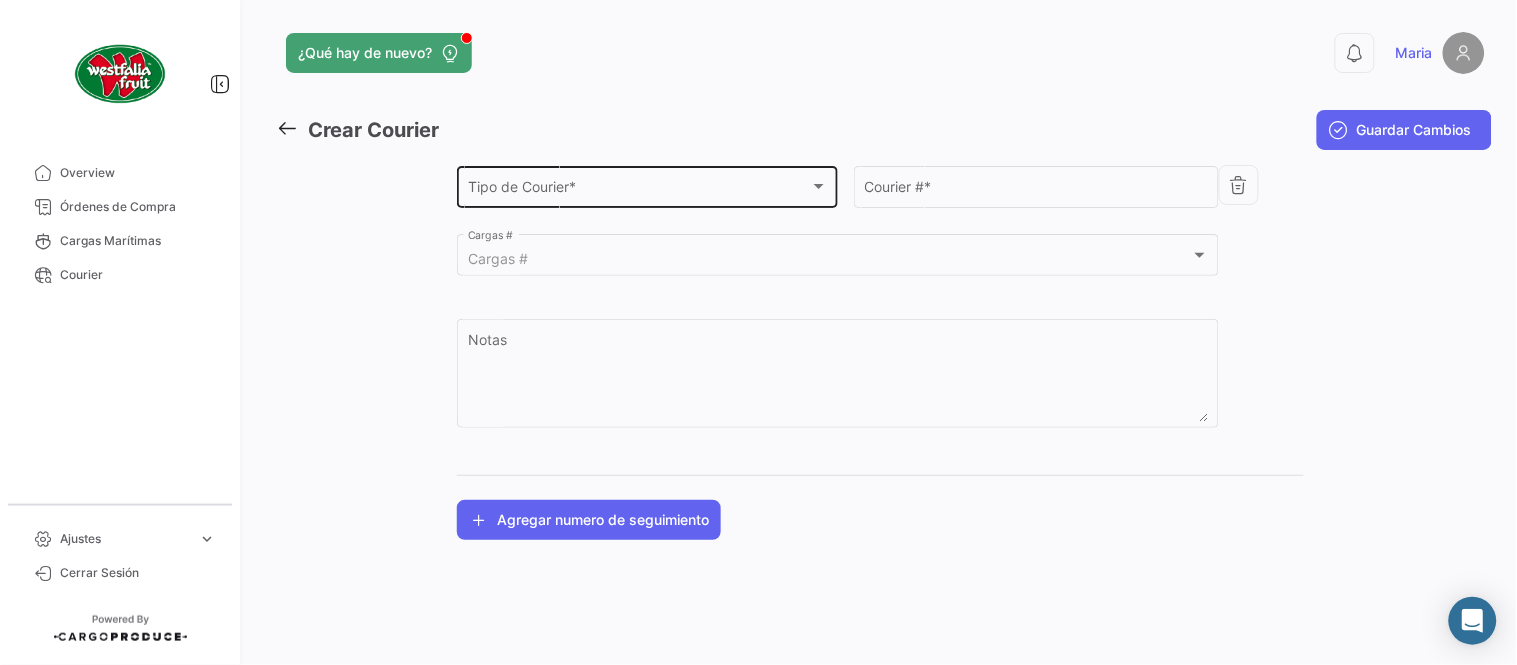 click on "Tipo de Courier * Tipo de Courier  *" 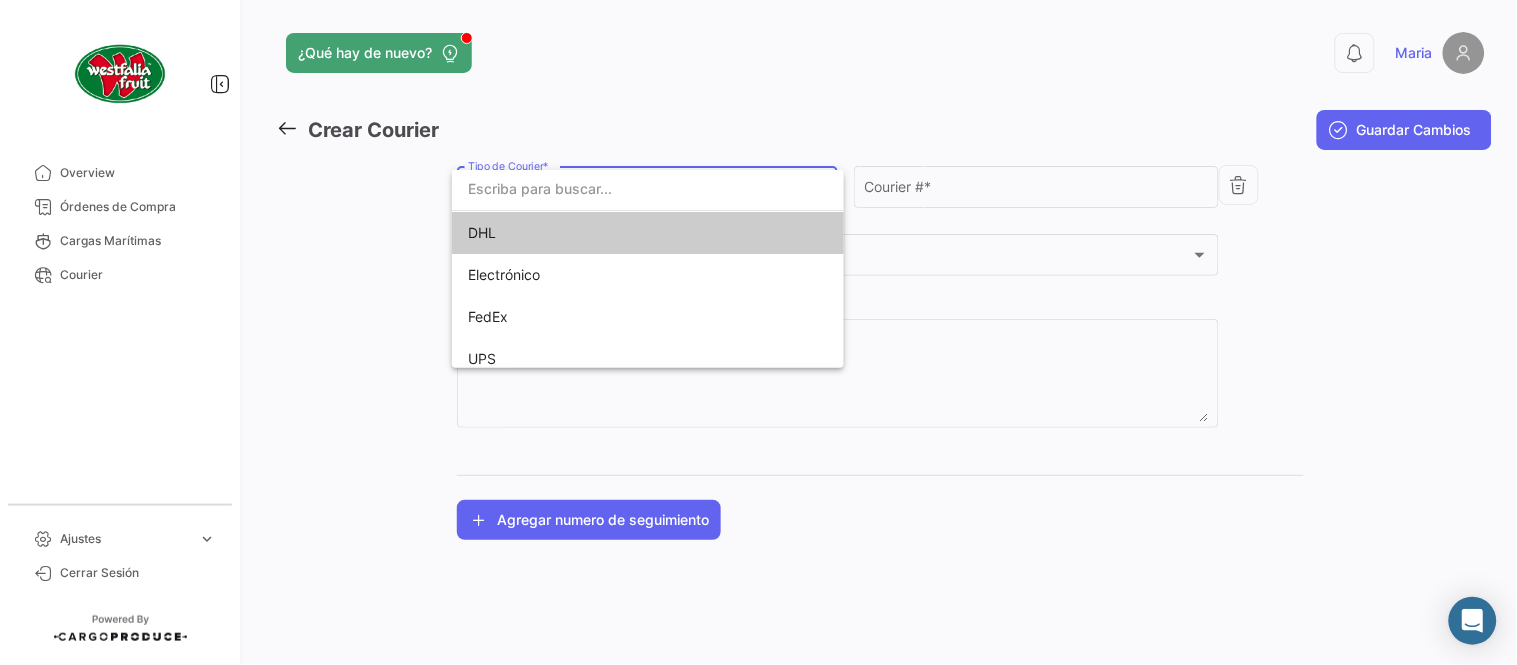 click on "DHL" at bounding box center [608, 233] 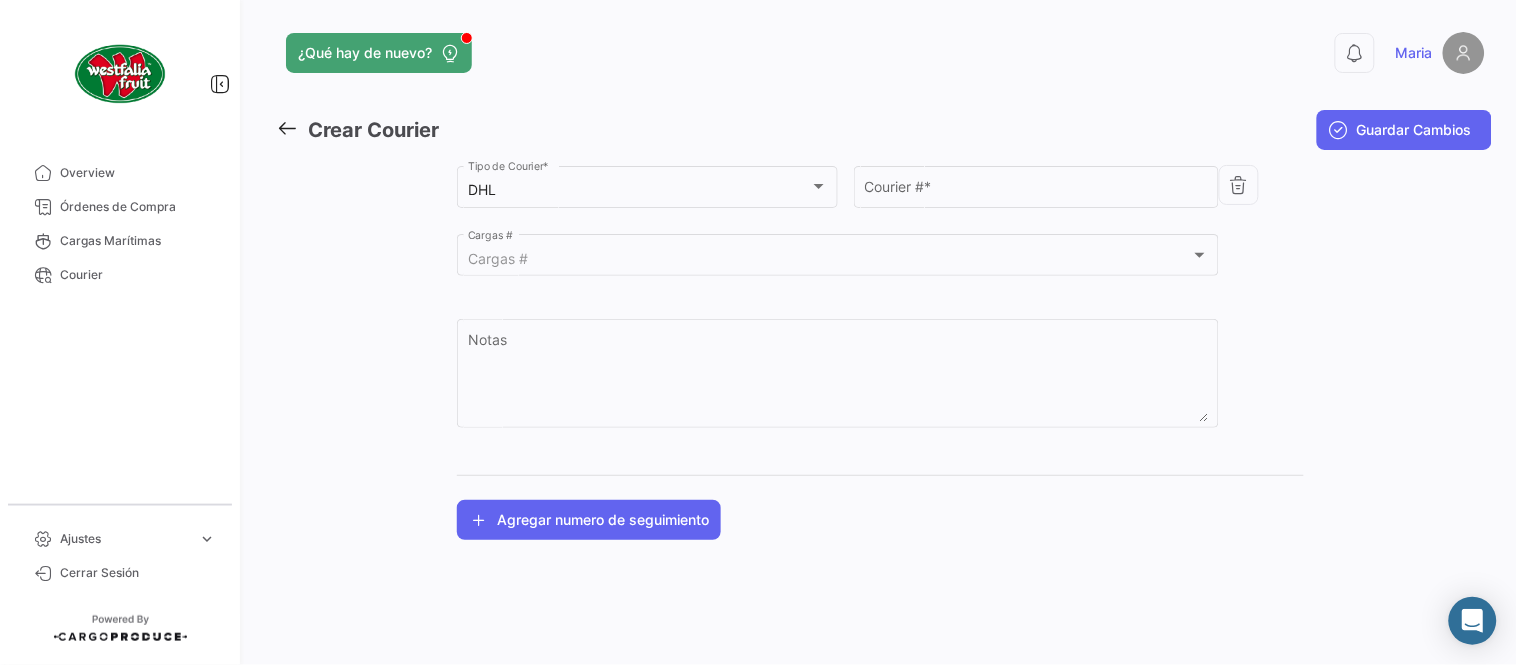 click on "Cargas #  Cargas #" 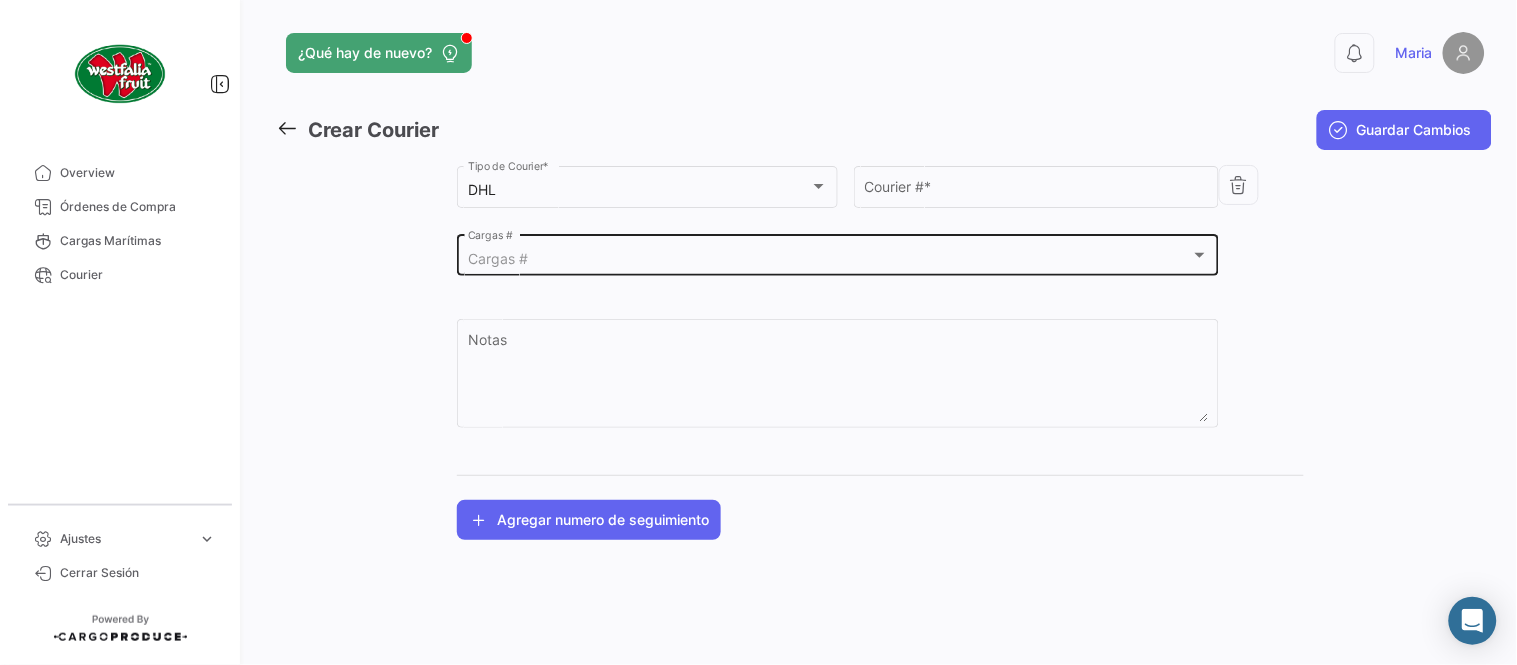 click on "Cargas #" at bounding box center [829, 259] 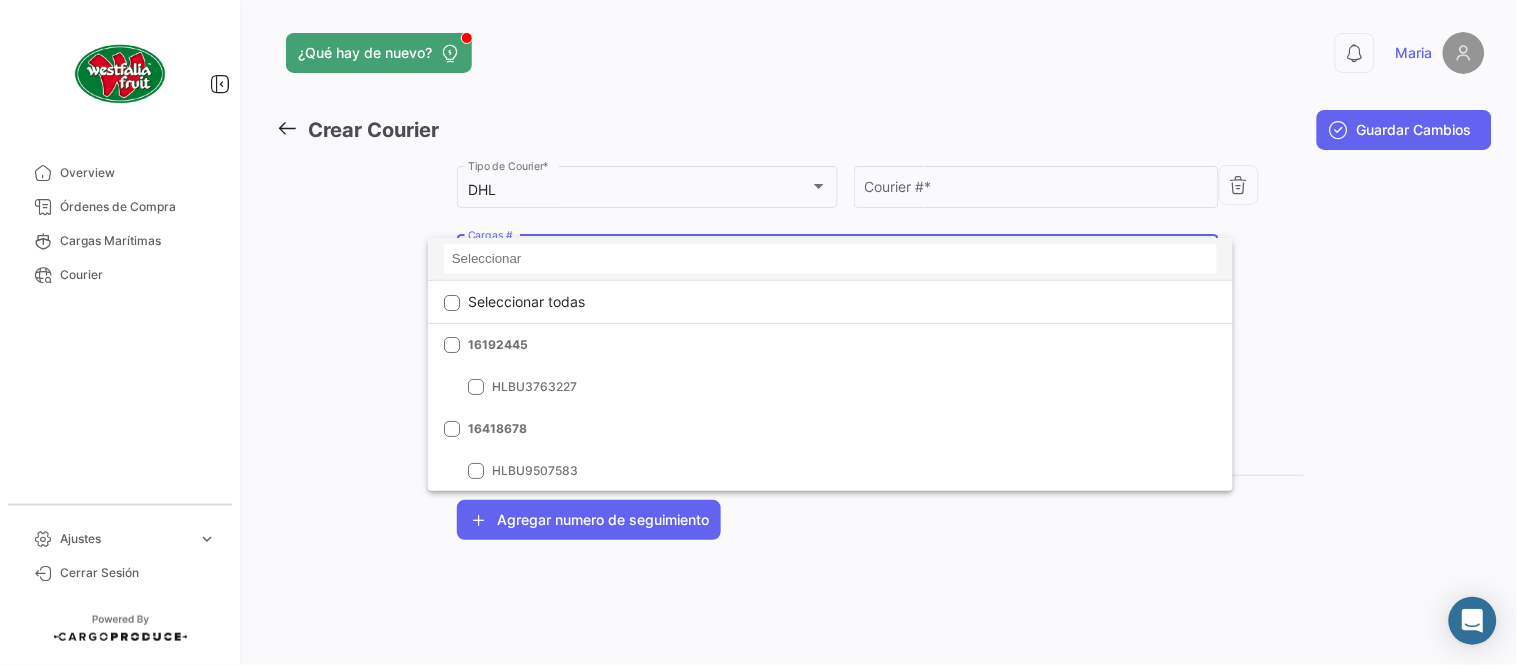 click at bounding box center [830, 259] 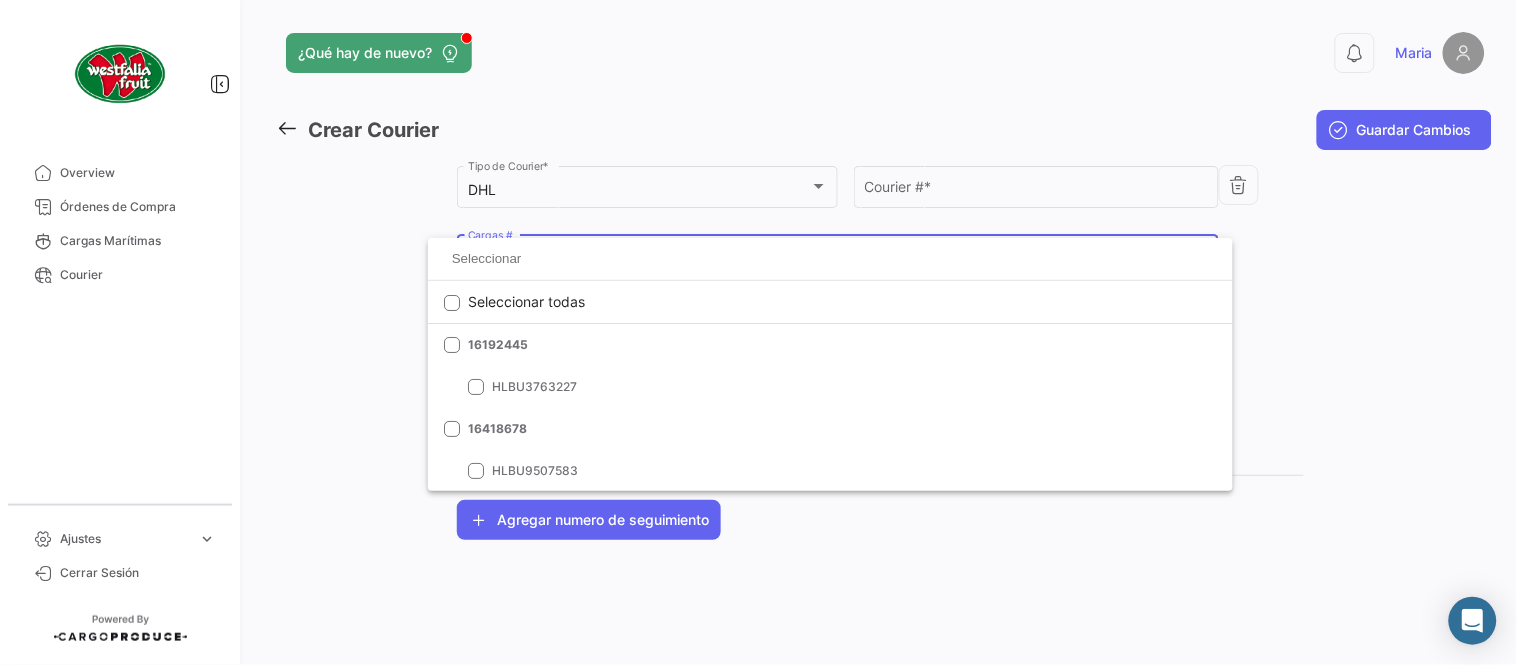 paste on "LMM0536217" 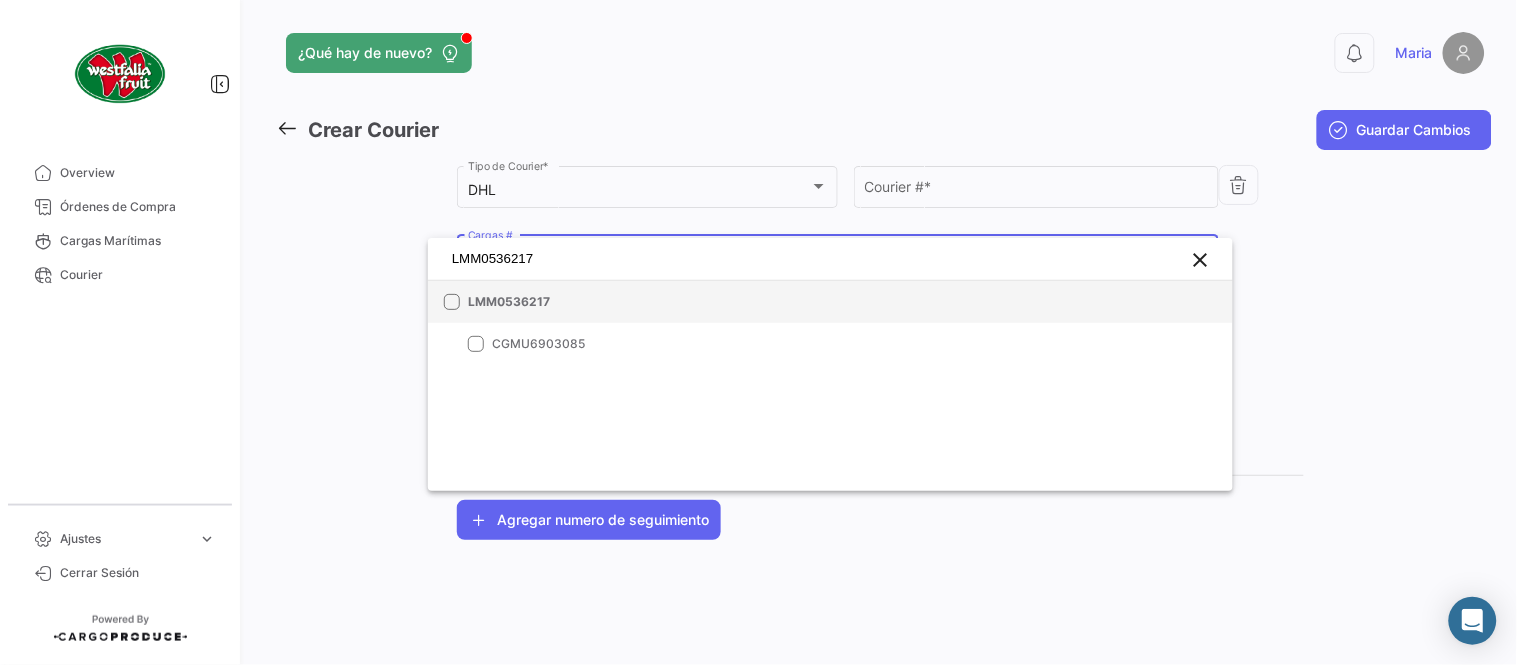 type on "LMM0536217" 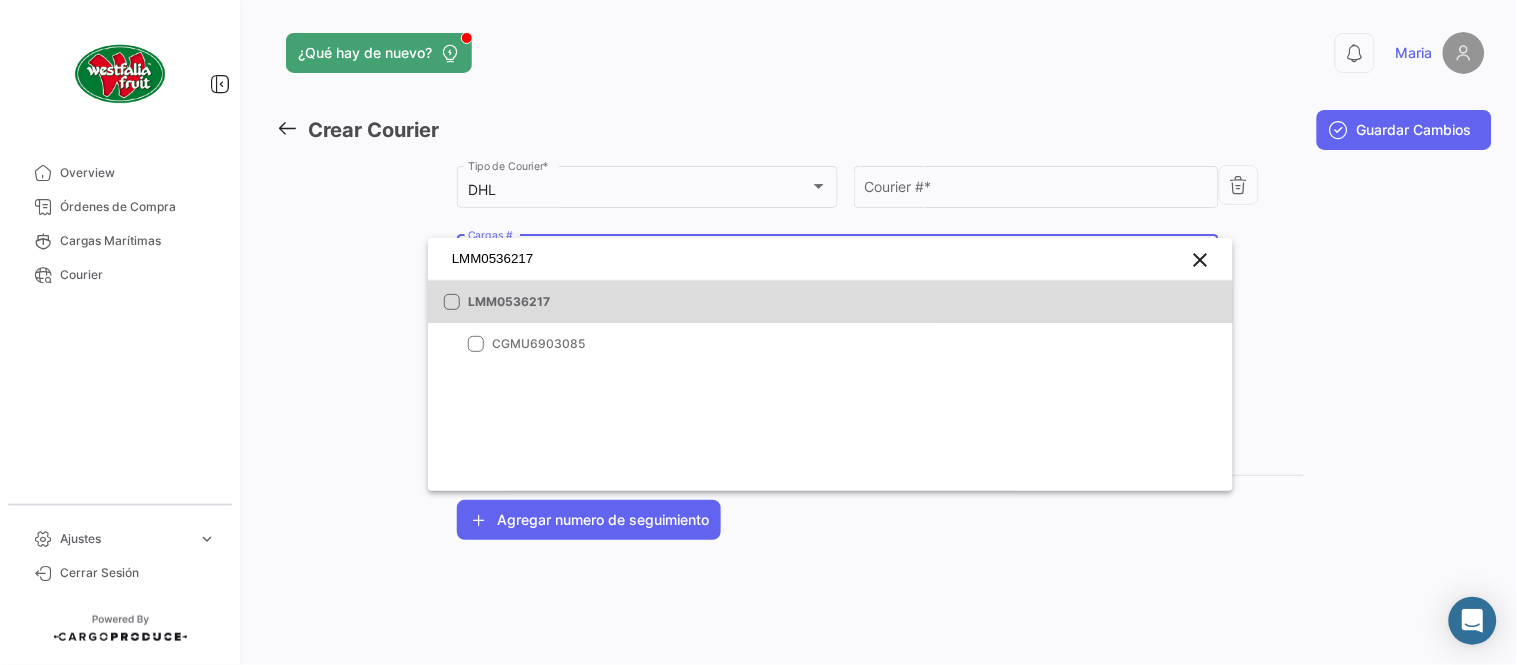 click on "LMM0536217" at bounding box center (608, 302) 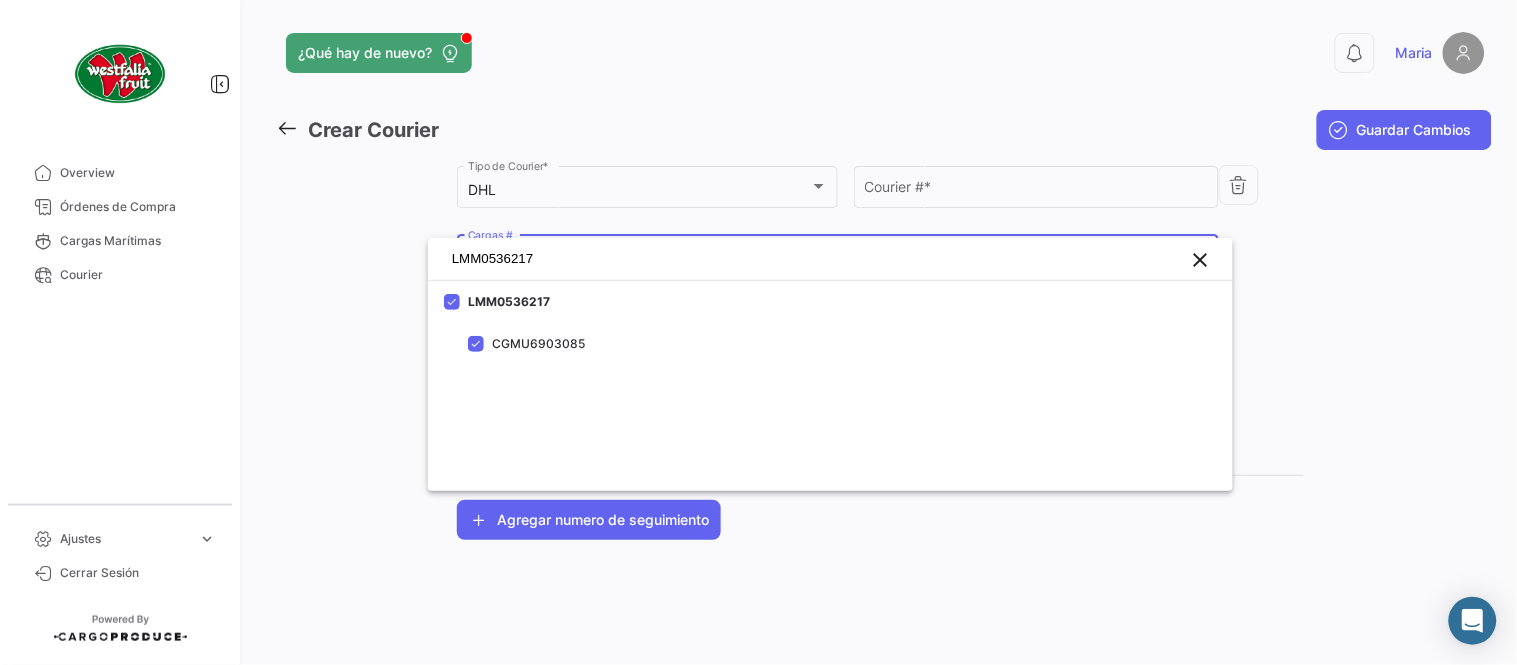 click at bounding box center (758, 332) 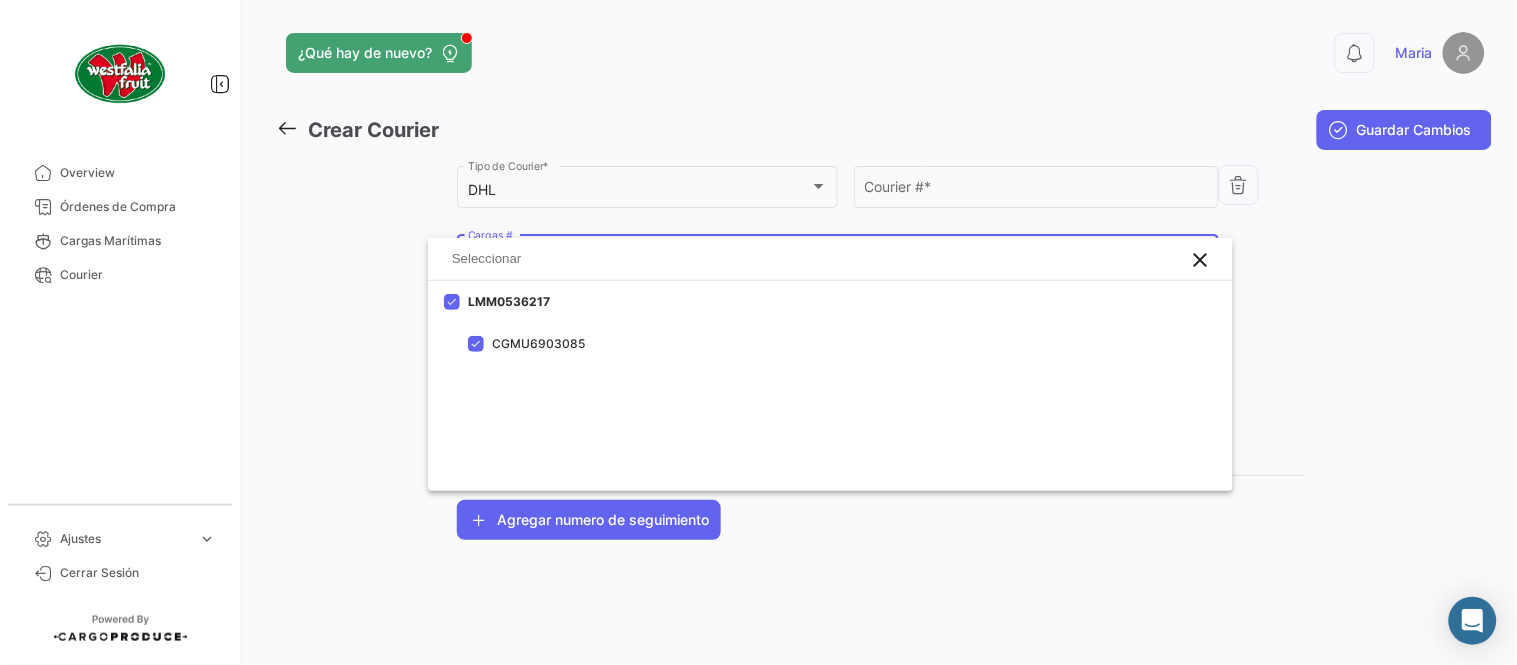 click on "Courier #  *" 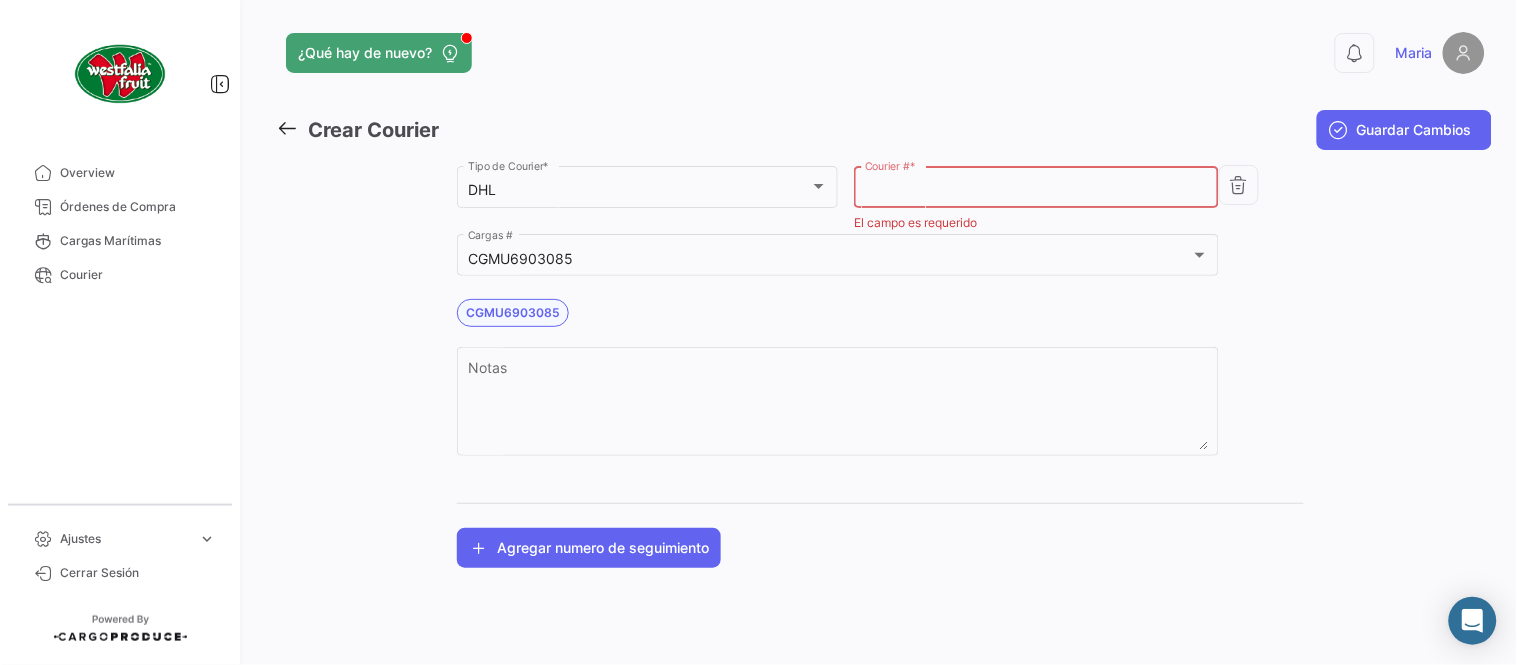 paste on "[PHONE]" 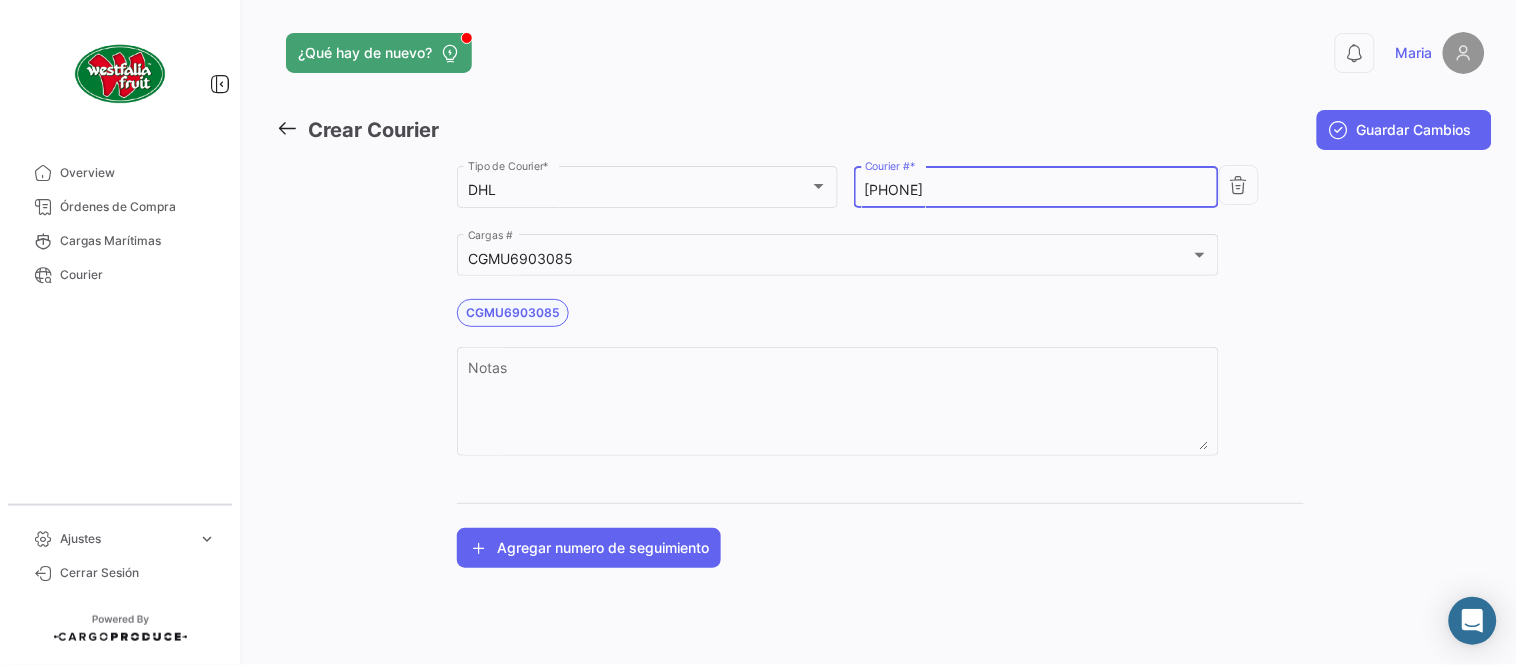 type on "[PHONE]" 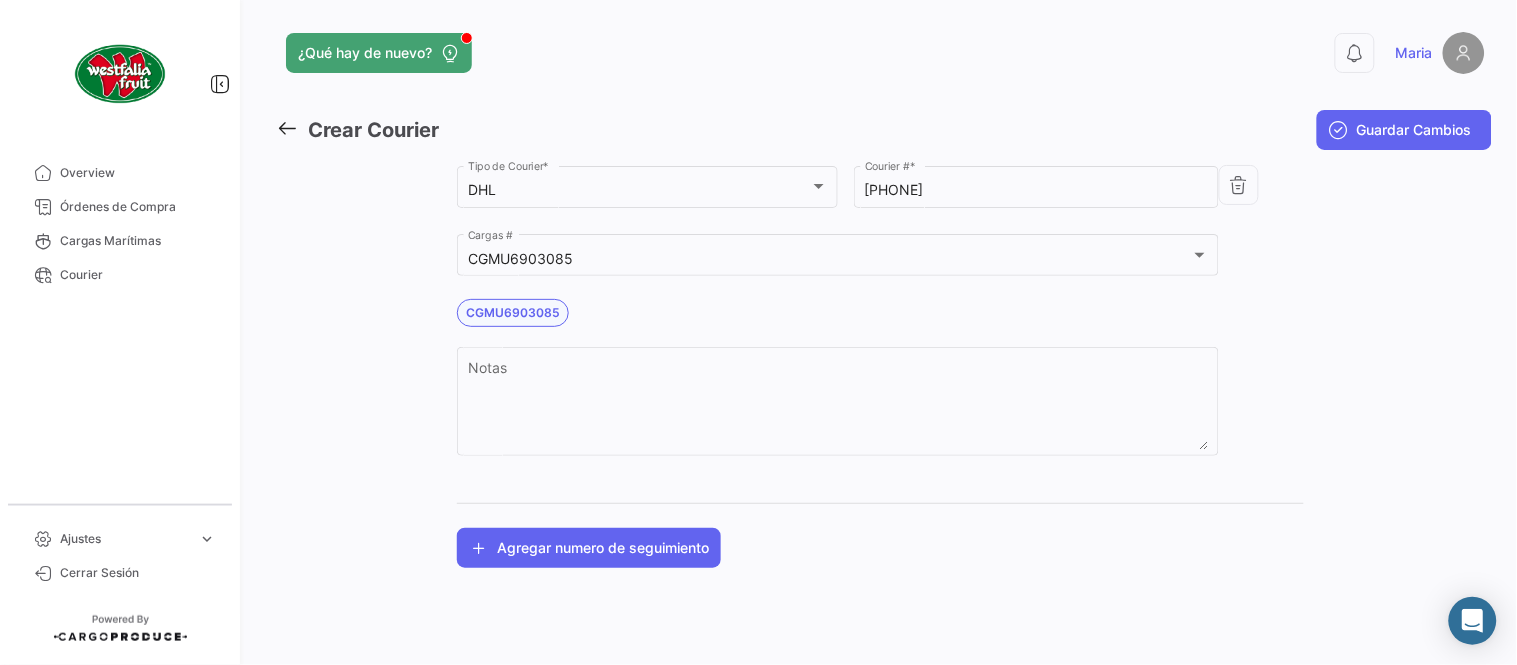 click on "Guardar Cambios" 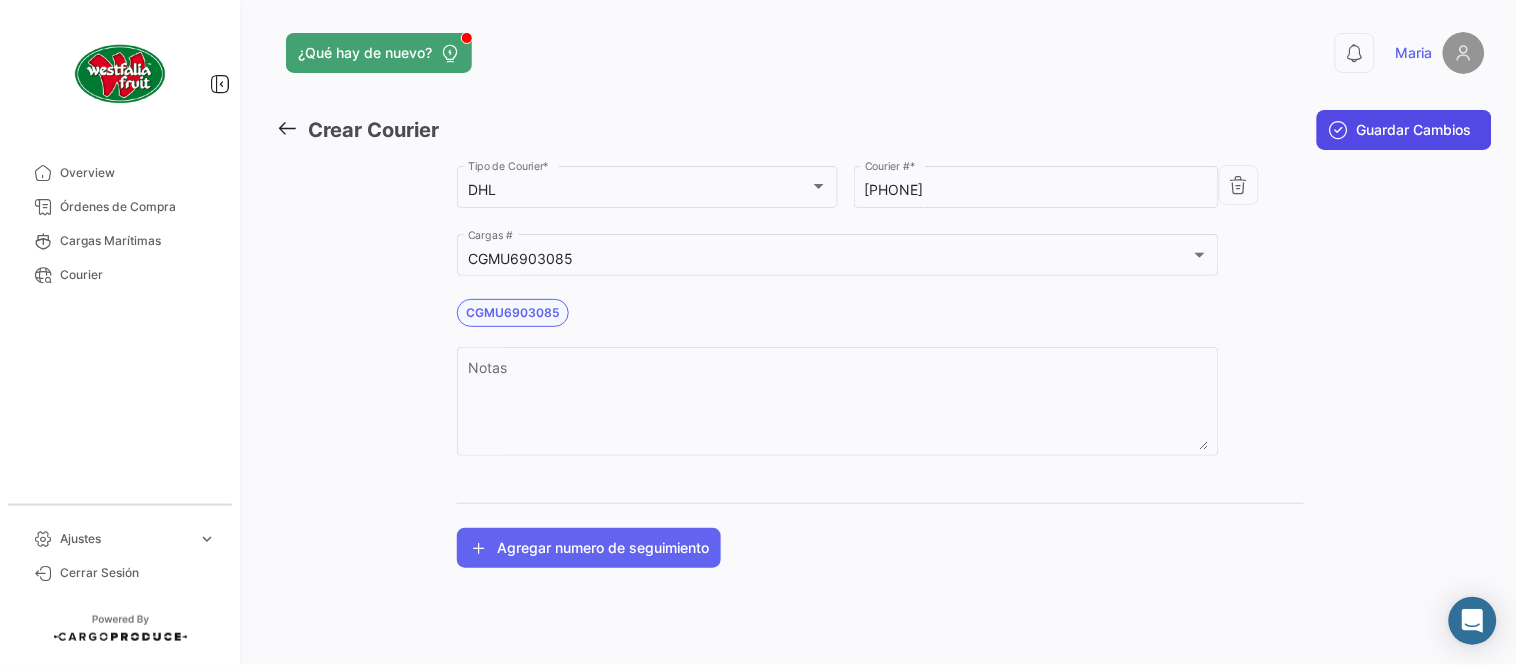 click on "Guardar Cambios" 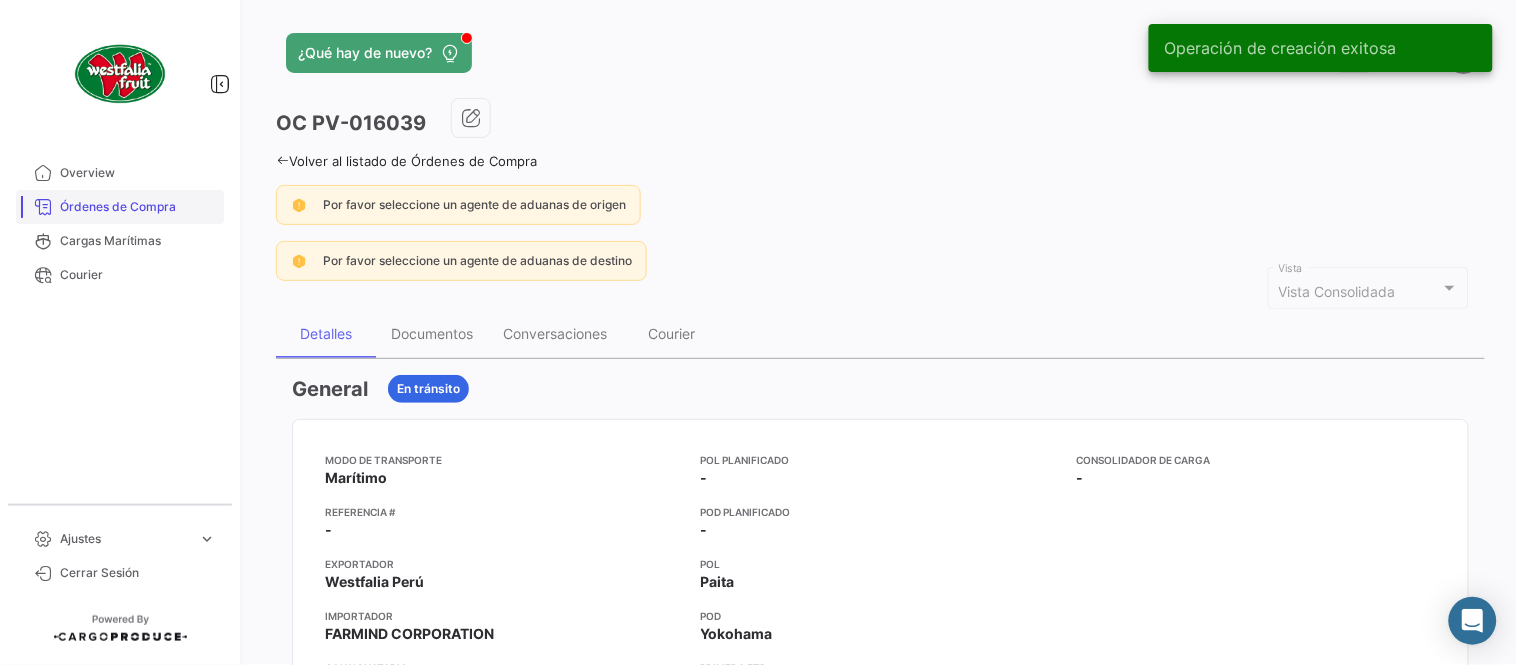 click on "Órdenes de Compra" at bounding box center (138, 207) 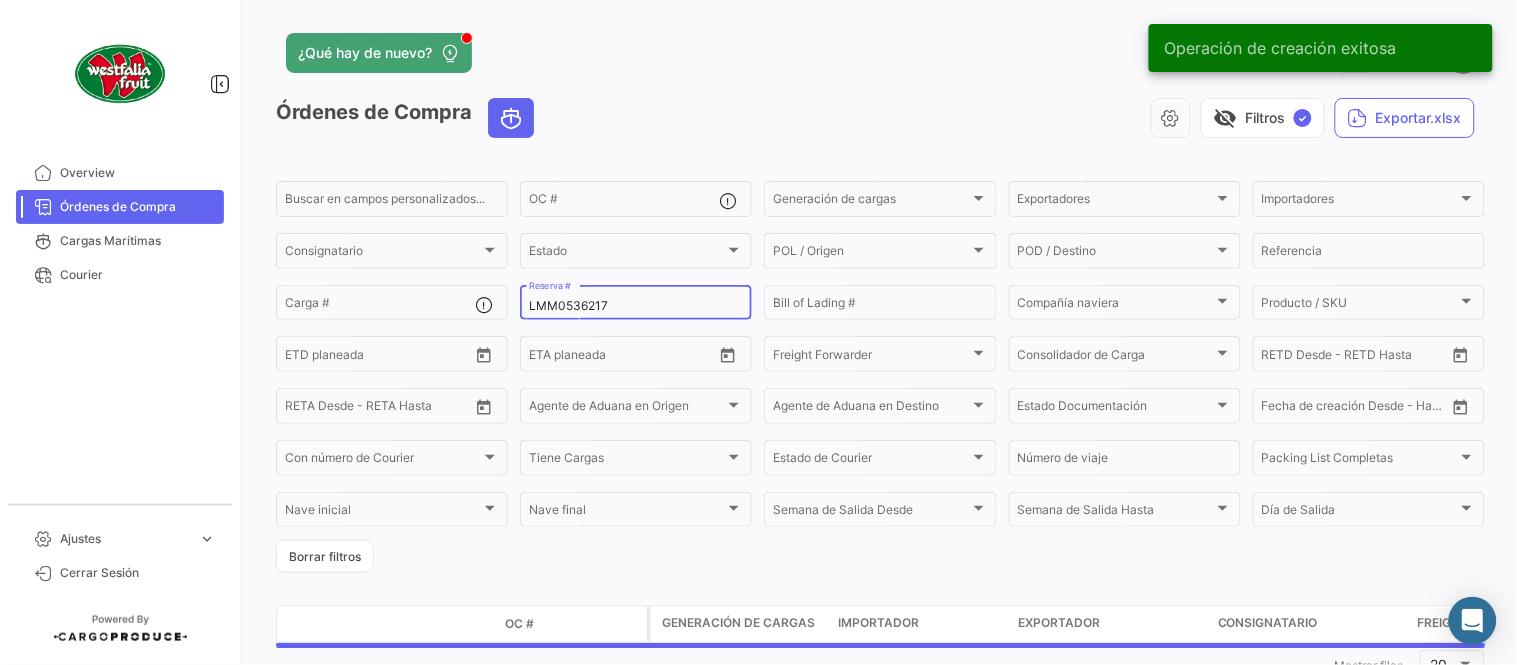 click on "LMM0536217" at bounding box center [636, 306] 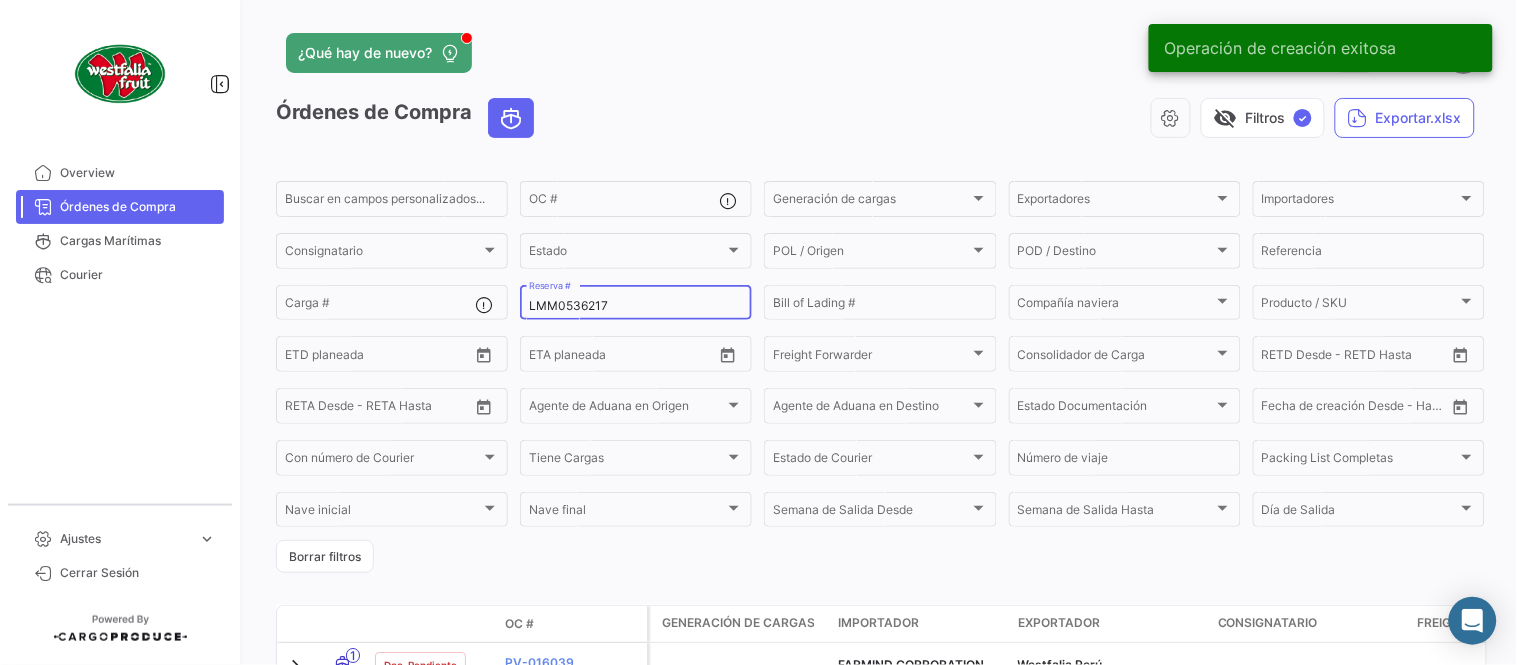 paste on "192" 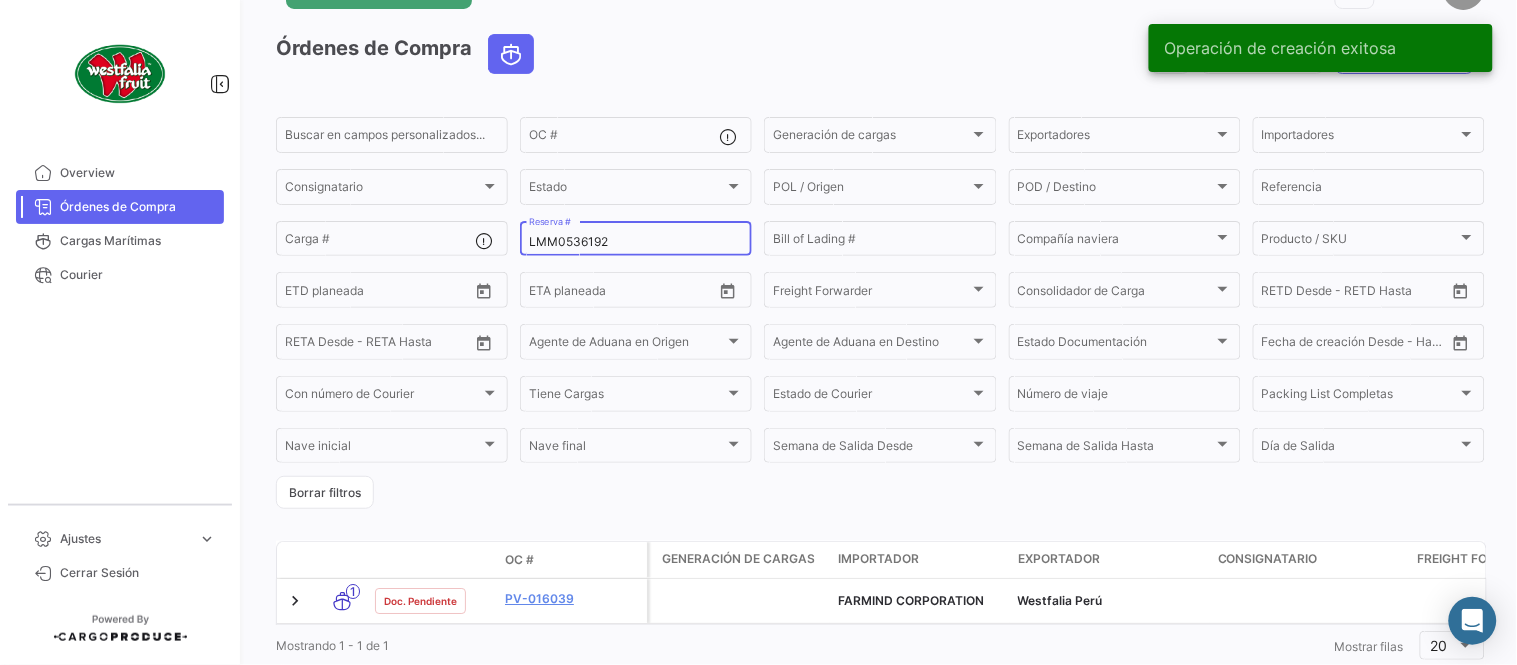scroll, scrollTop: 128, scrollLeft: 0, axis: vertical 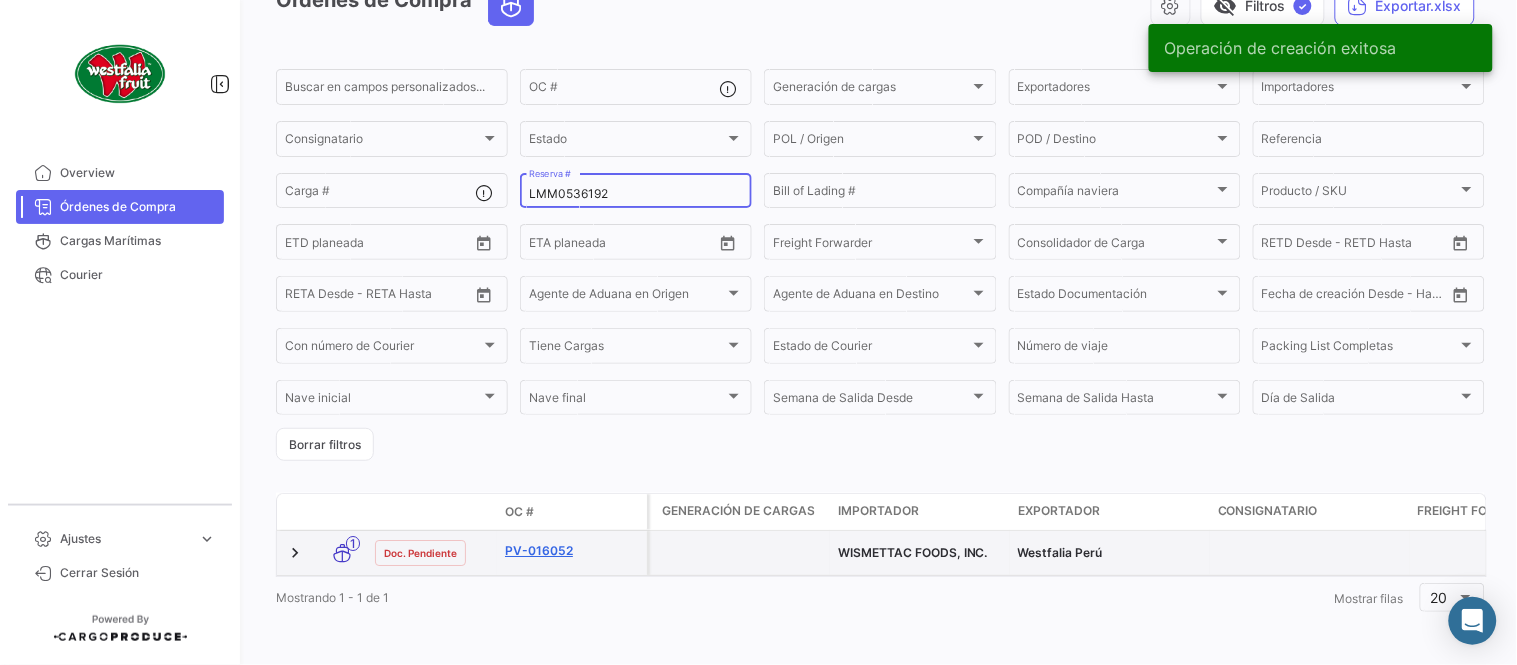 type on "LMM0536192" 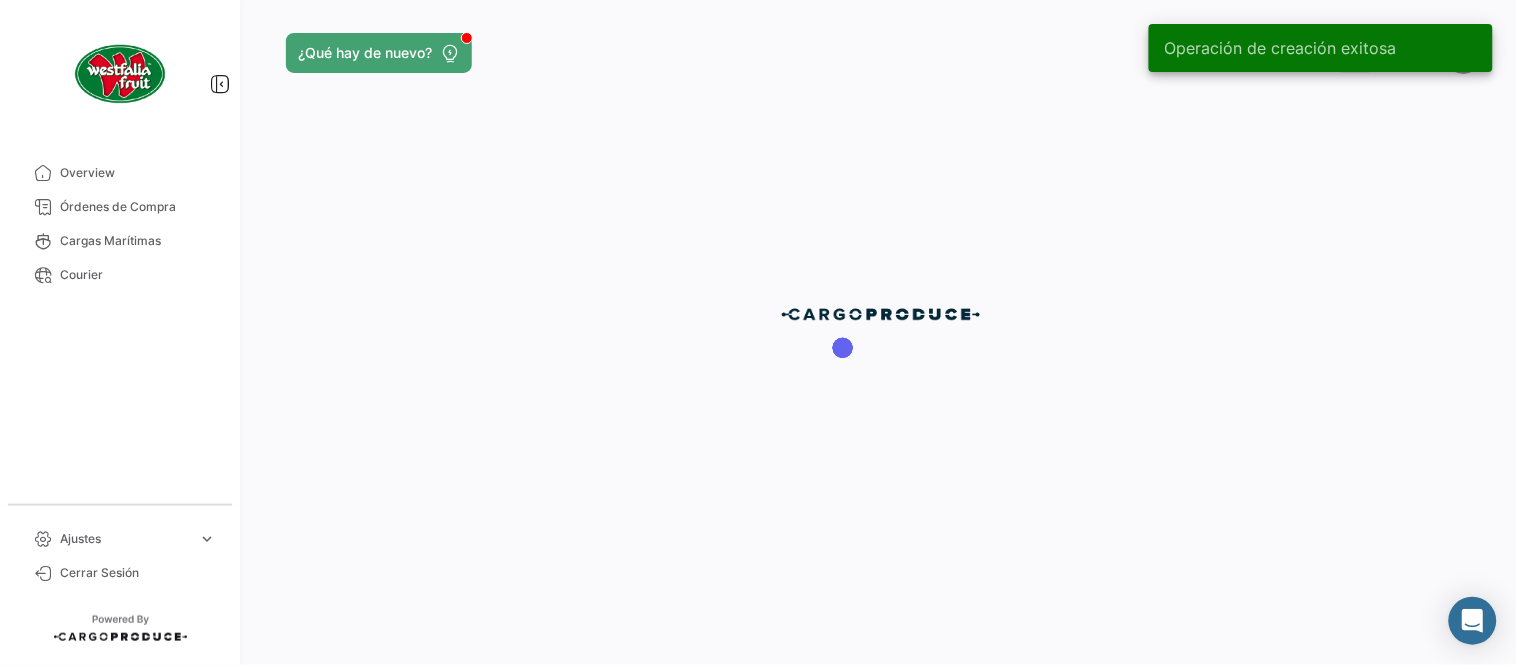 scroll, scrollTop: 0, scrollLeft: 0, axis: both 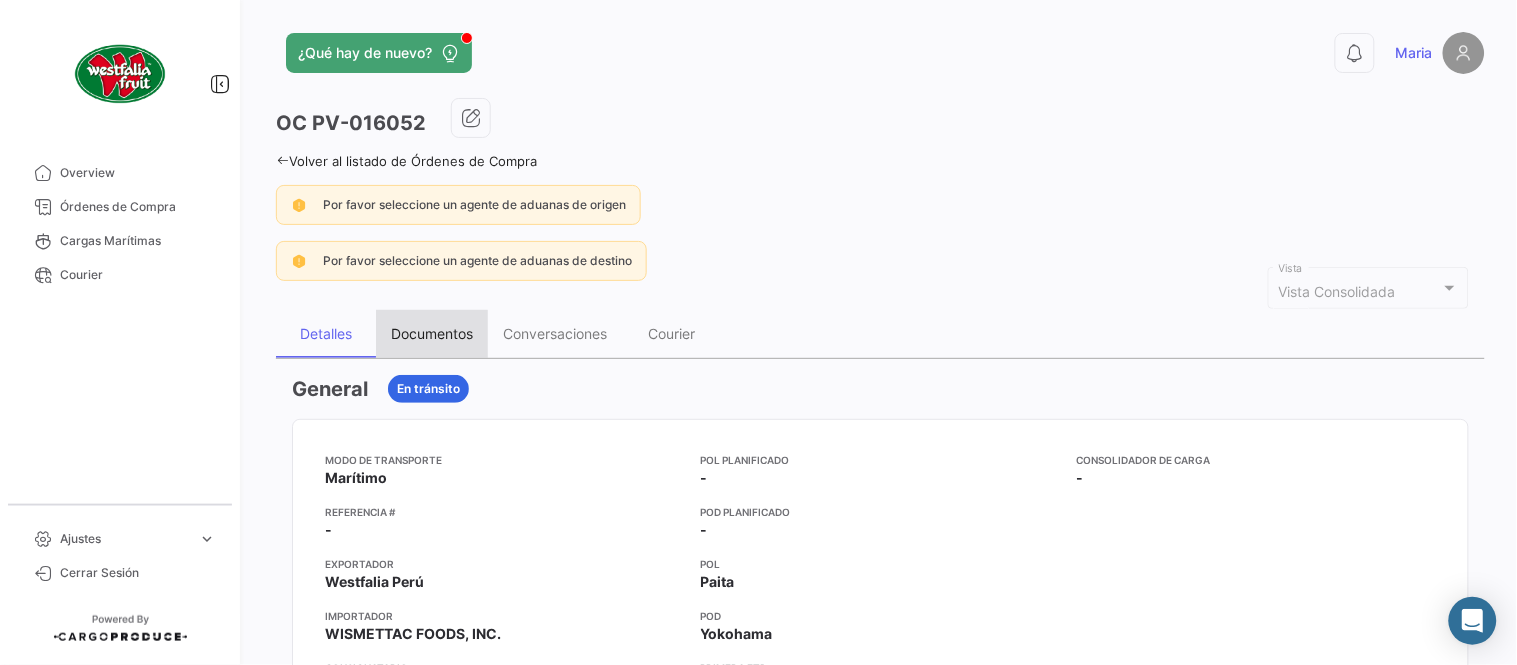 click on "Documentos" at bounding box center [432, 334] 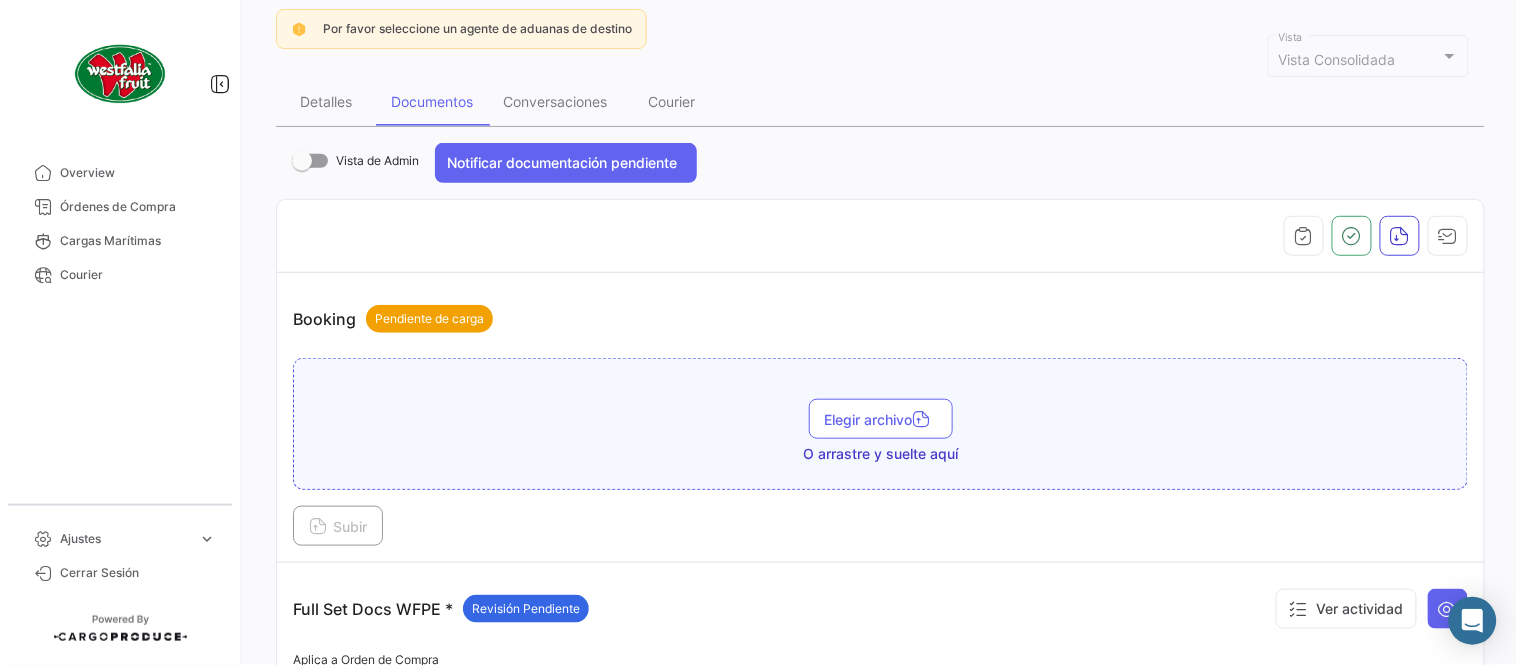 scroll, scrollTop: 221, scrollLeft: 0, axis: vertical 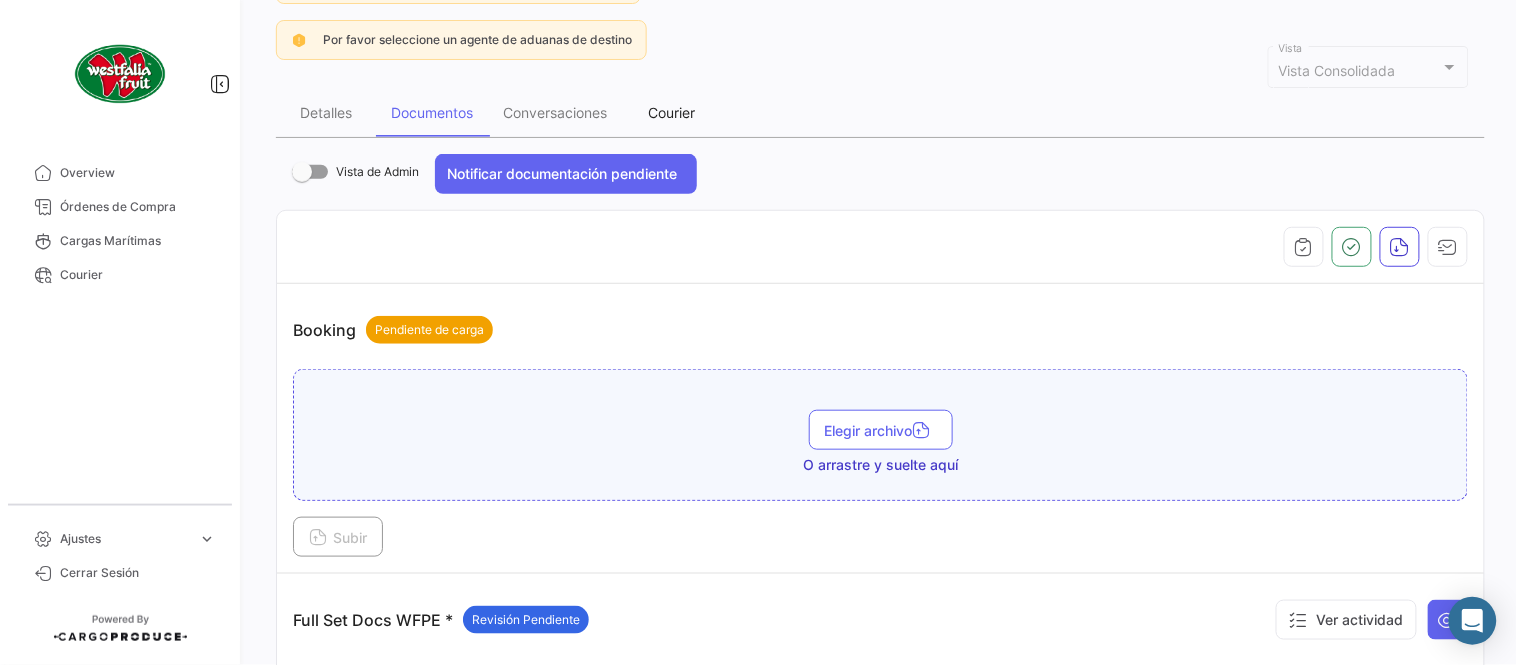 click on "Courier" at bounding box center [672, 112] 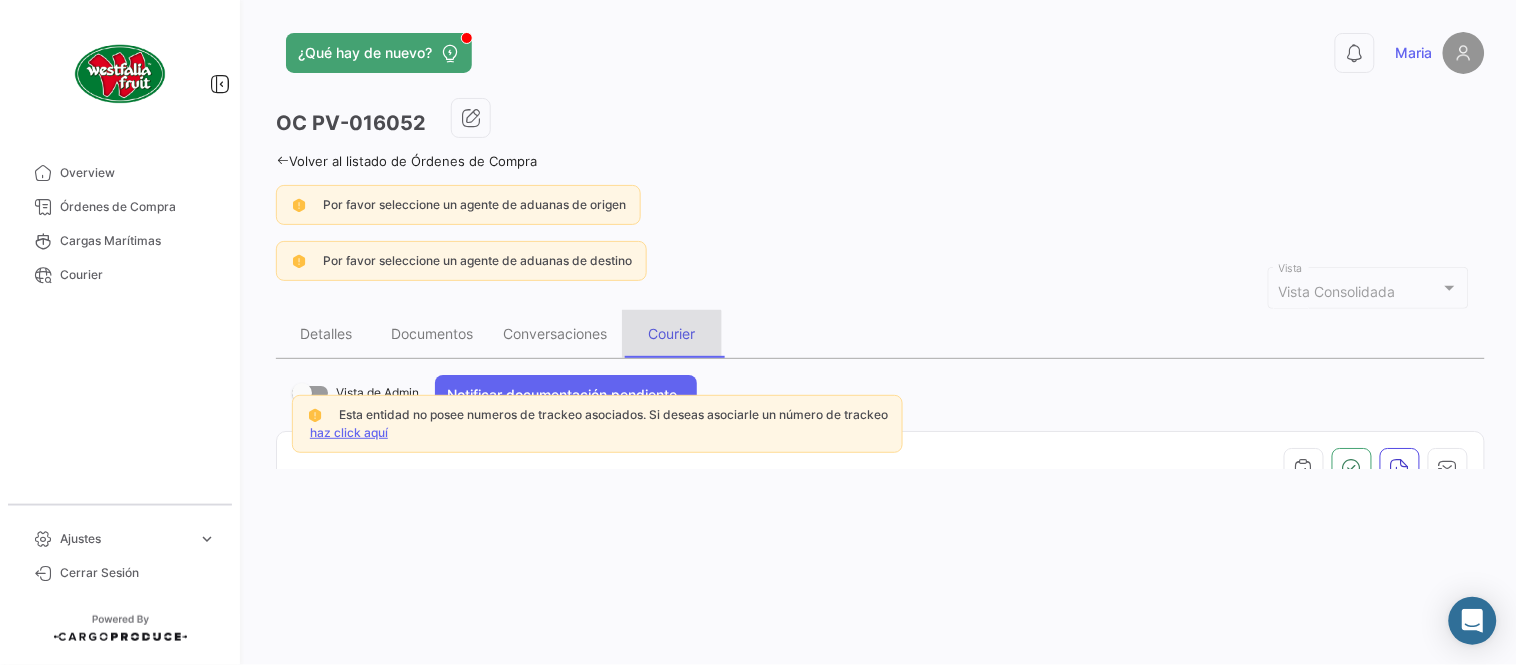 scroll, scrollTop: 0, scrollLeft: 0, axis: both 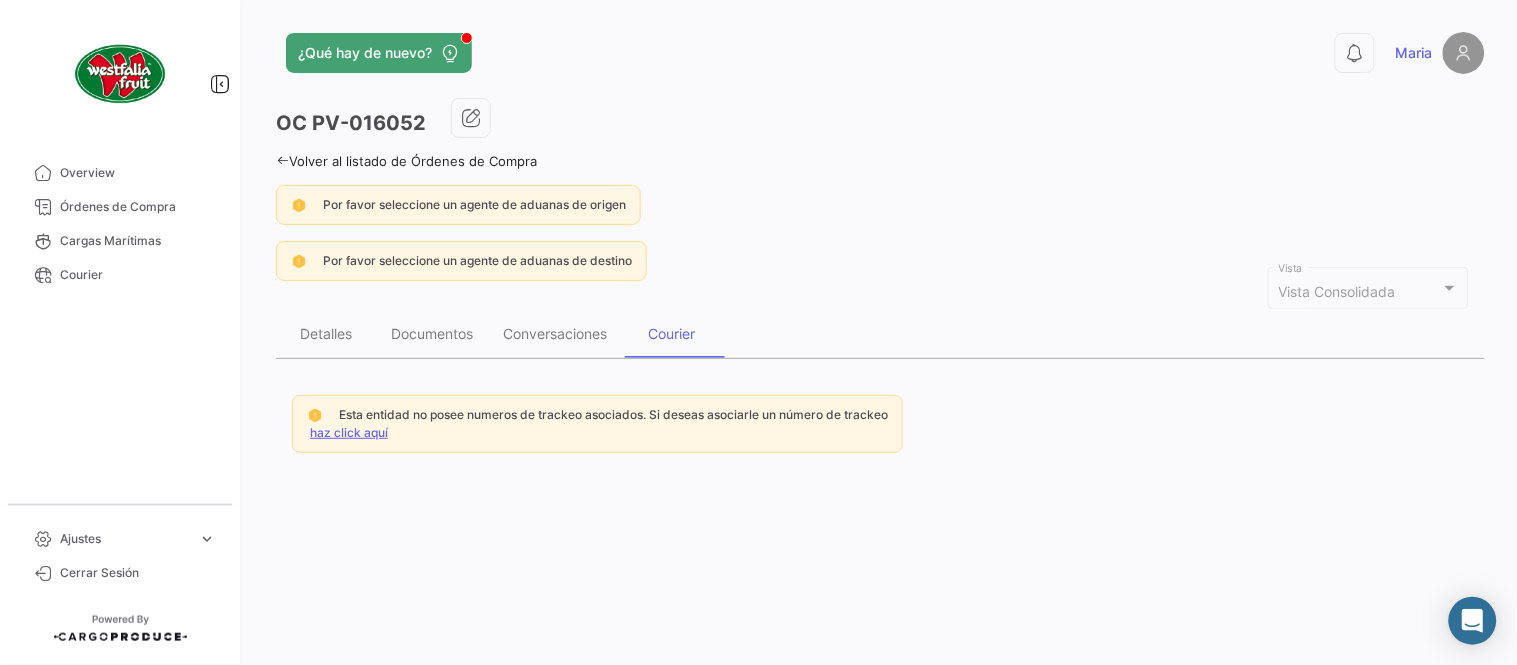 click on "Esta entidad no posee numeros de trackeo asociados. Si deseas asociarle un número de trackeo   haz click aquí" at bounding box center [597, 424] 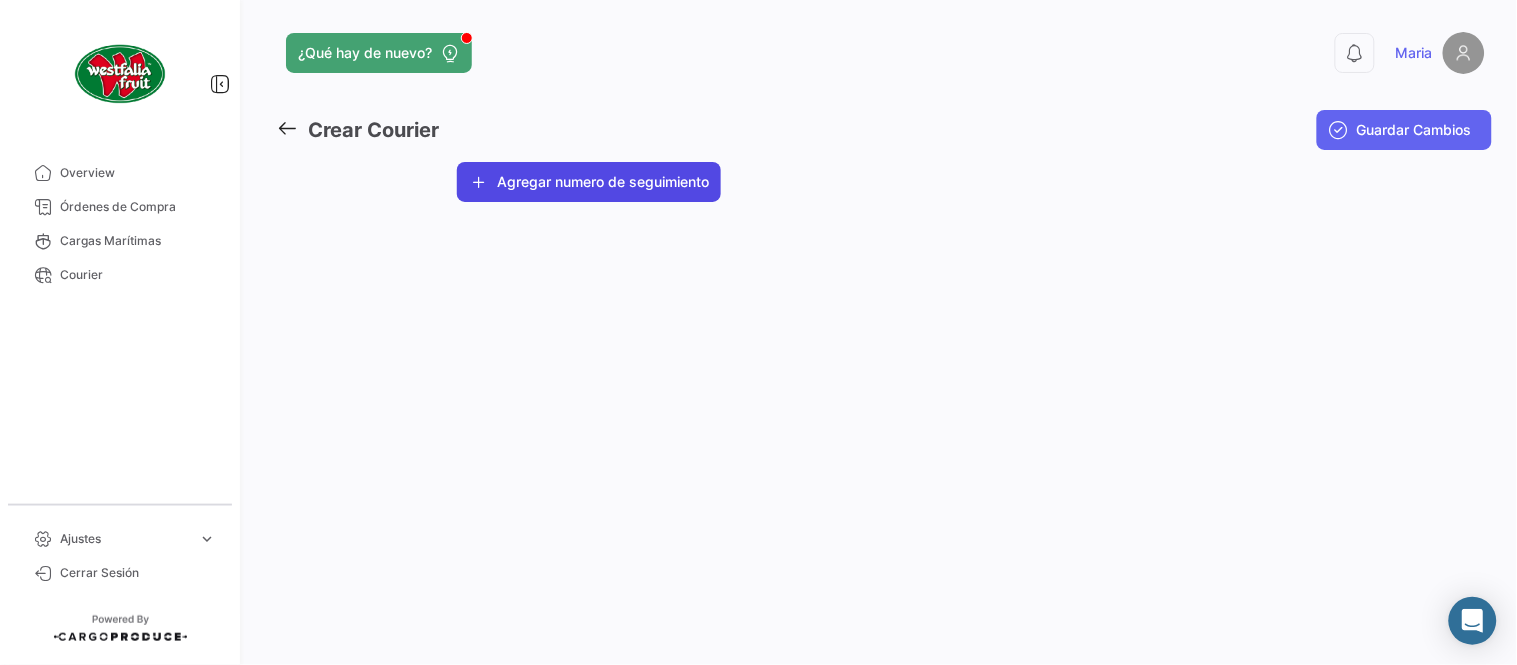 click on "Agregar numero de seguimiento" 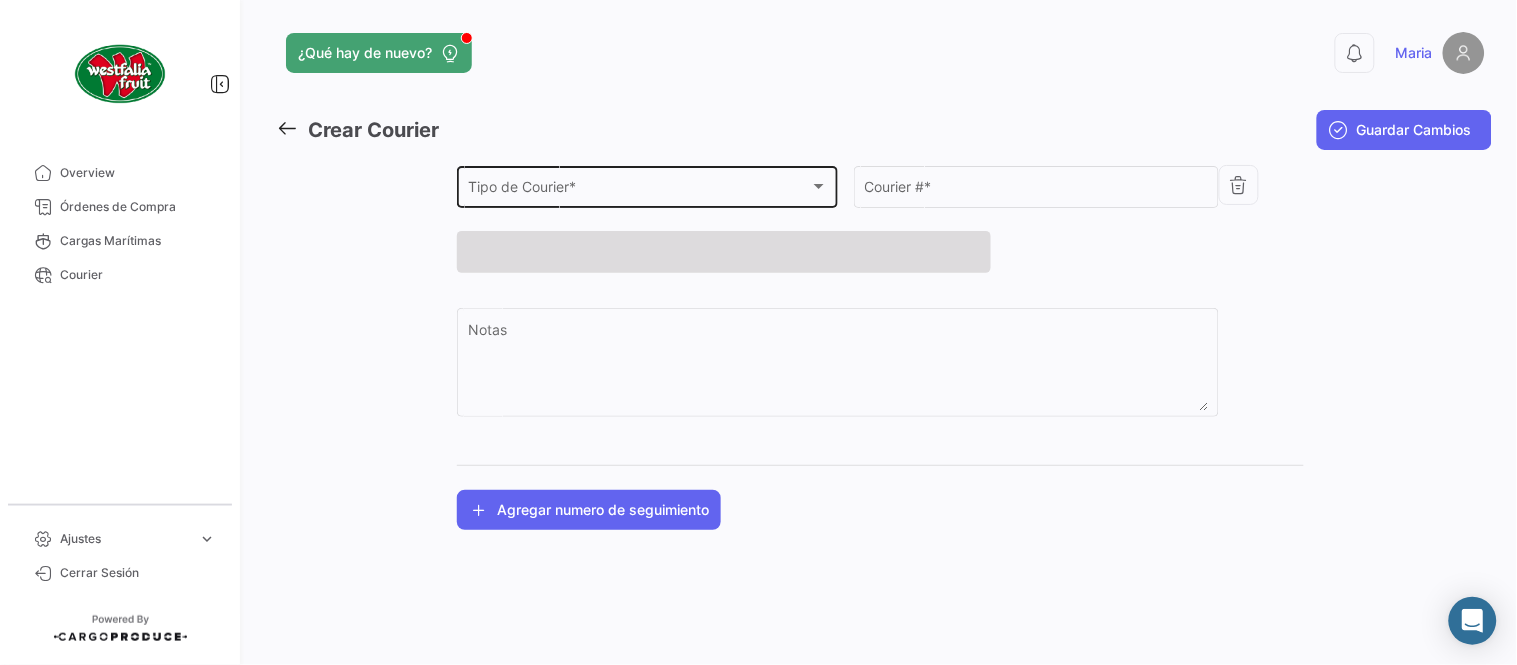 click on "Tipo de Courier * Tipo de Courier  *" 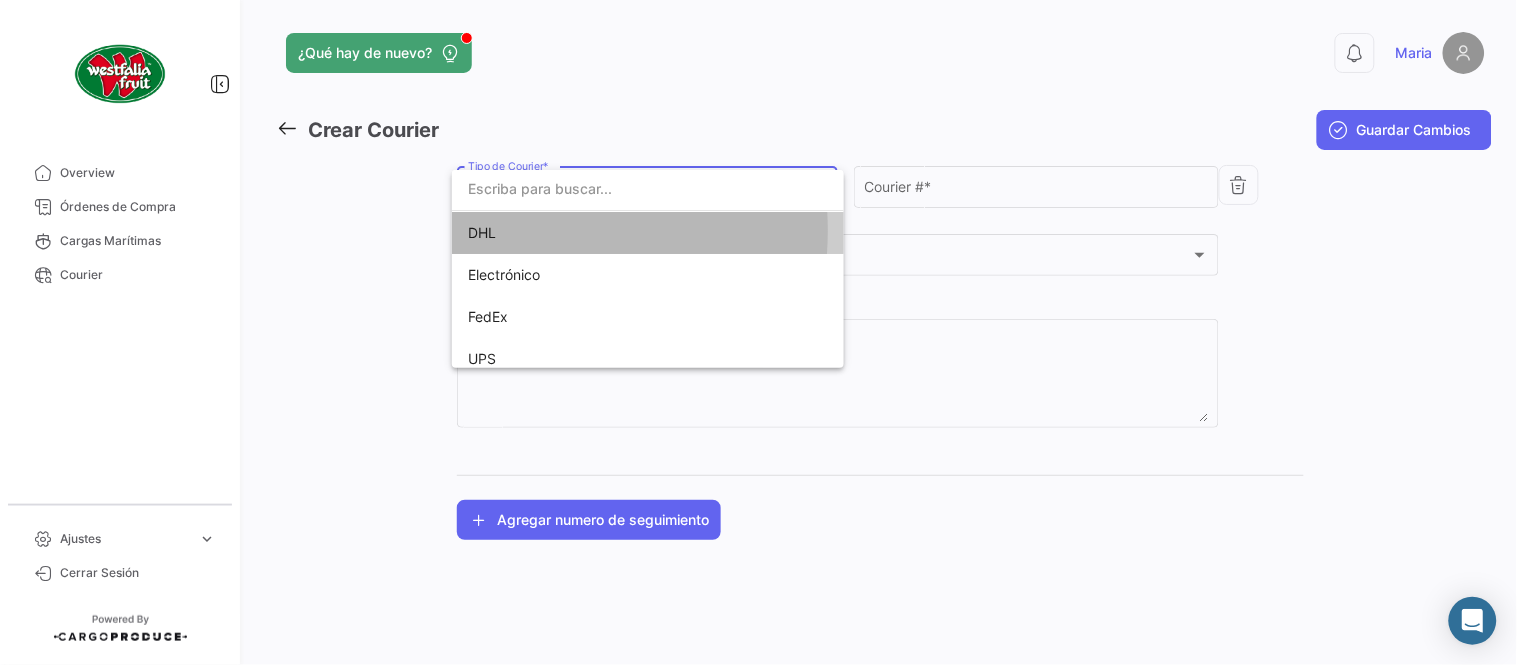 click on "DHL" at bounding box center (608, 233) 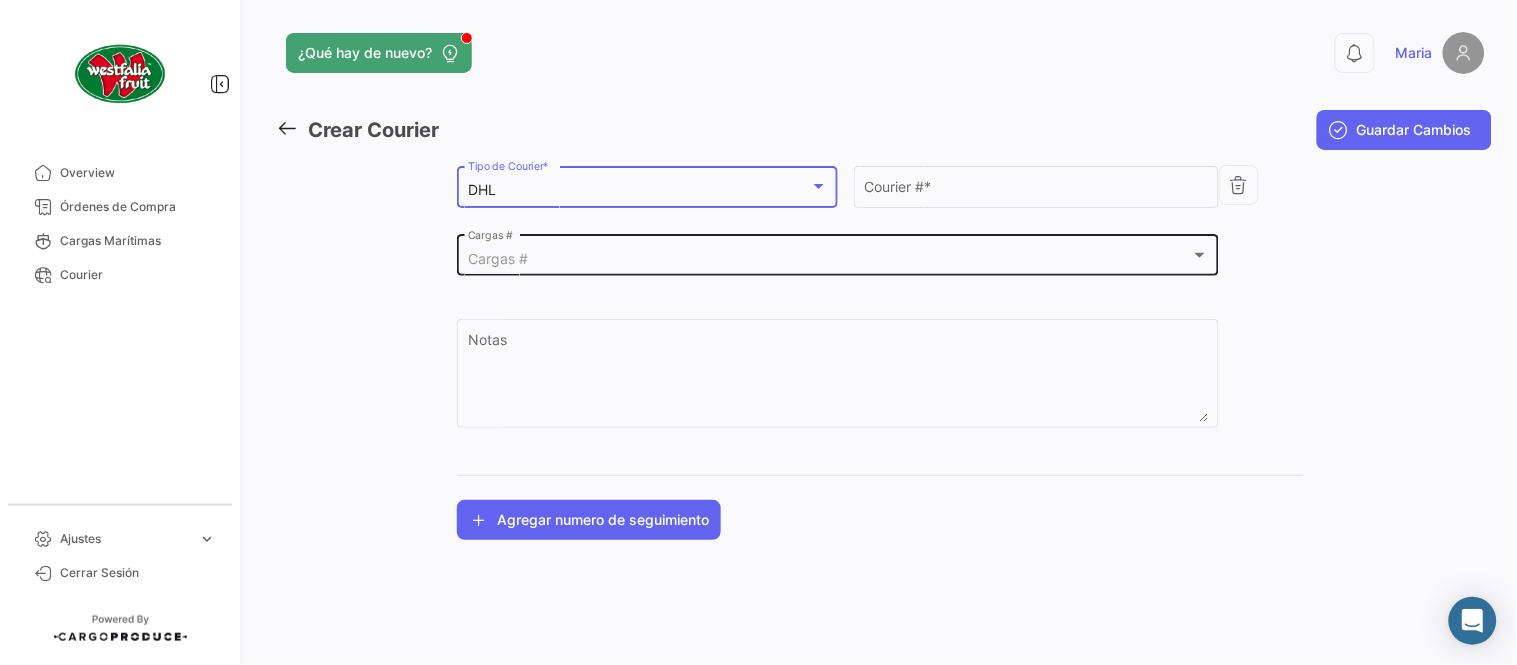 click on "Cargas #" at bounding box center (829, 259) 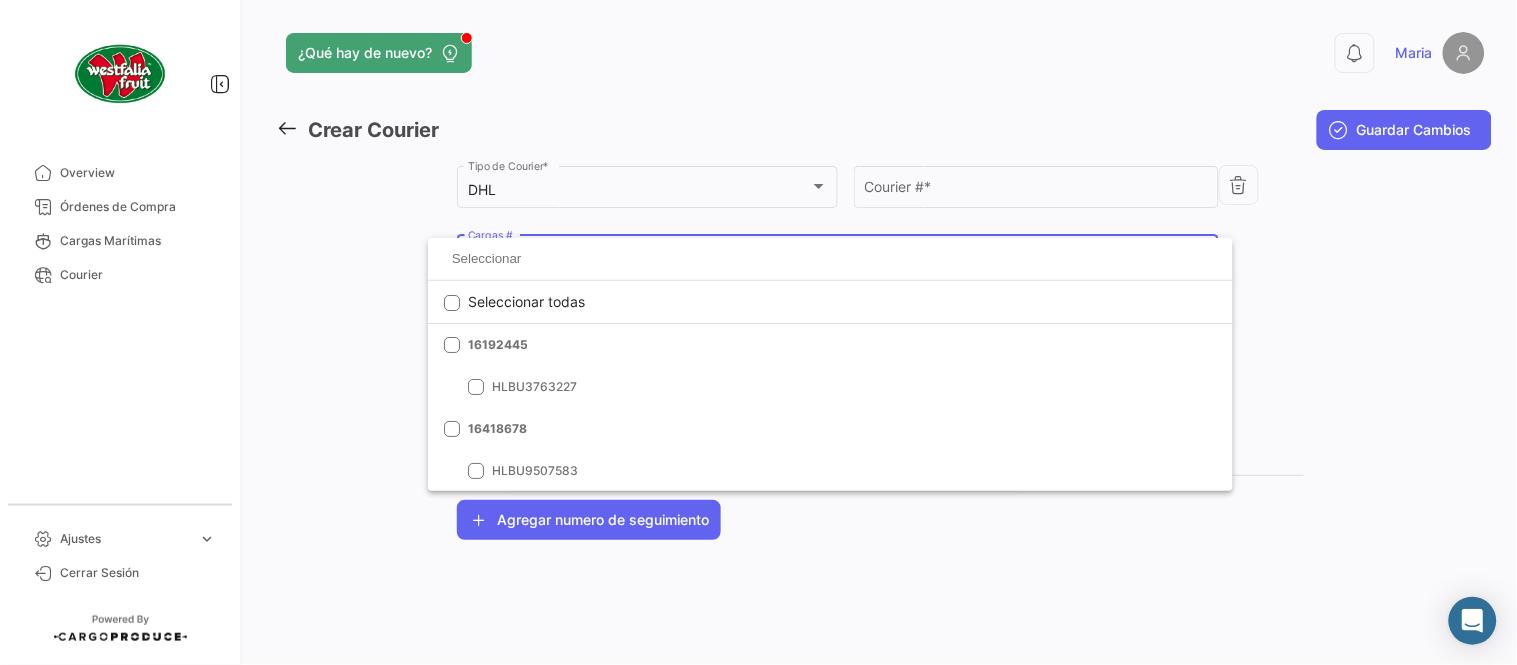 click at bounding box center (758, 332) 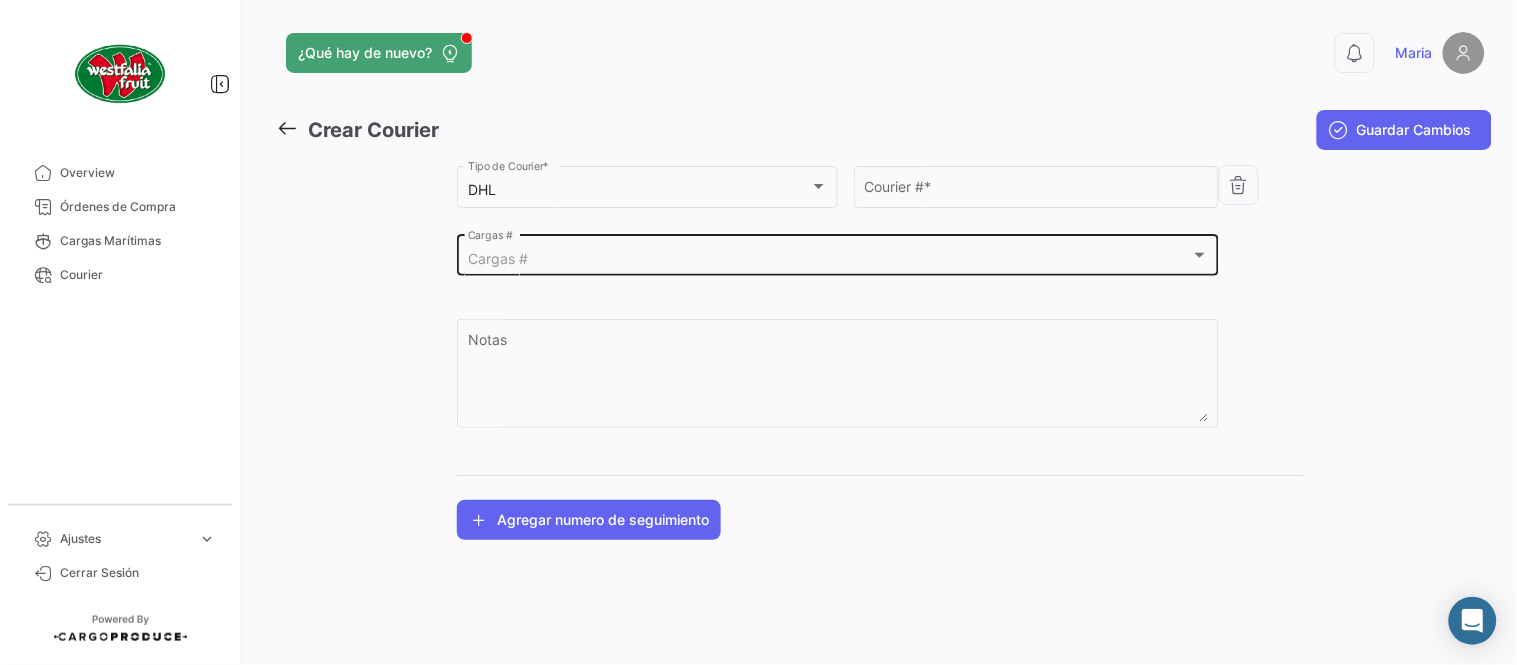 click on "Cargas #  Cargas #" 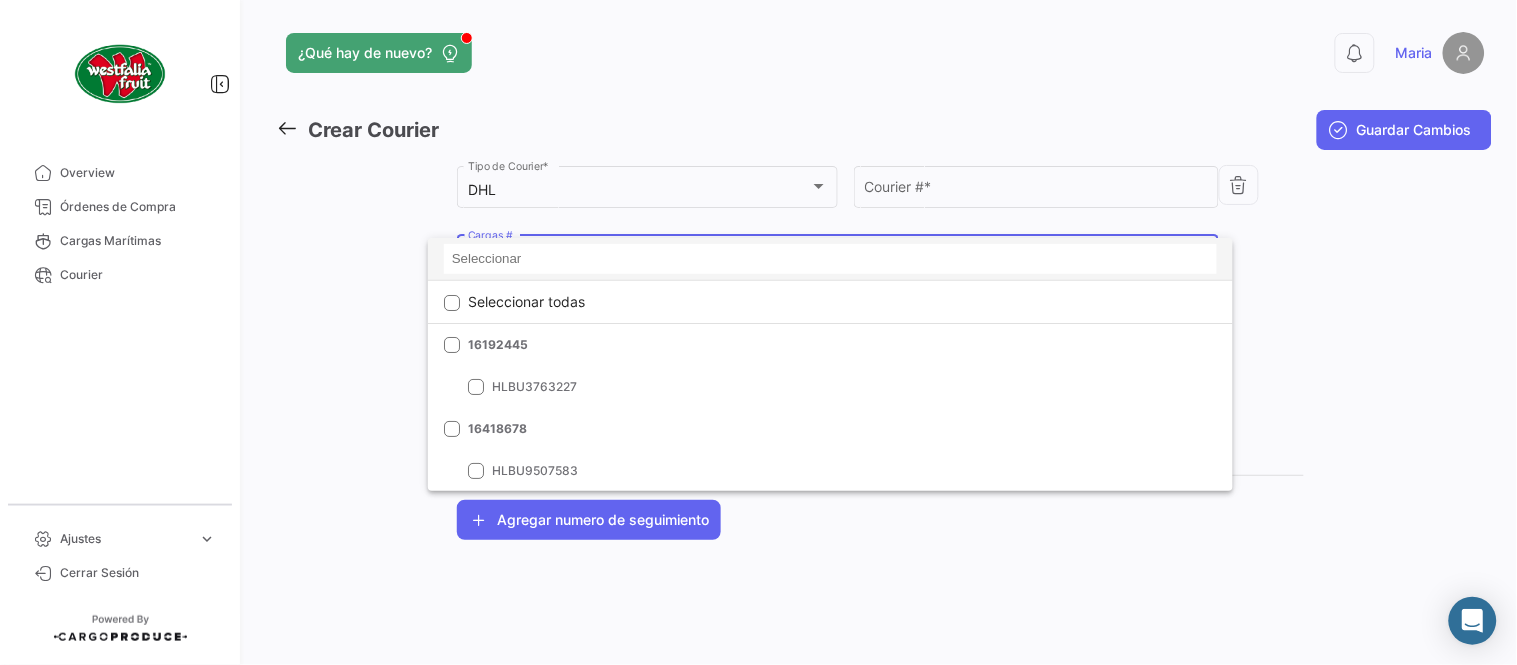 click at bounding box center (830, 259) 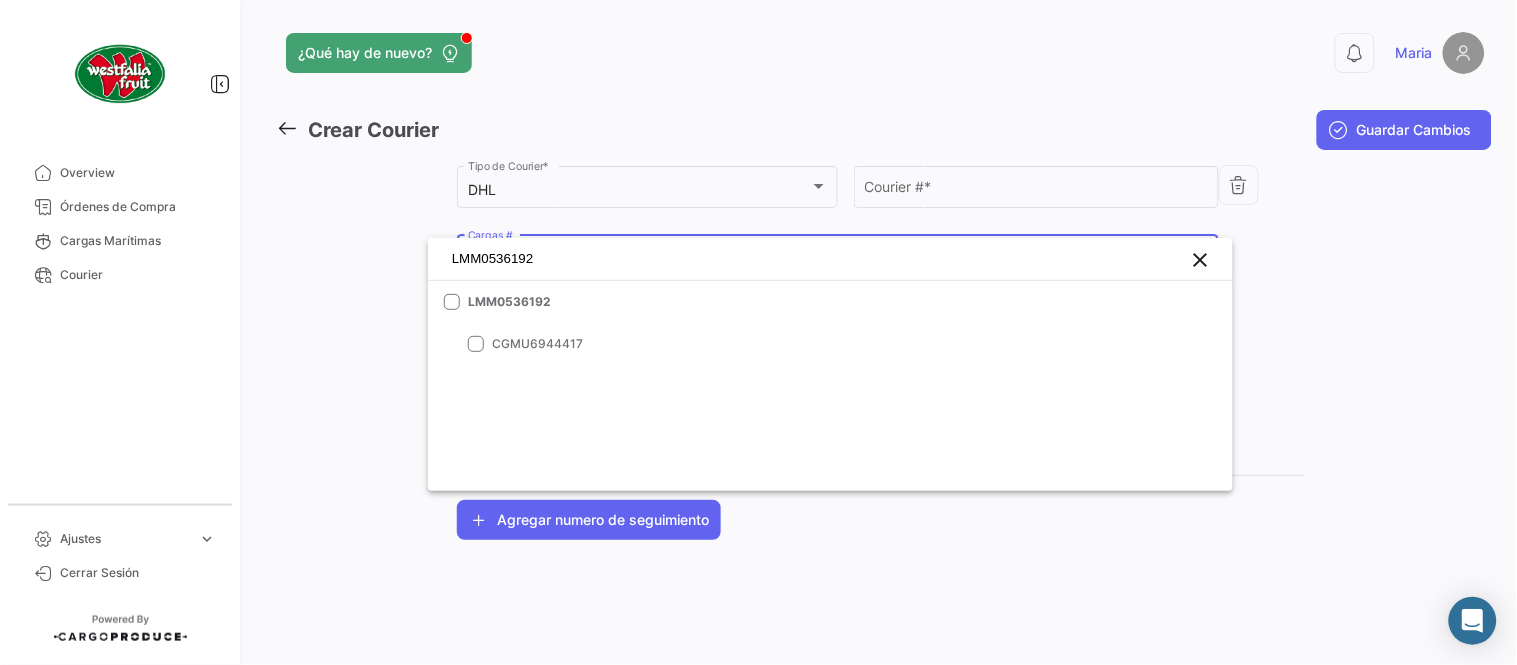 type on "LMM0536192" 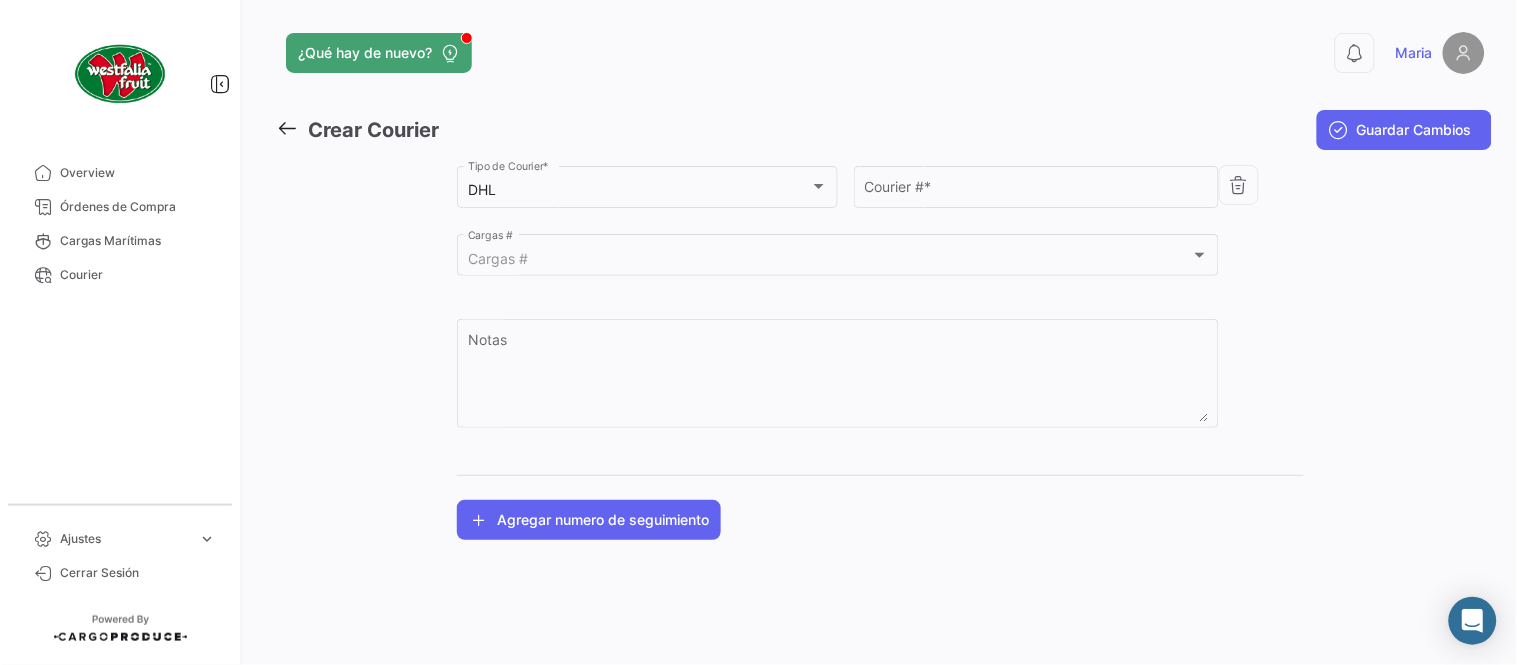 click on "Courier #  *" 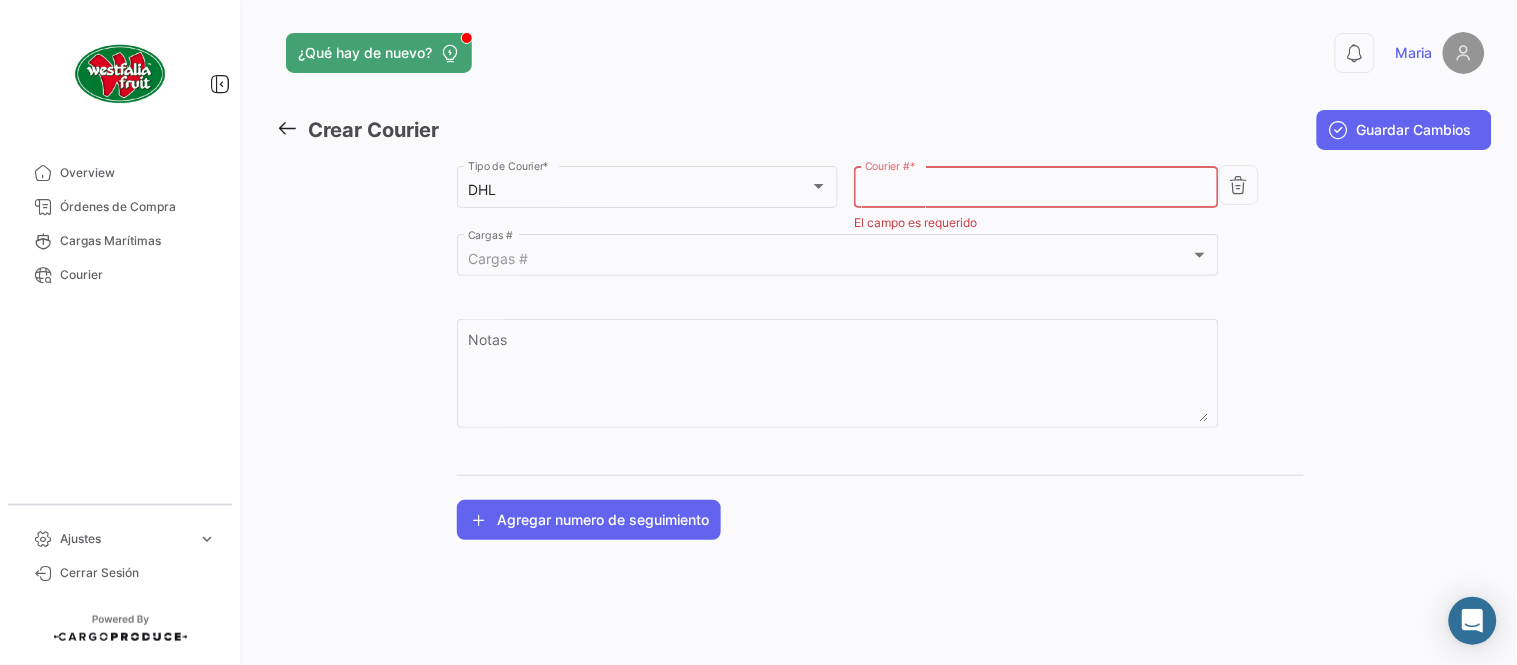 paste on "[PHONE]" 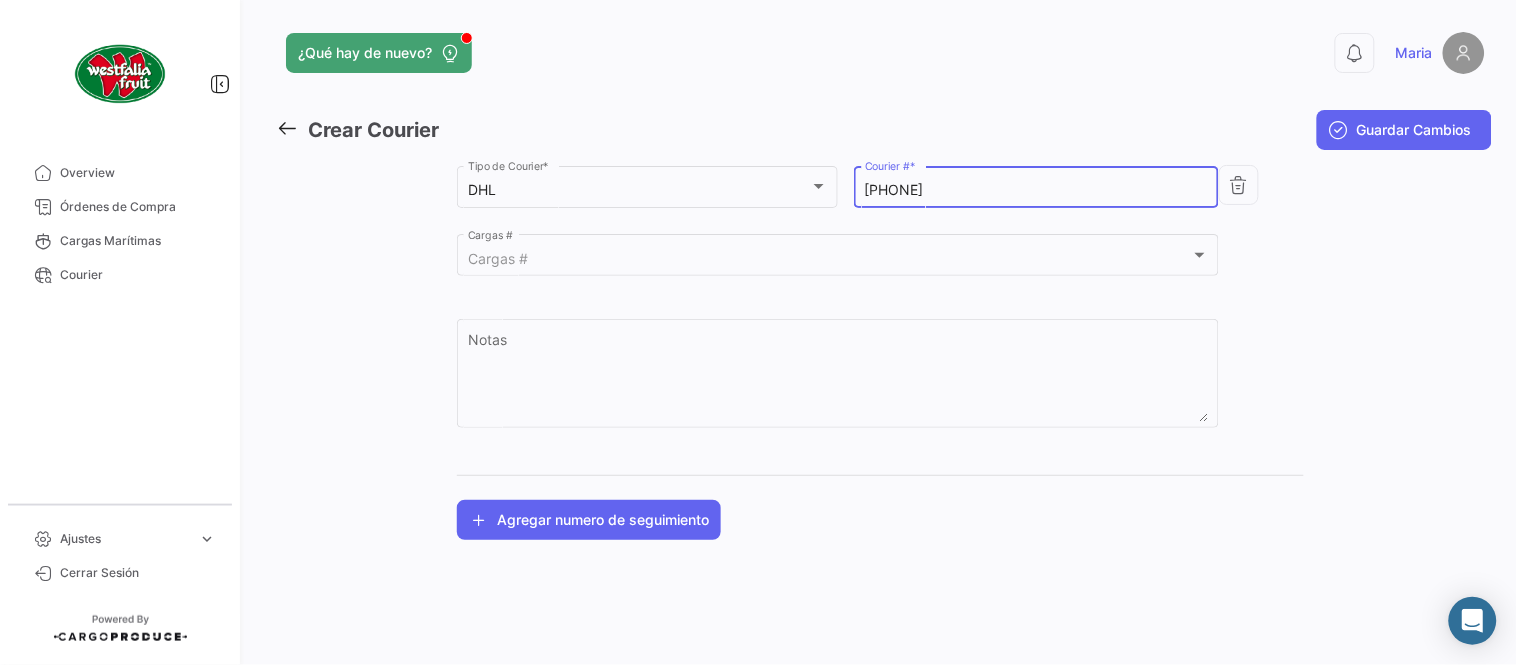 type on "[PHONE]" 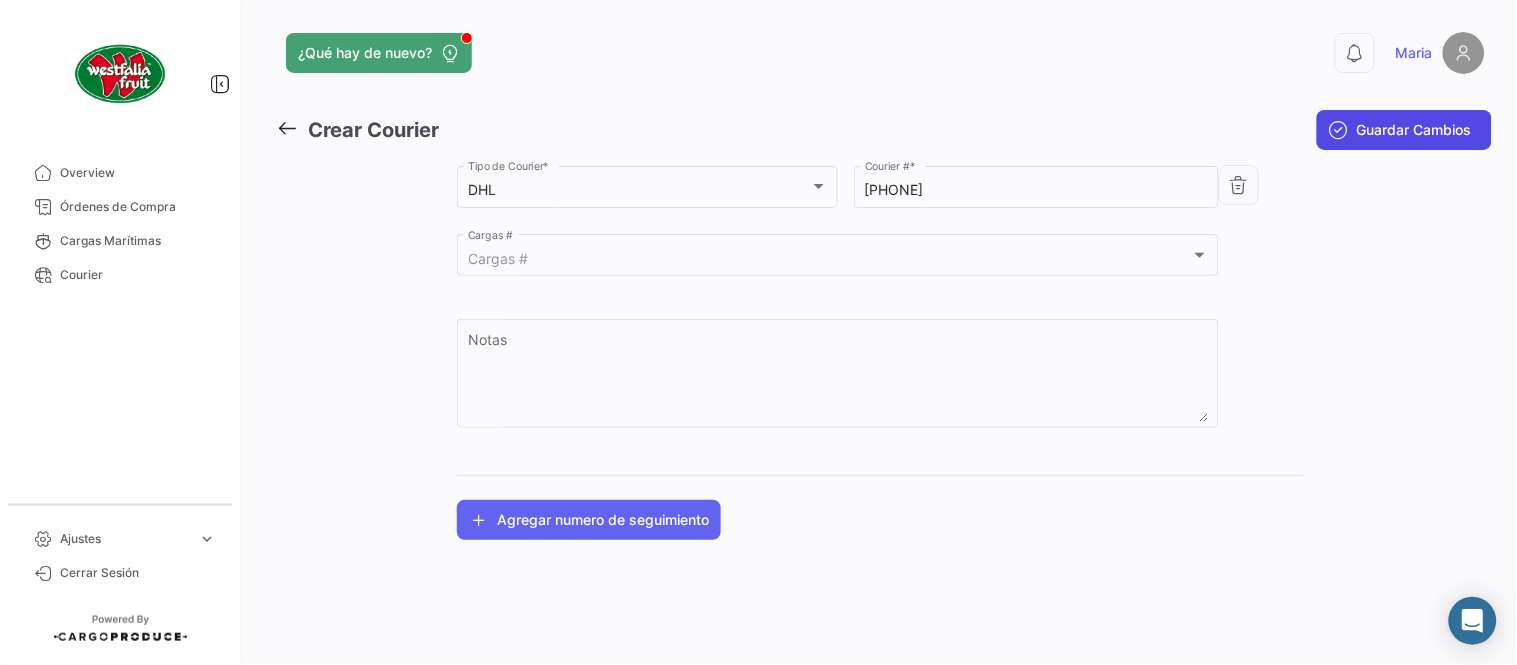click on "Guardar Cambios" 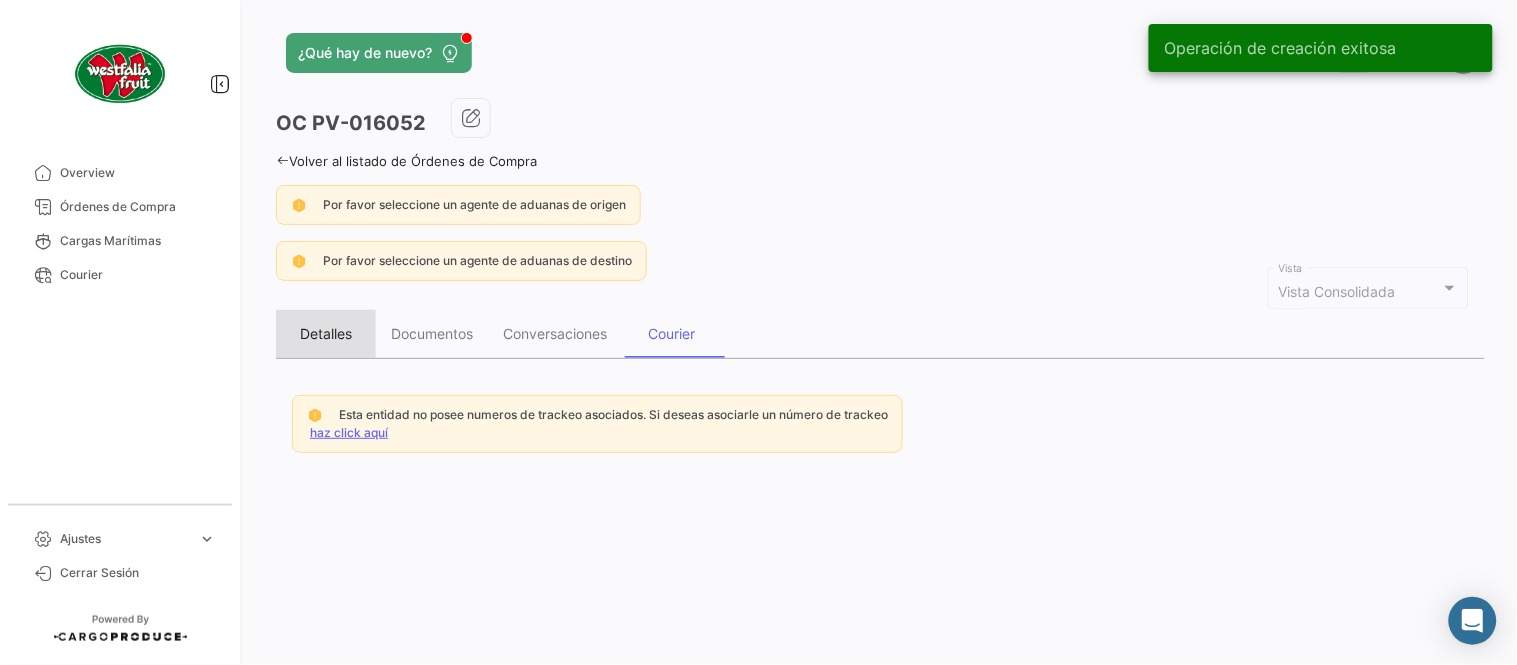 click on "Detalles" at bounding box center (326, 333) 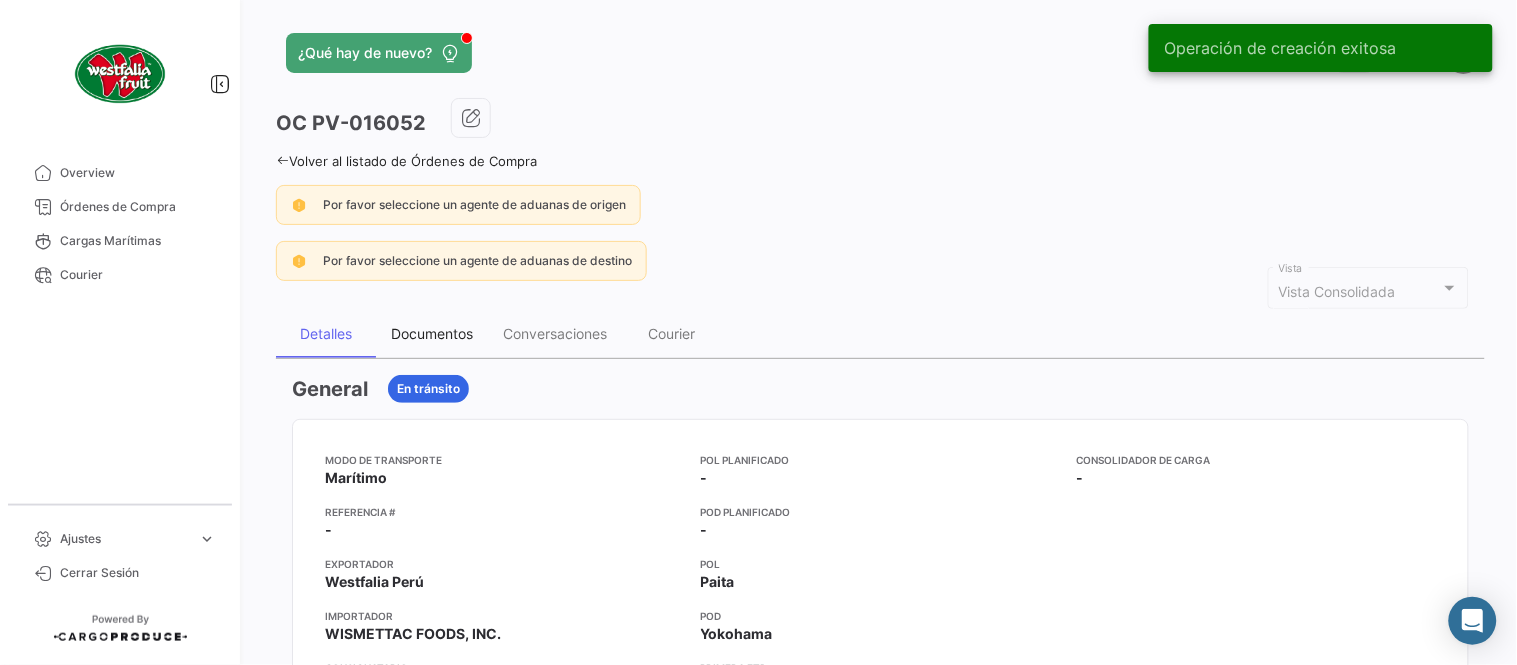 click on "Documentos" at bounding box center [432, 333] 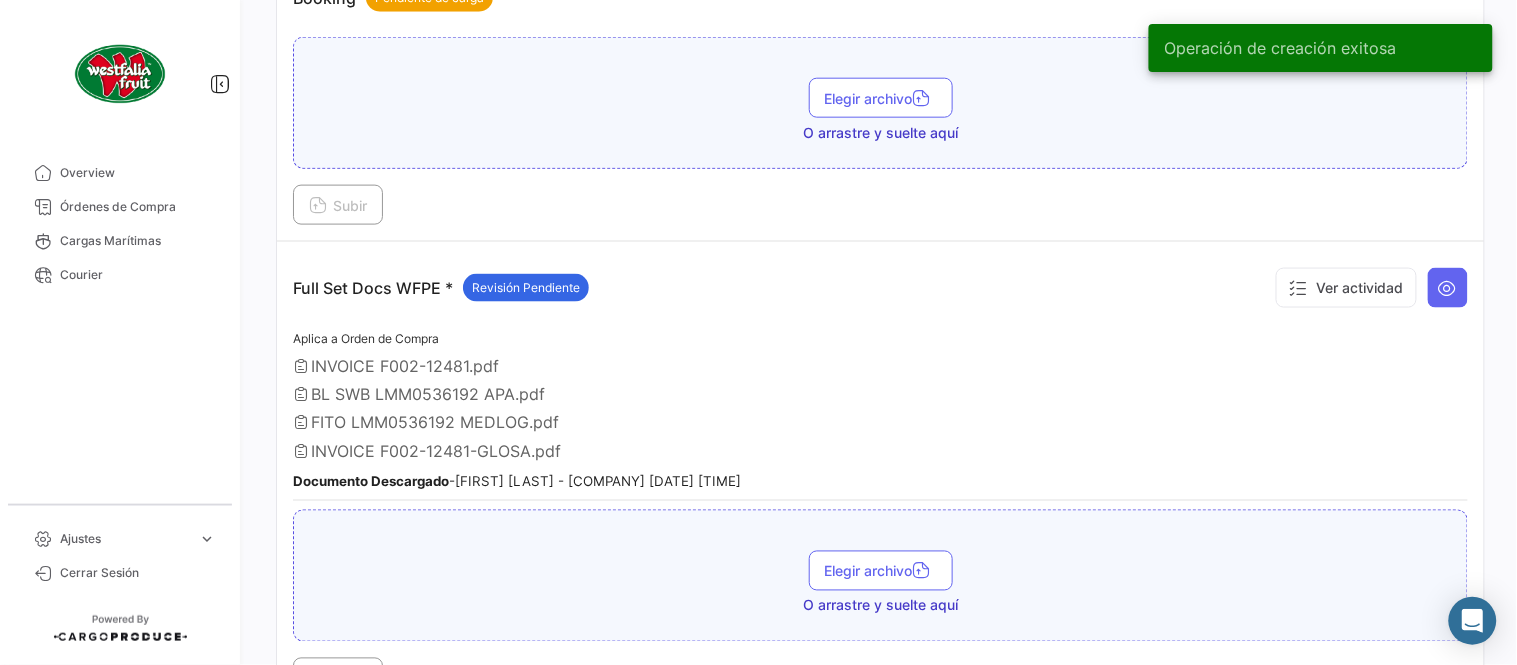 scroll, scrollTop: 555, scrollLeft: 0, axis: vertical 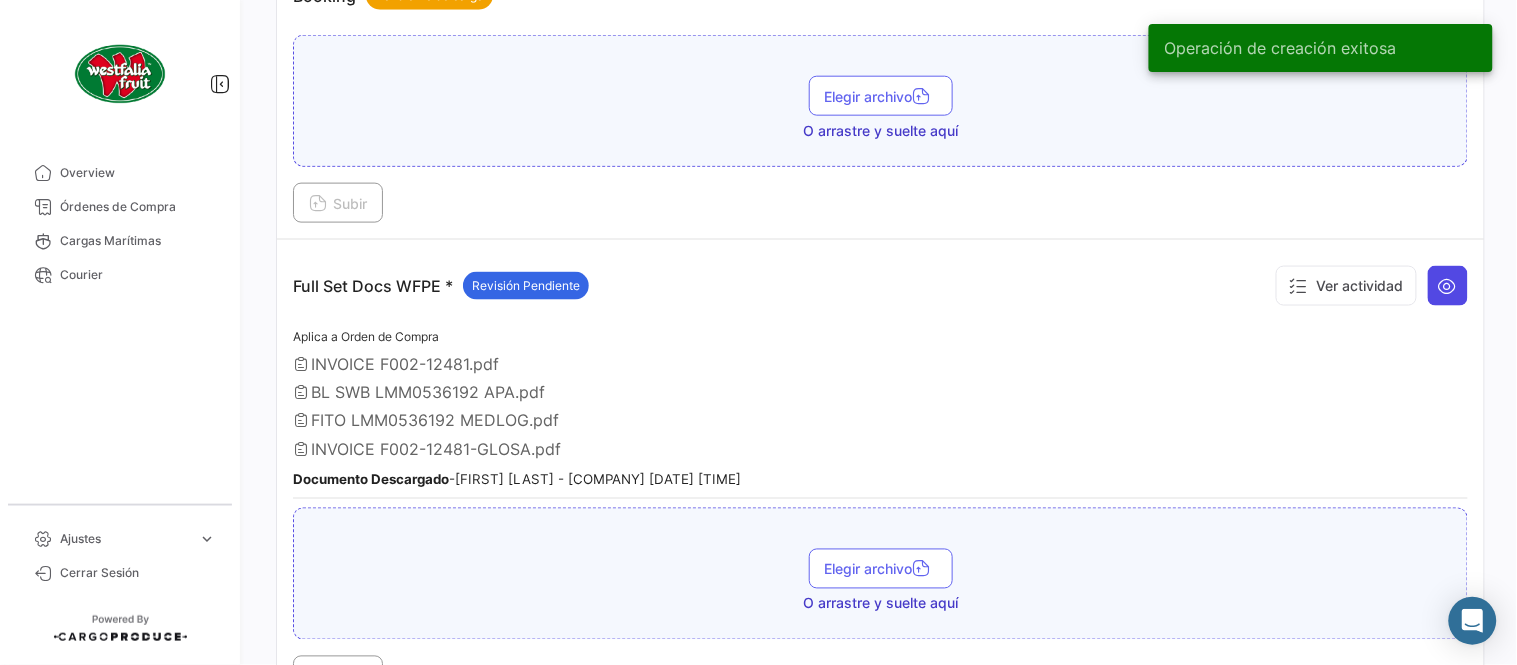 click at bounding box center [1448, 286] 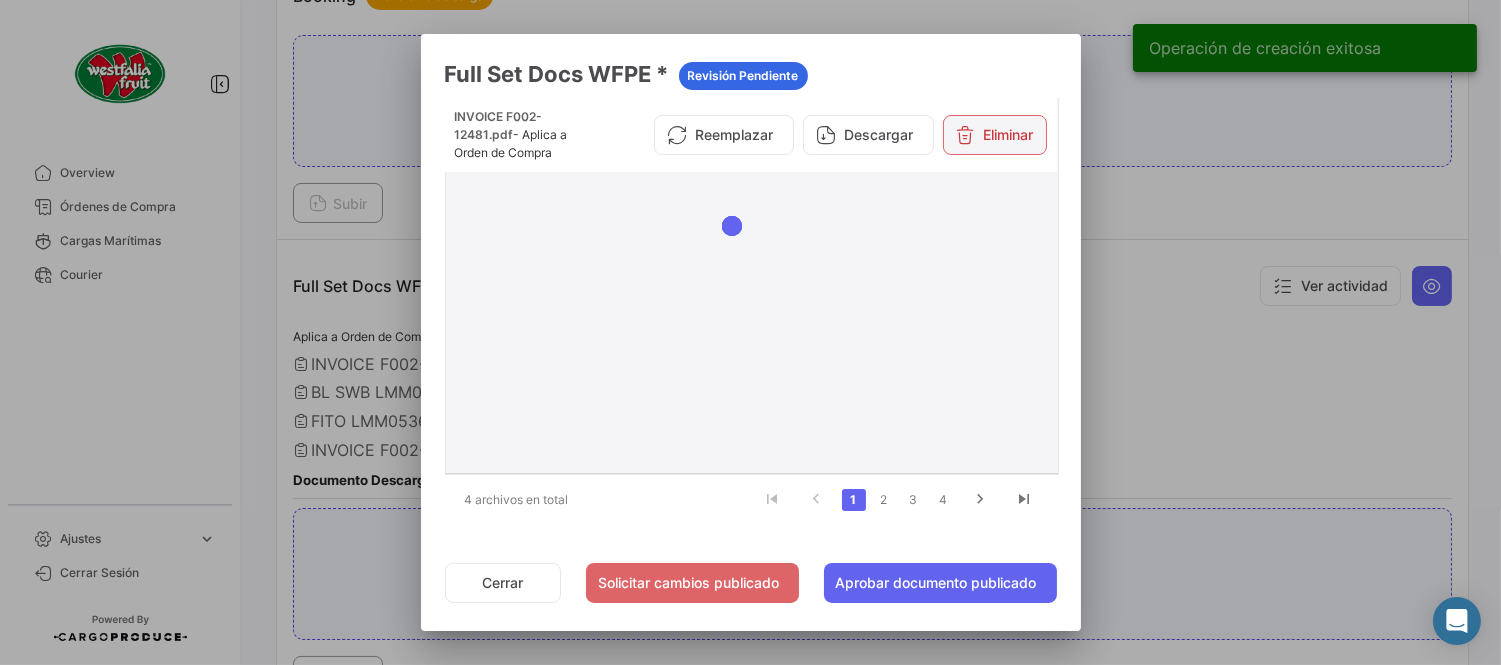 click on "Eliminar" at bounding box center [995, 135] 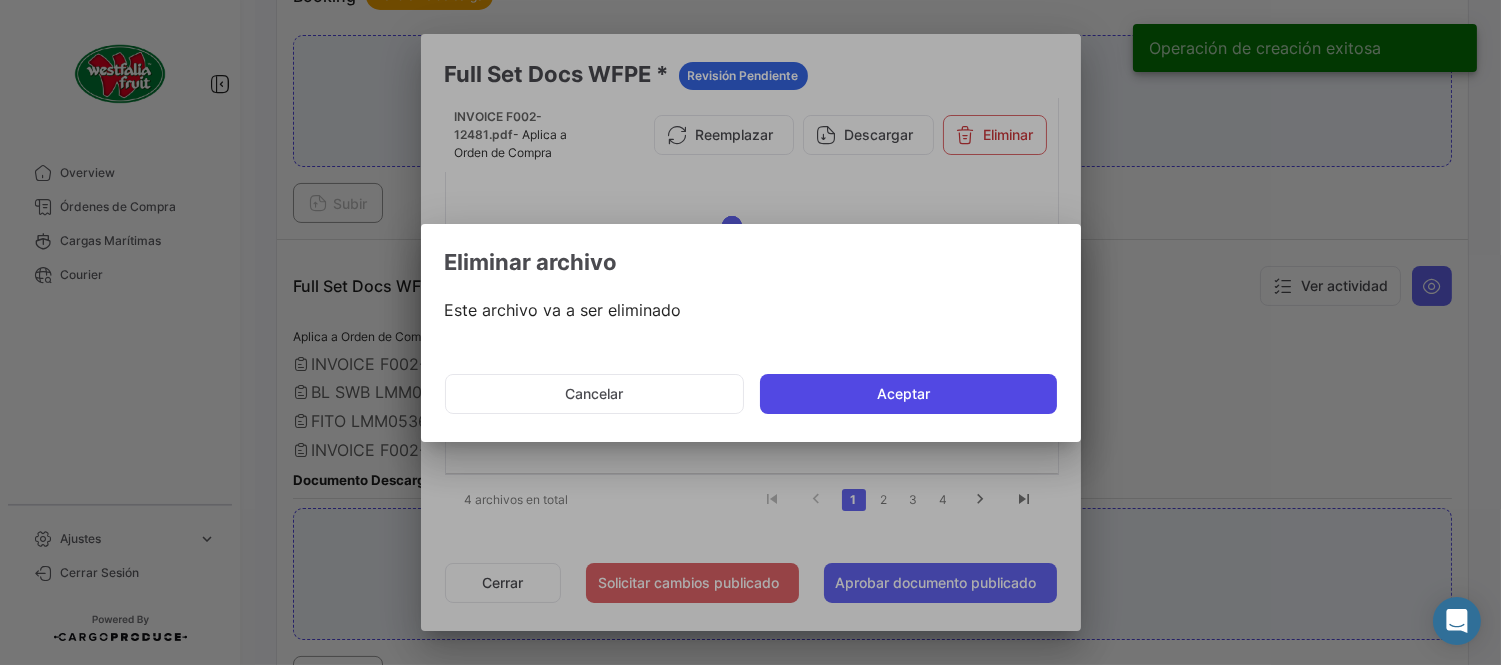 click on "Aceptar" 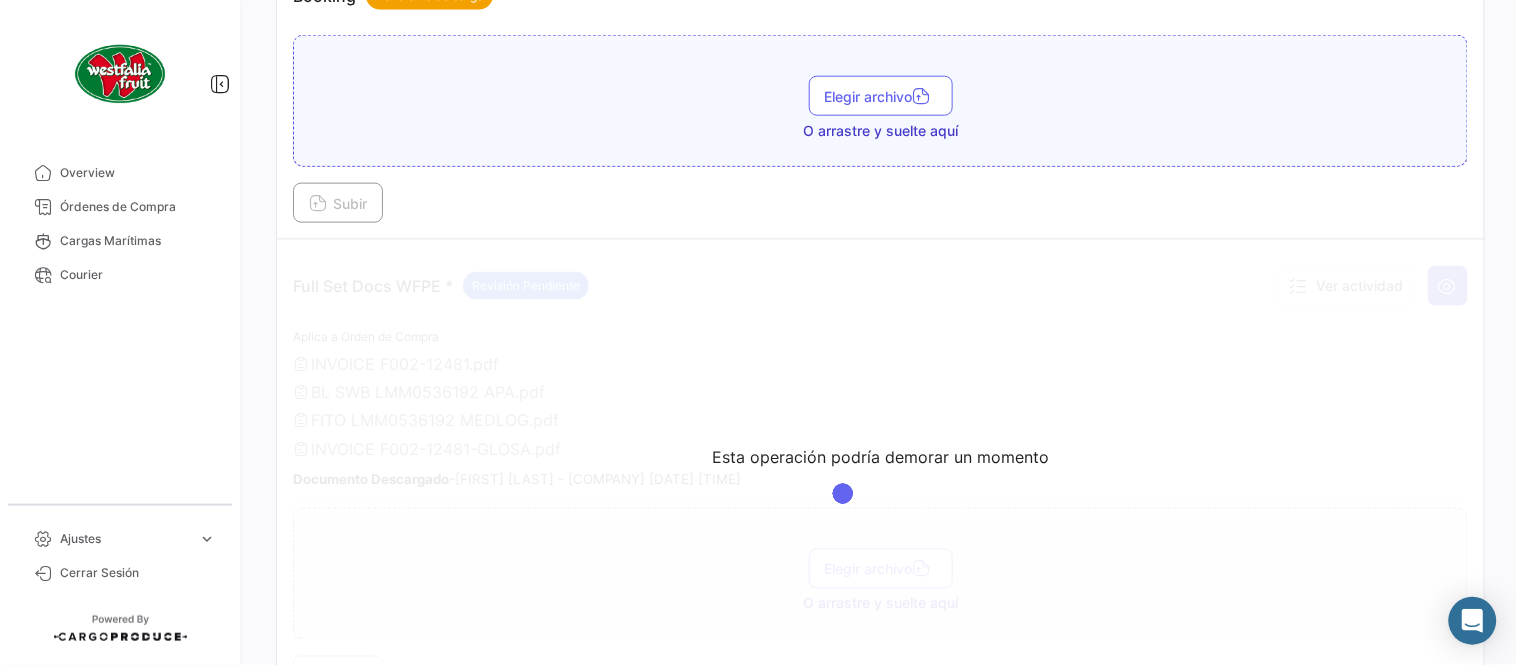 click on "Booking    Pendiente de carga      Elegir archivo  O arrastre y suelte aquí  Subir" at bounding box center [880, 95] 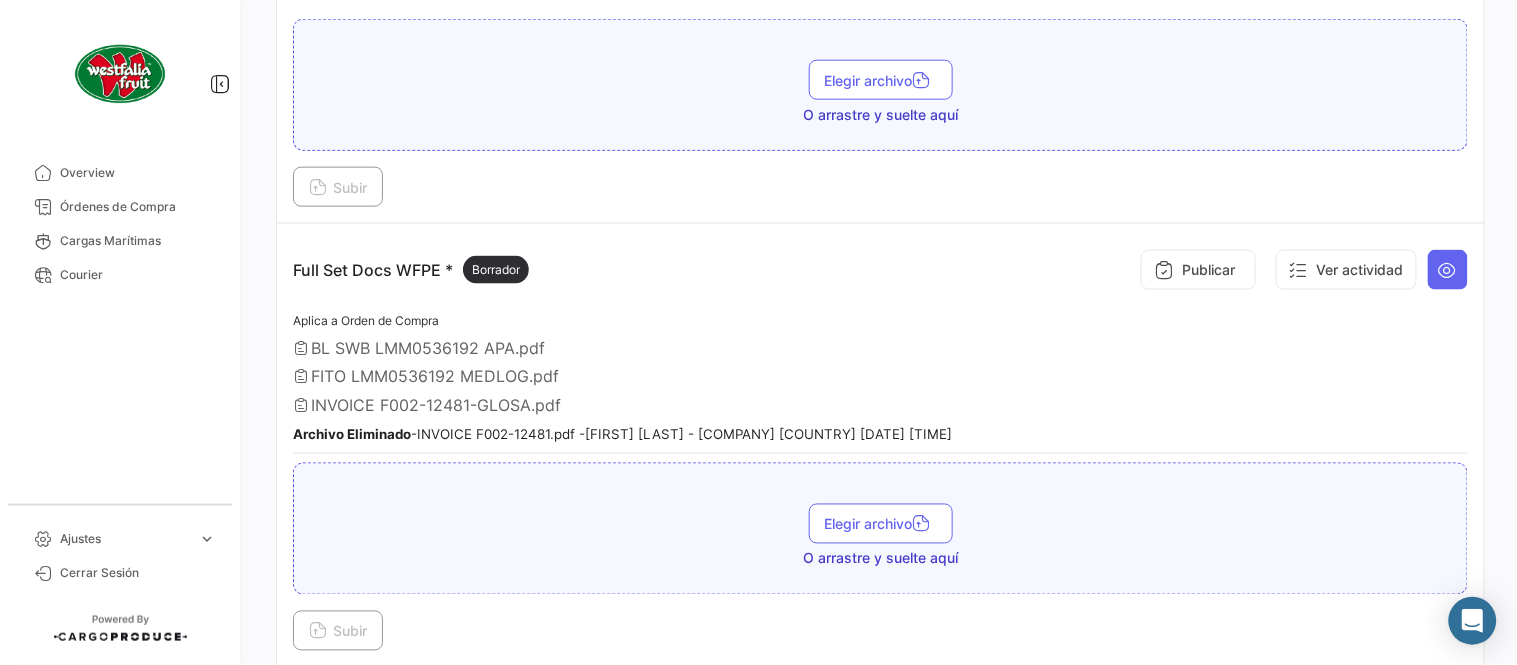 scroll, scrollTop: 666, scrollLeft: 0, axis: vertical 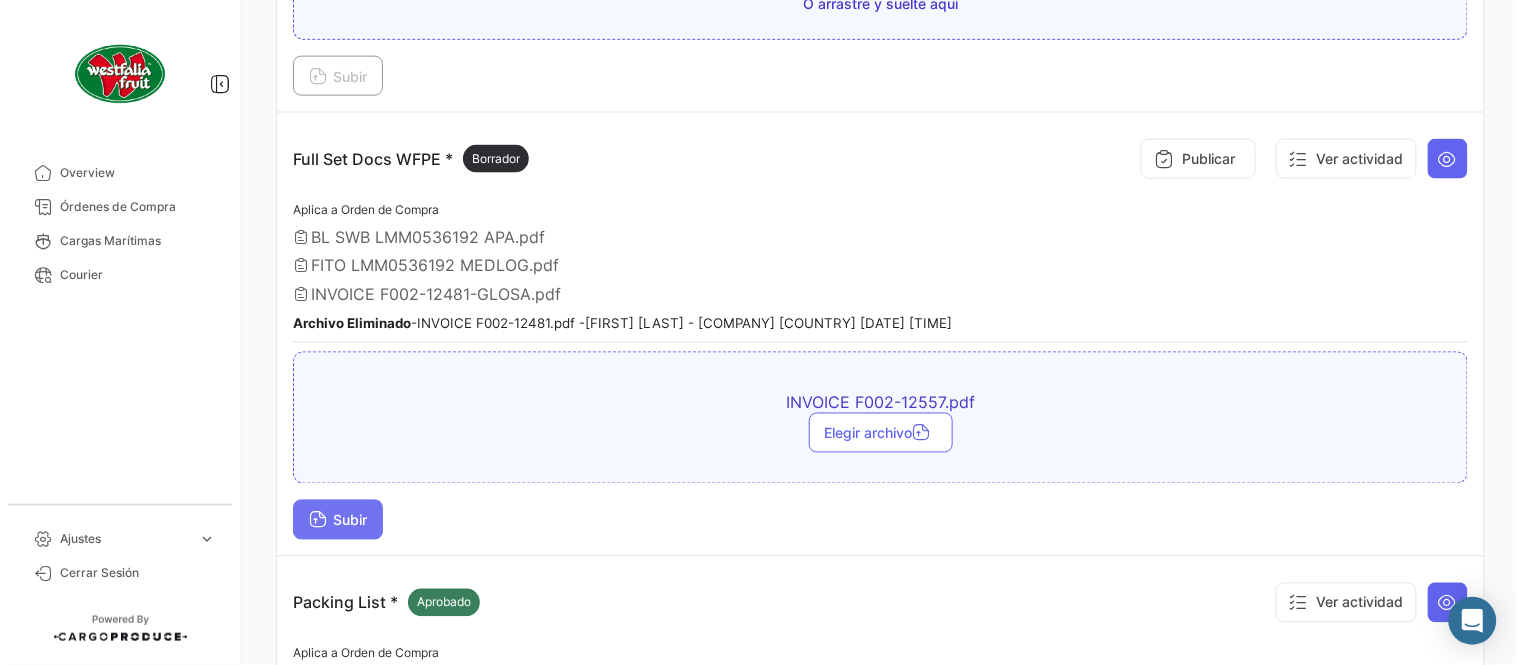 click on "Subir" at bounding box center (338, 520) 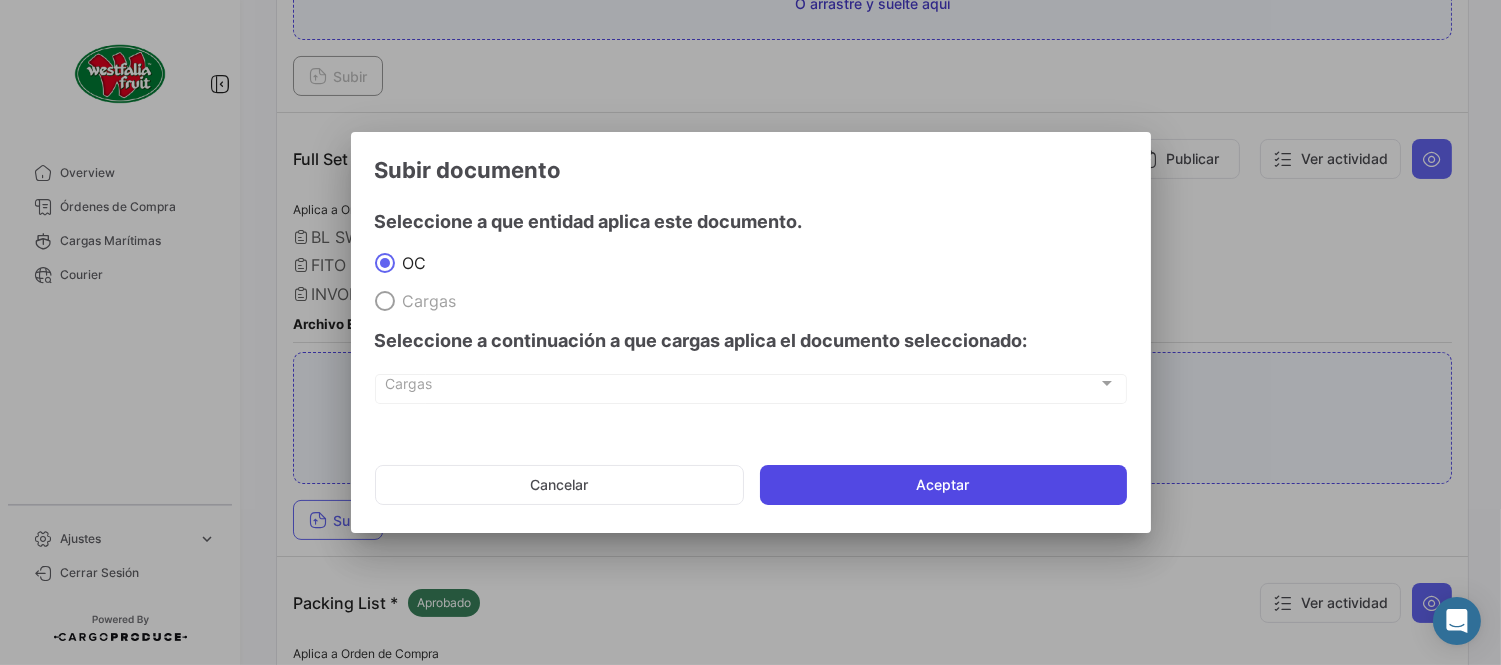 click on "Aceptar" 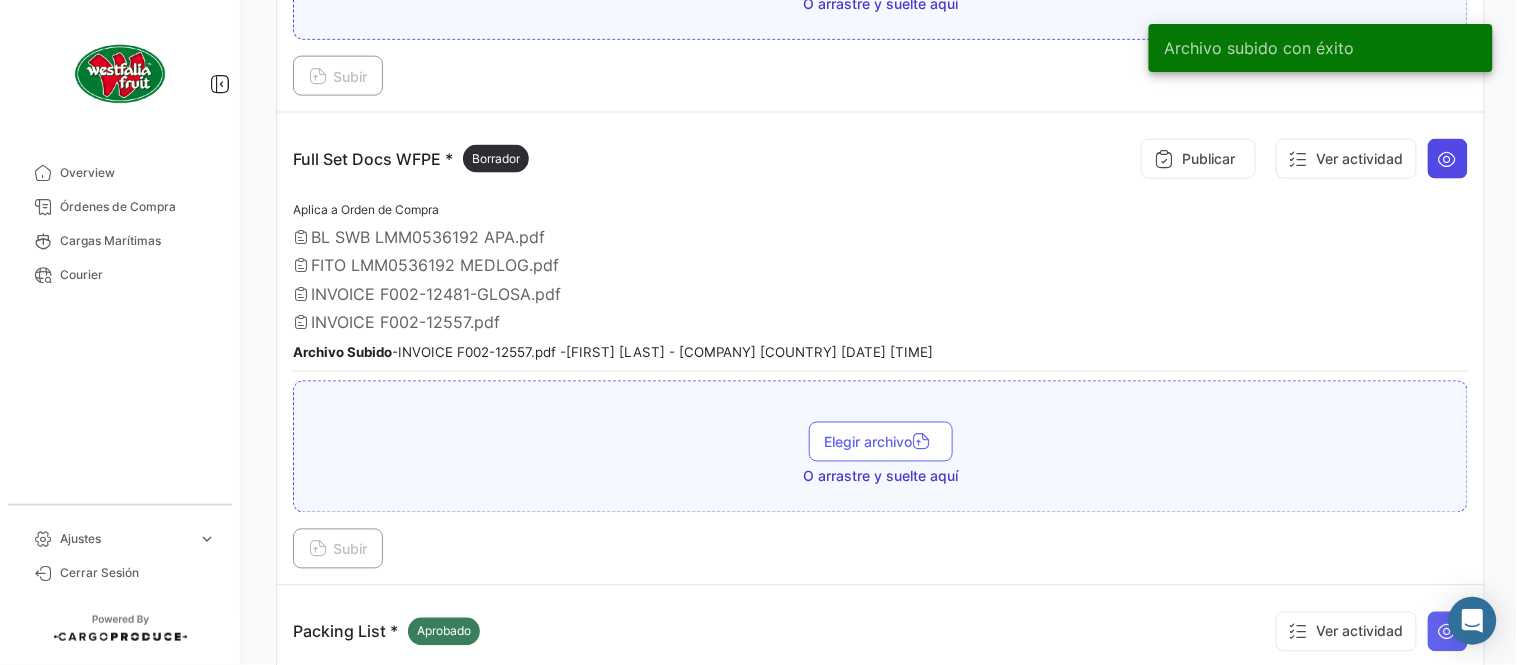 click at bounding box center (1448, 159) 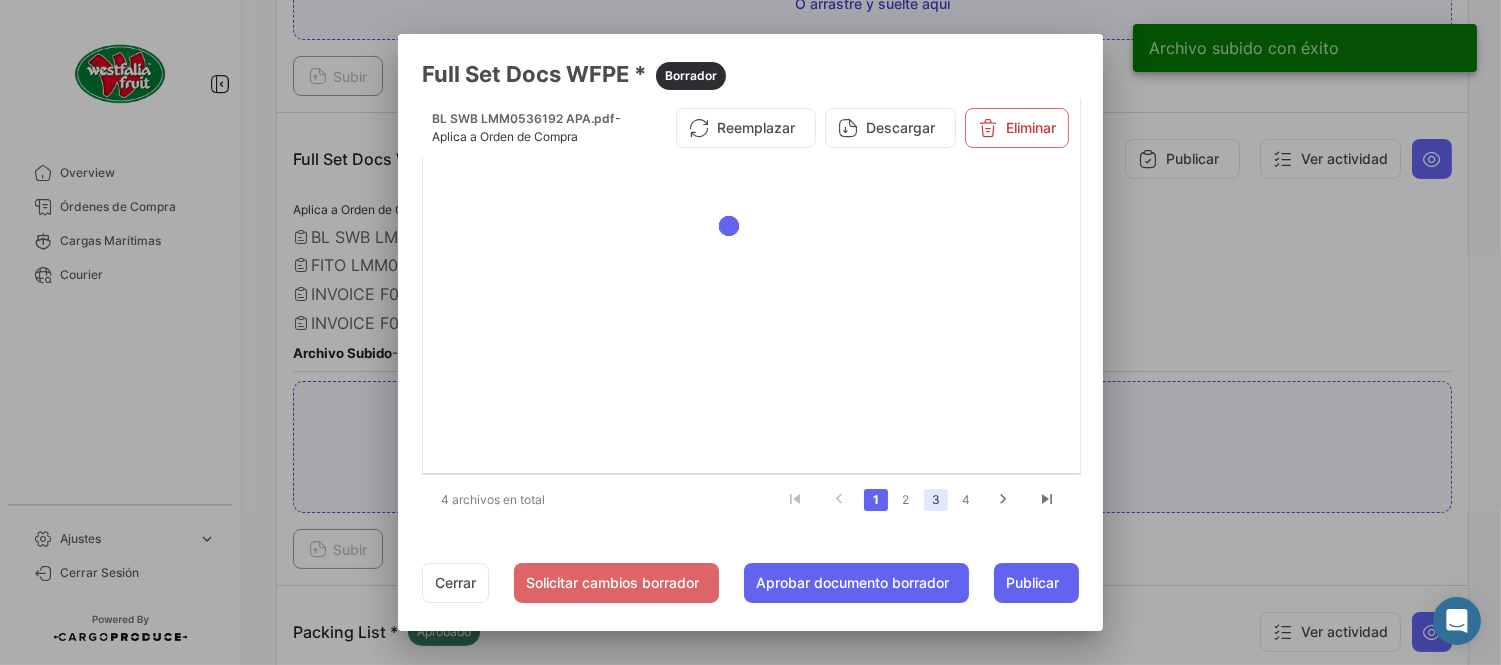 click on "3" 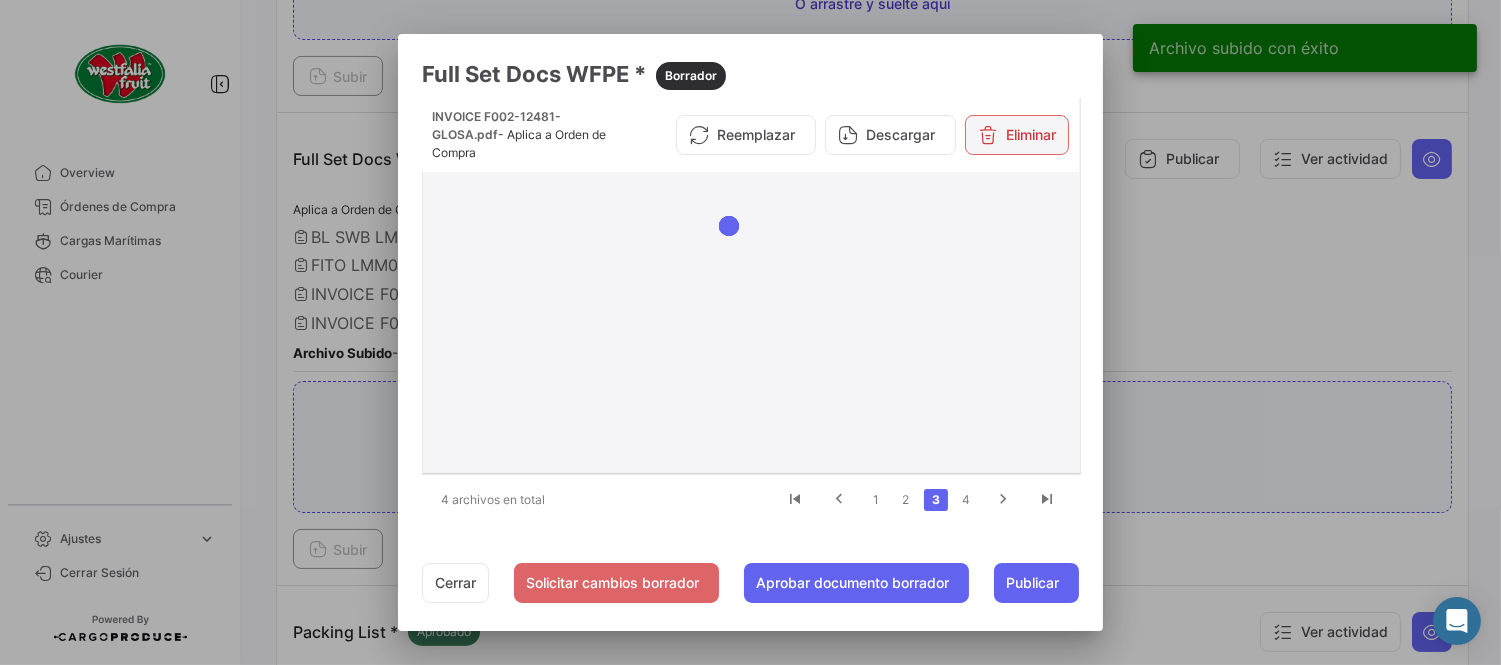 click on "Eliminar" at bounding box center (1017, 135) 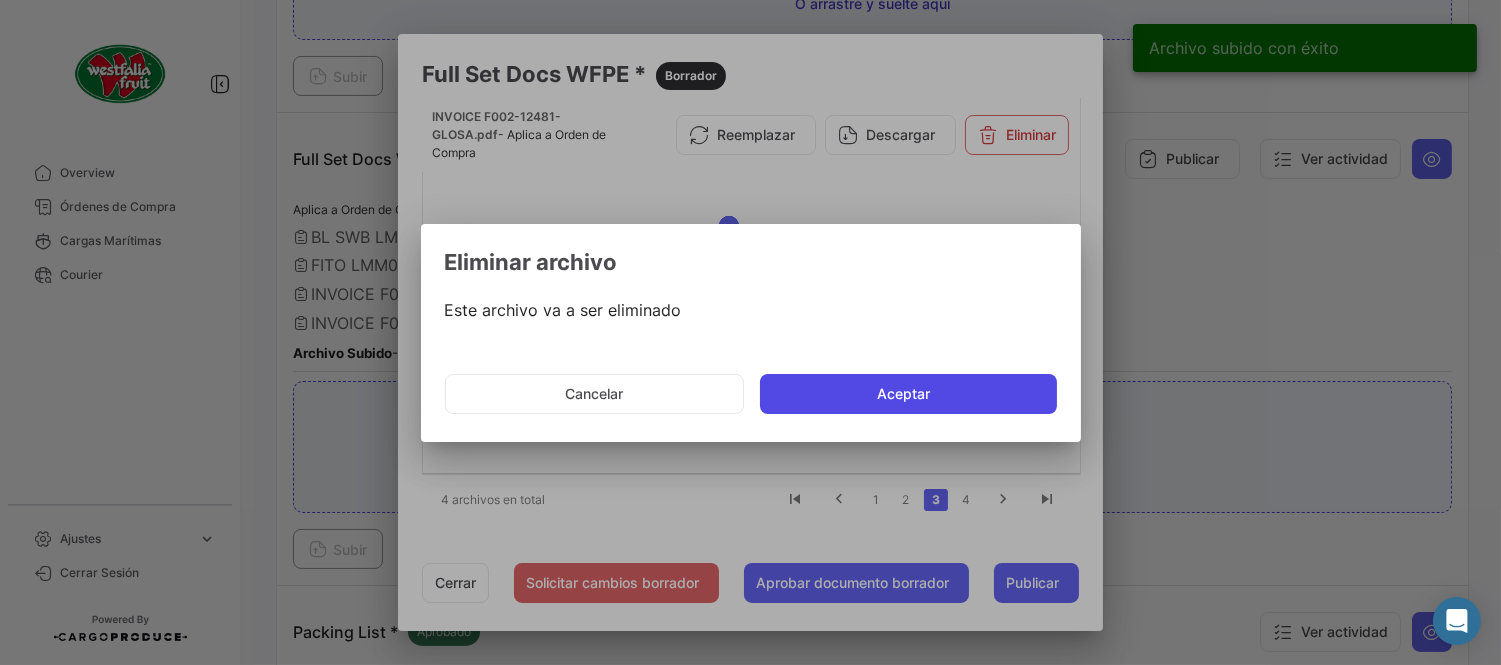 click on "Aceptar" 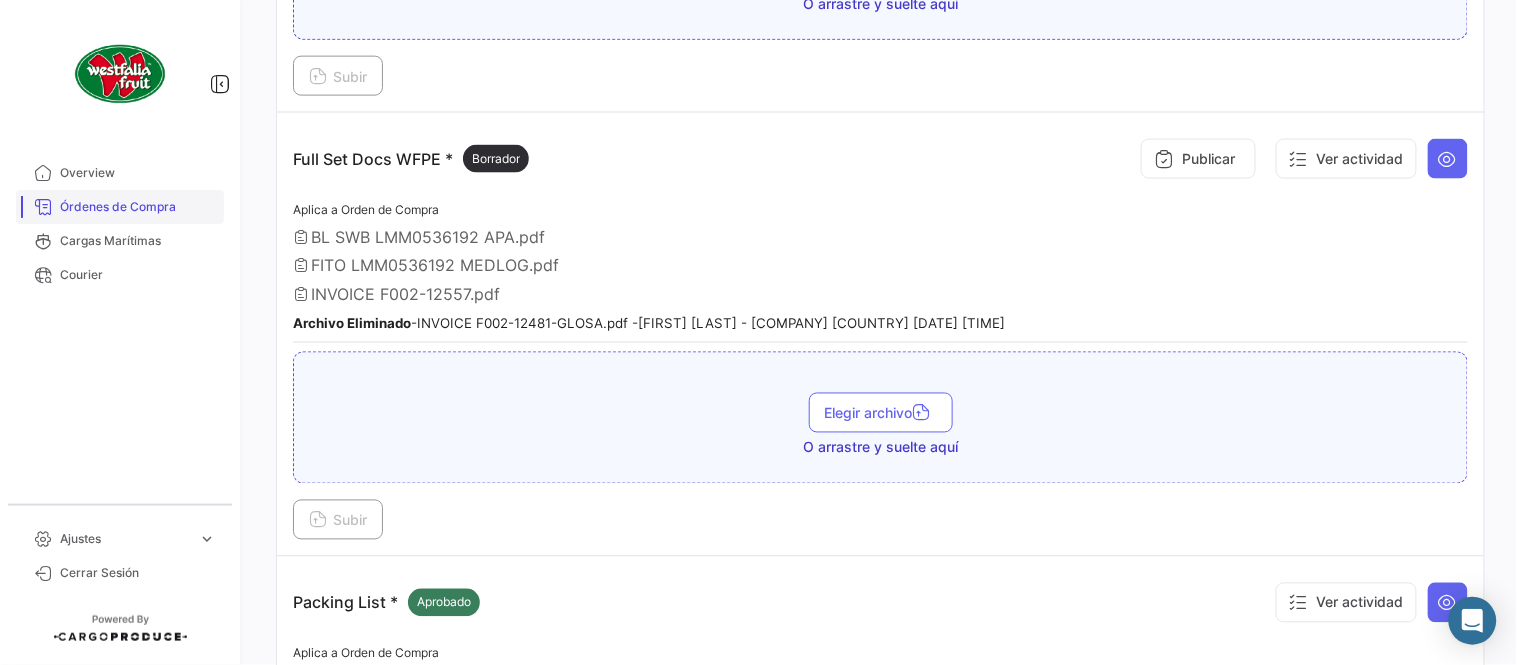 click on "Órdenes de Compra" at bounding box center (138, 207) 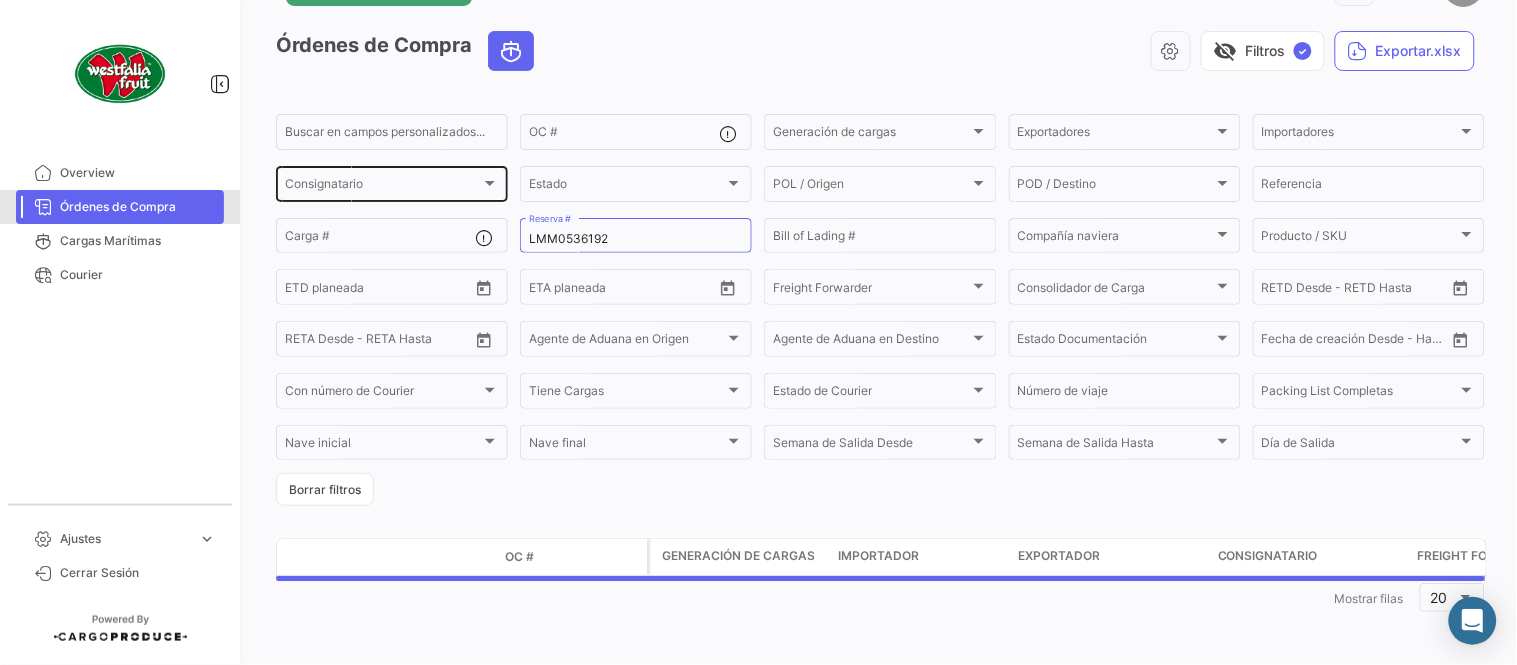 scroll, scrollTop: 0, scrollLeft: 0, axis: both 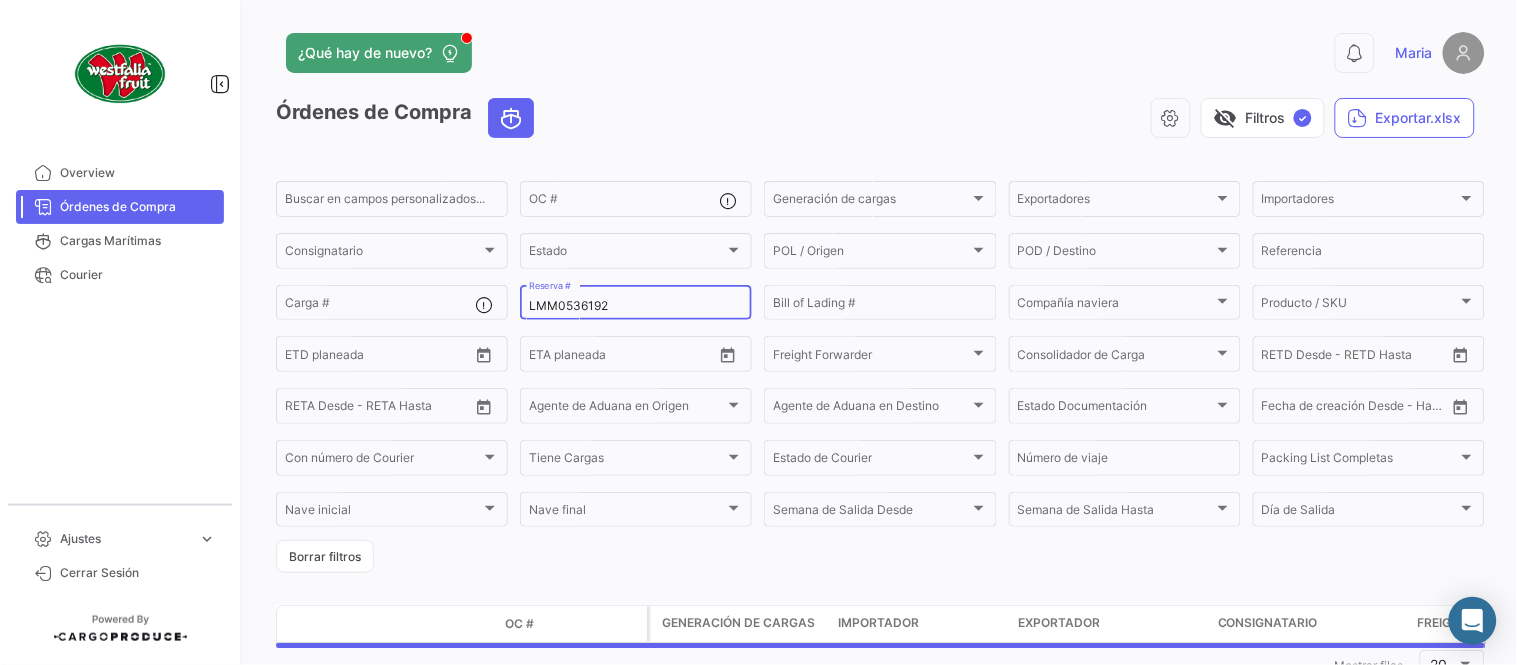 click on "LMM0536192" at bounding box center (636, 306) 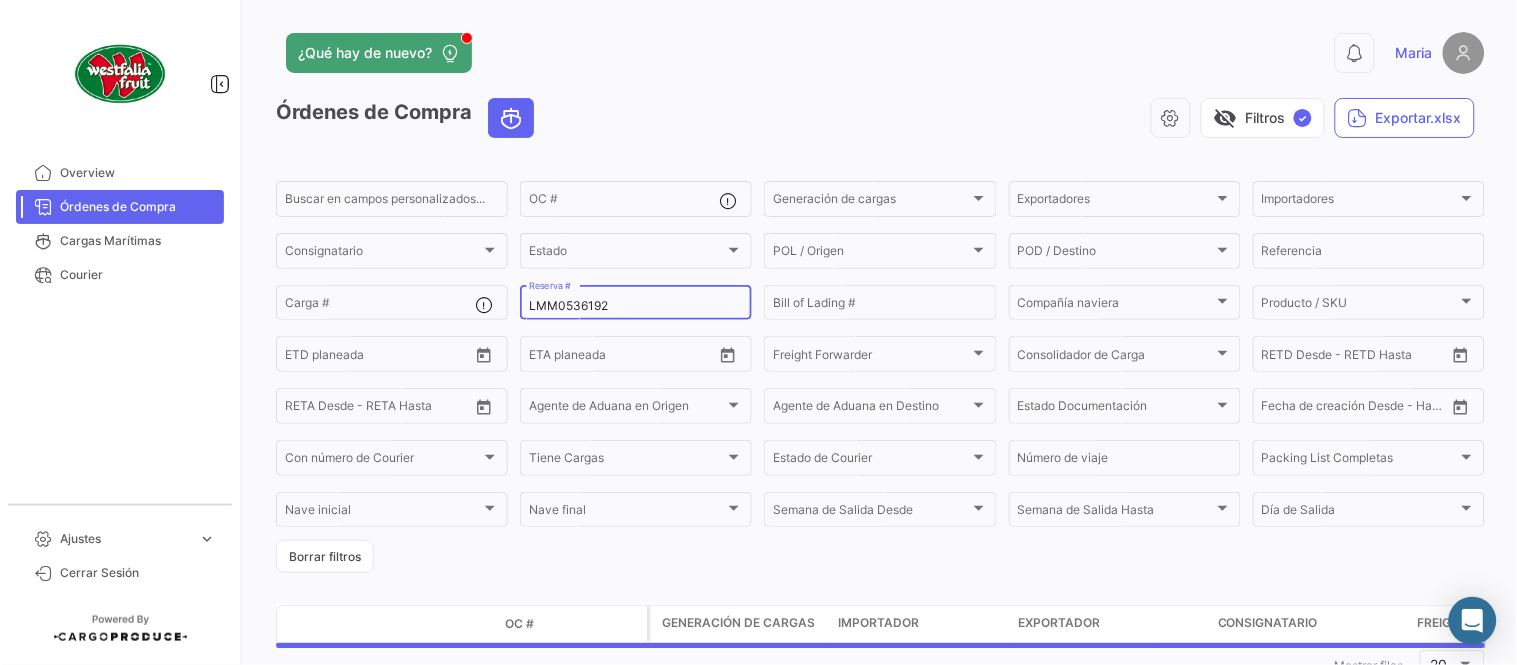 click on "LMM0536192" at bounding box center [636, 306] 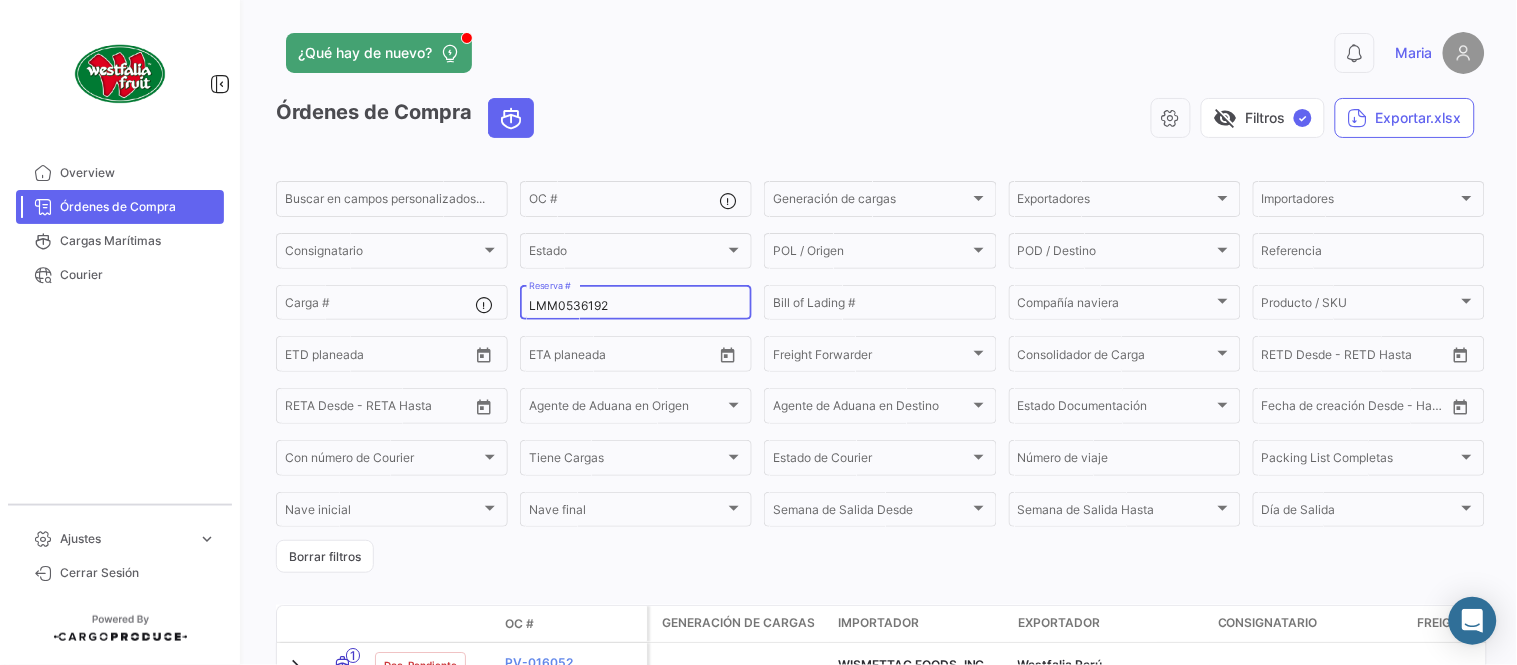 paste on "3" 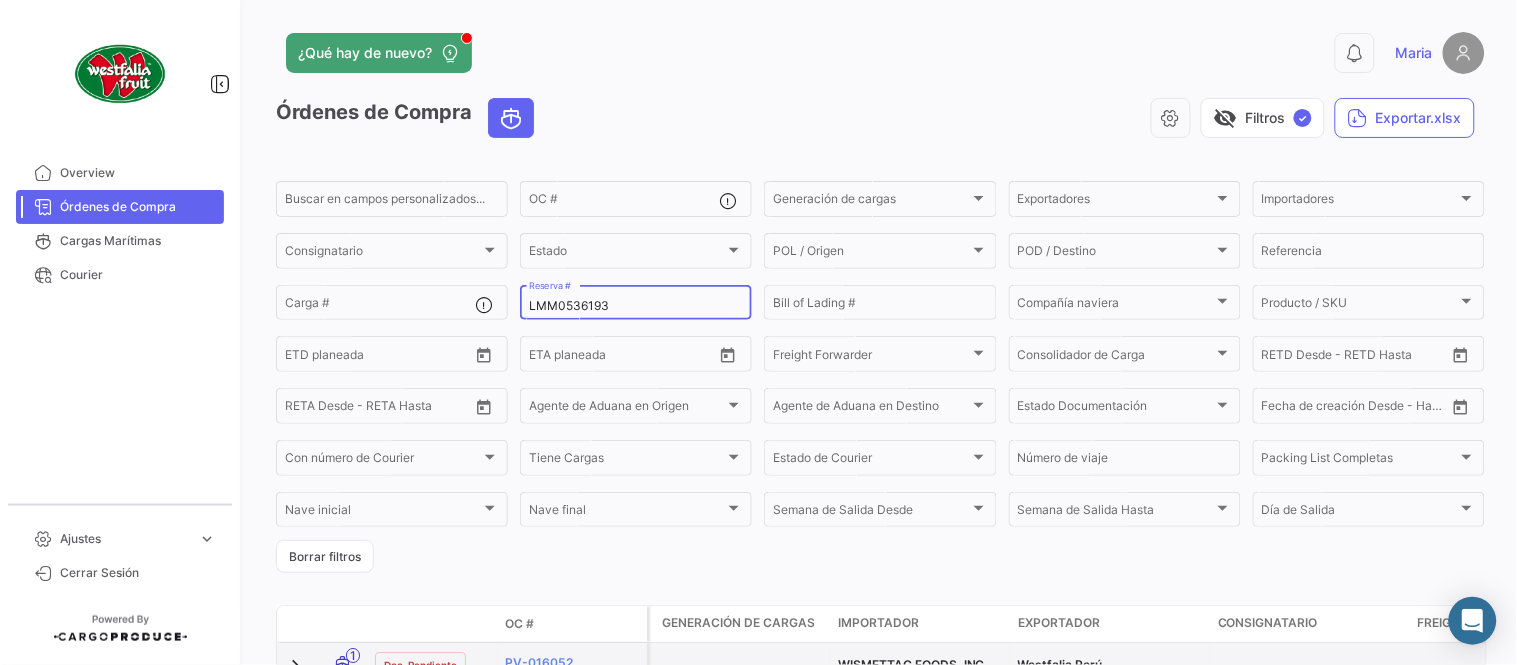 type on "LMM0536193" 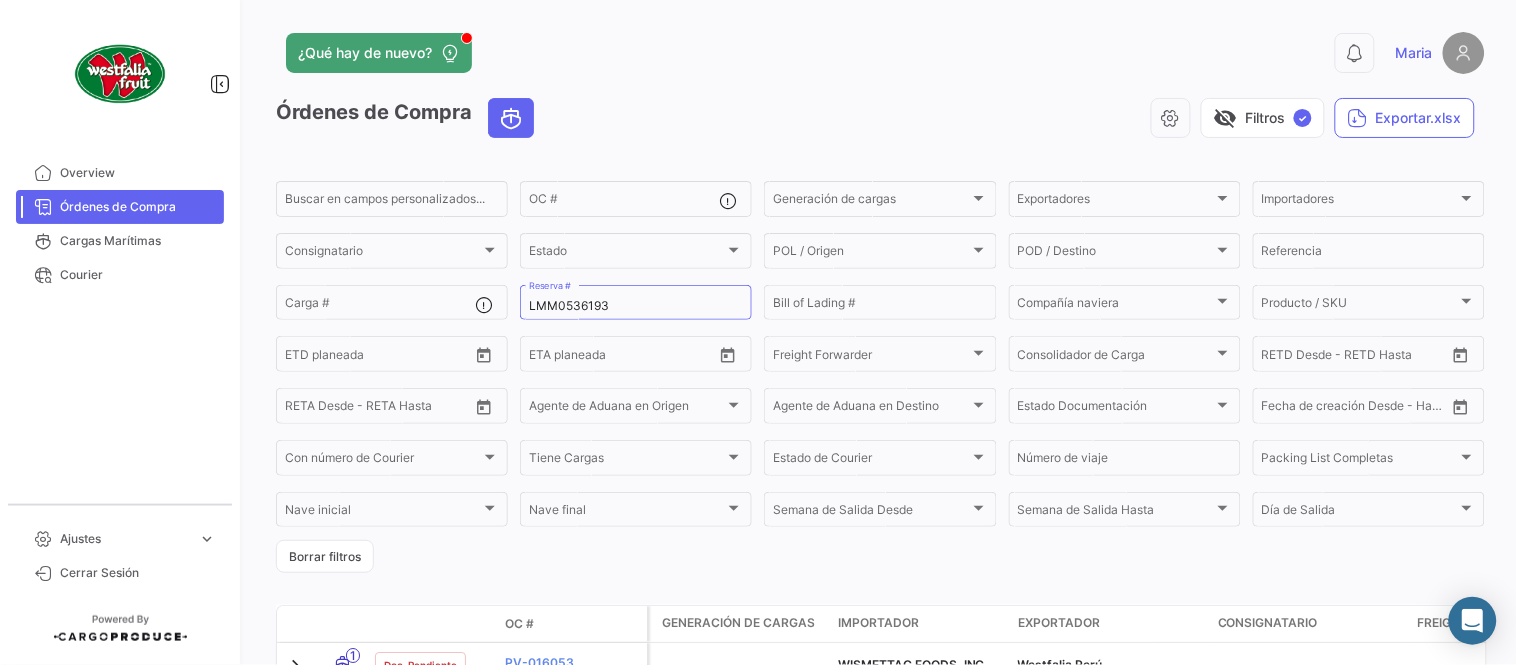 click on "¿Qué hay de nuevo?" 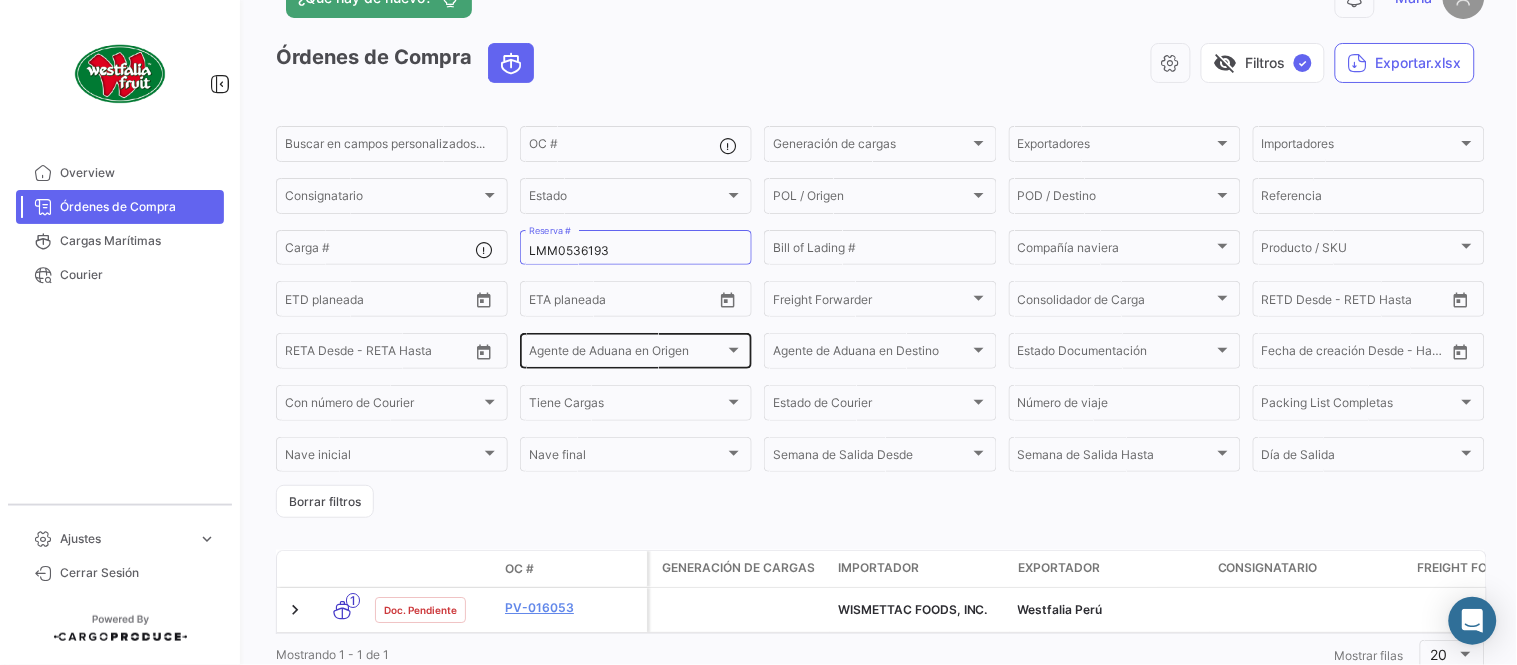 scroll, scrollTop: 128, scrollLeft: 0, axis: vertical 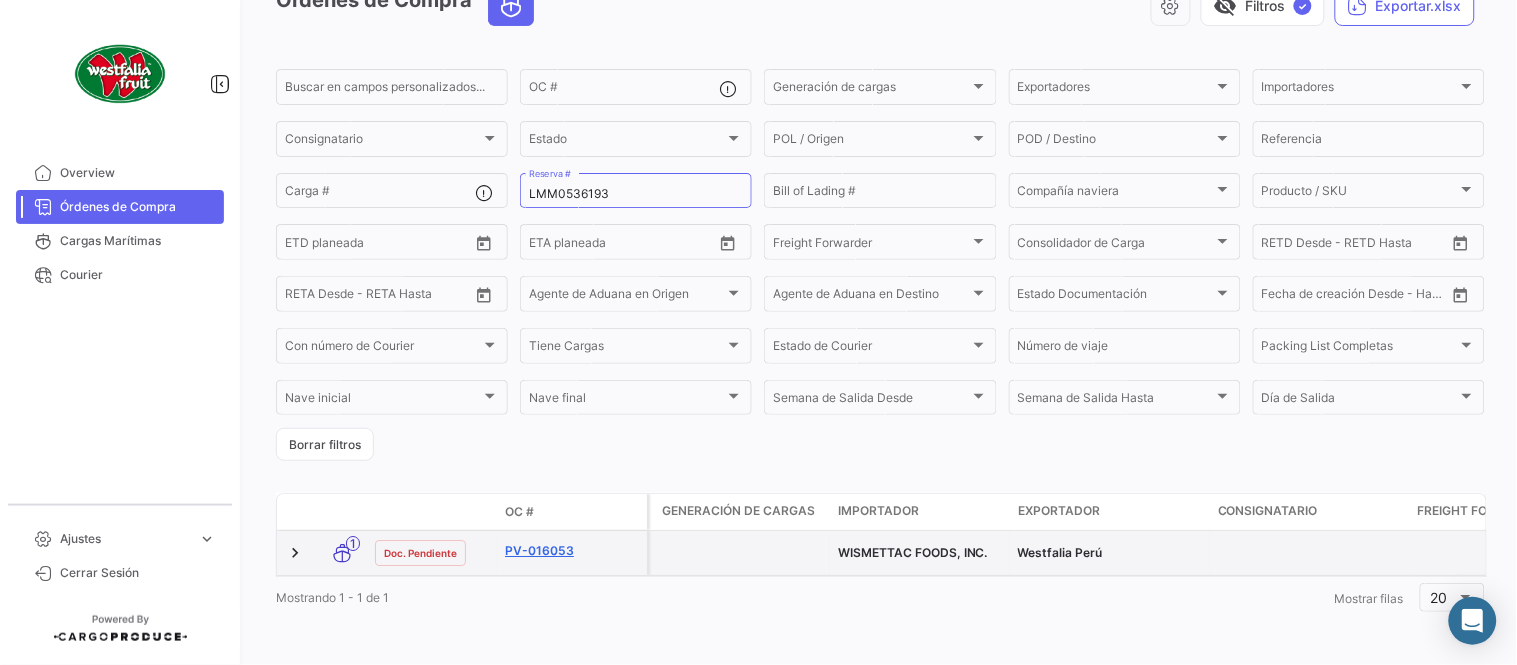 click on "PV-016053" 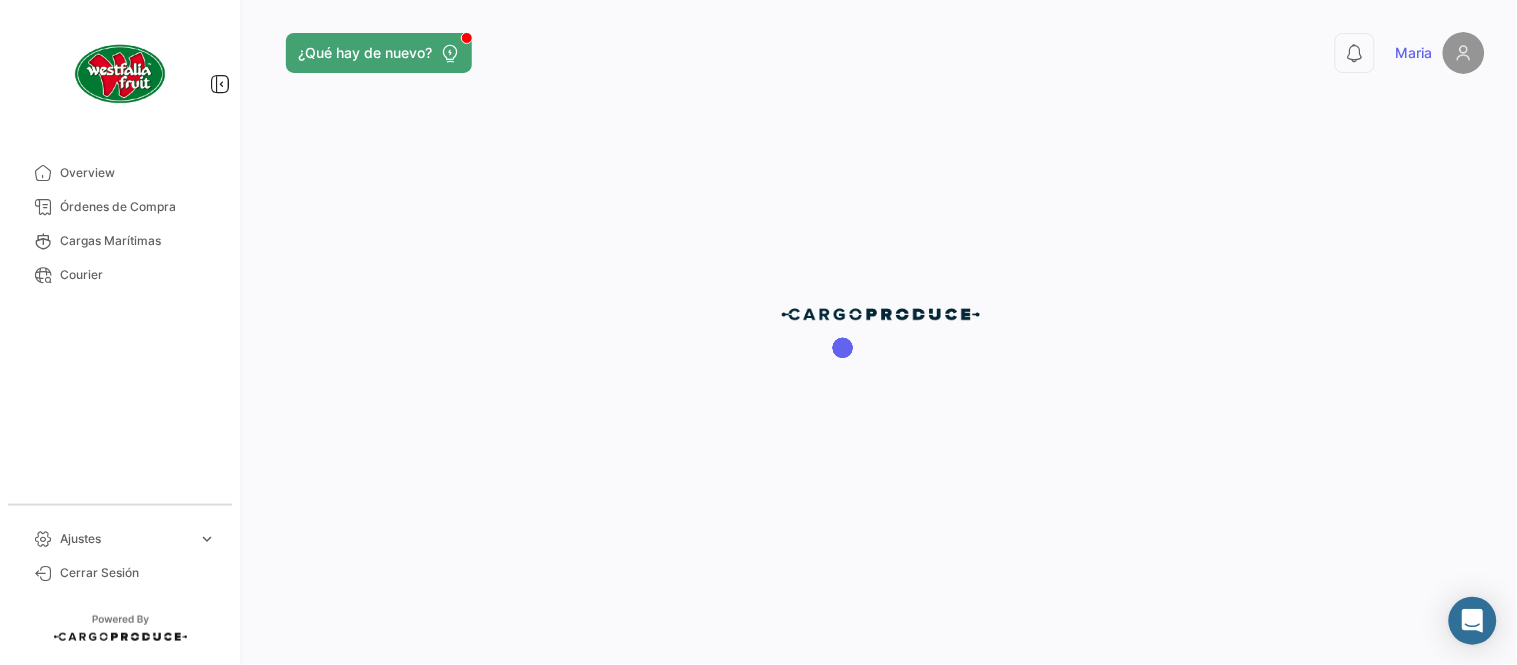 scroll, scrollTop: 0, scrollLeft: 0, axis: both 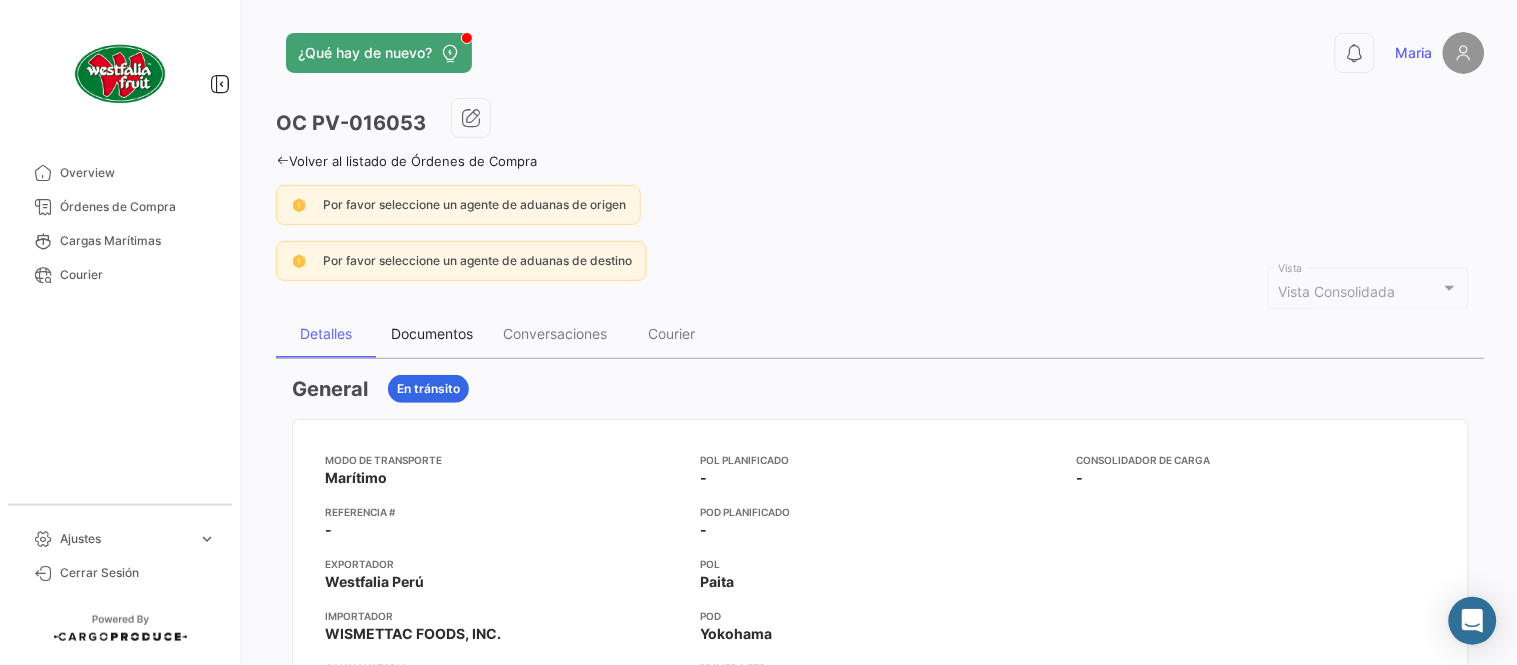 click on "Documentos" at bounding box center (432, 333) 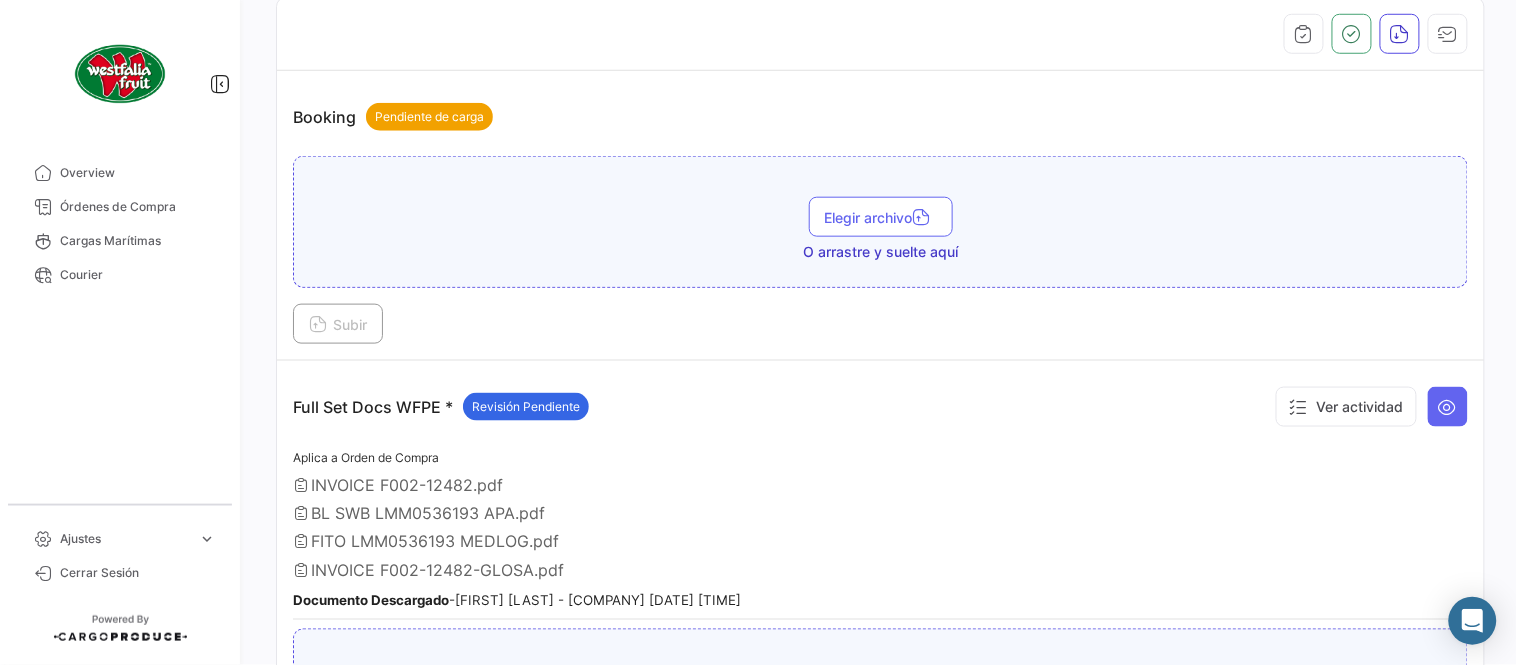 scroll, scrollTop: 665, scrollLeft: 0, axis: vertical 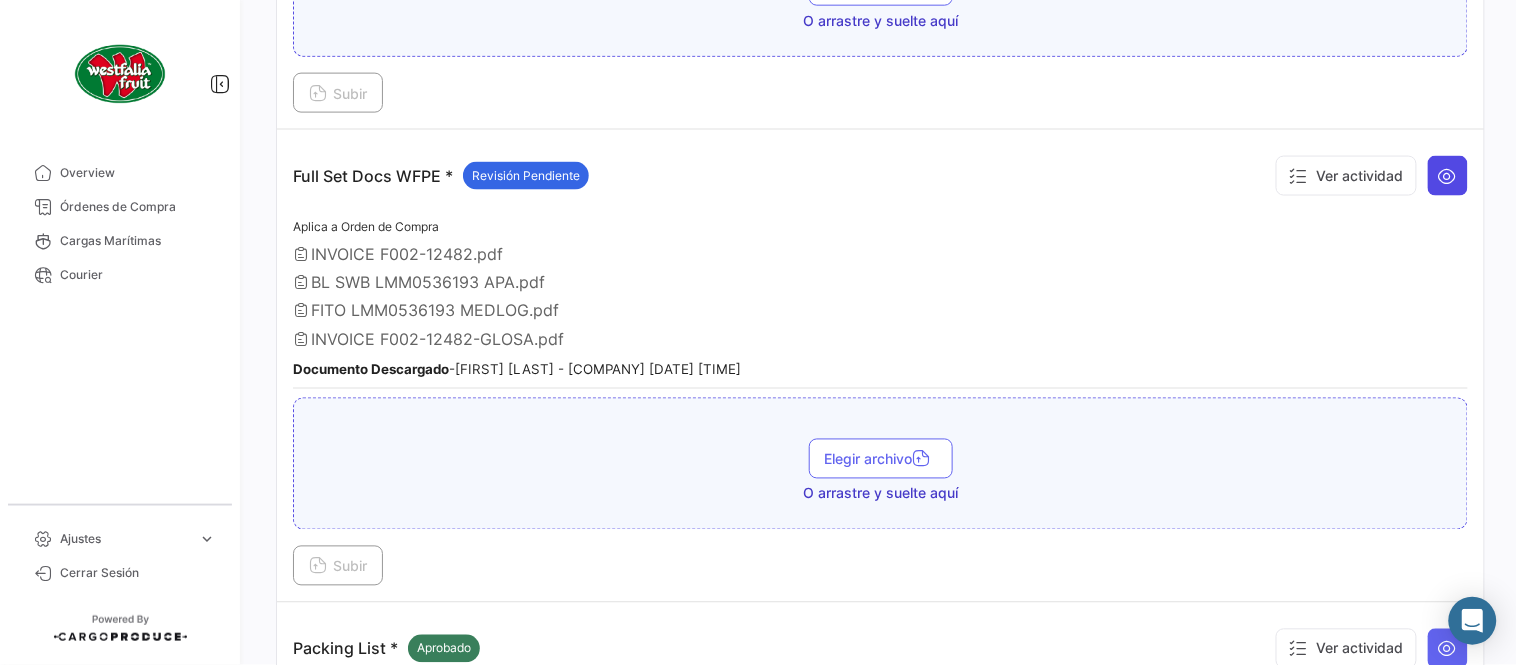 click at bounding box center (1448, 176) 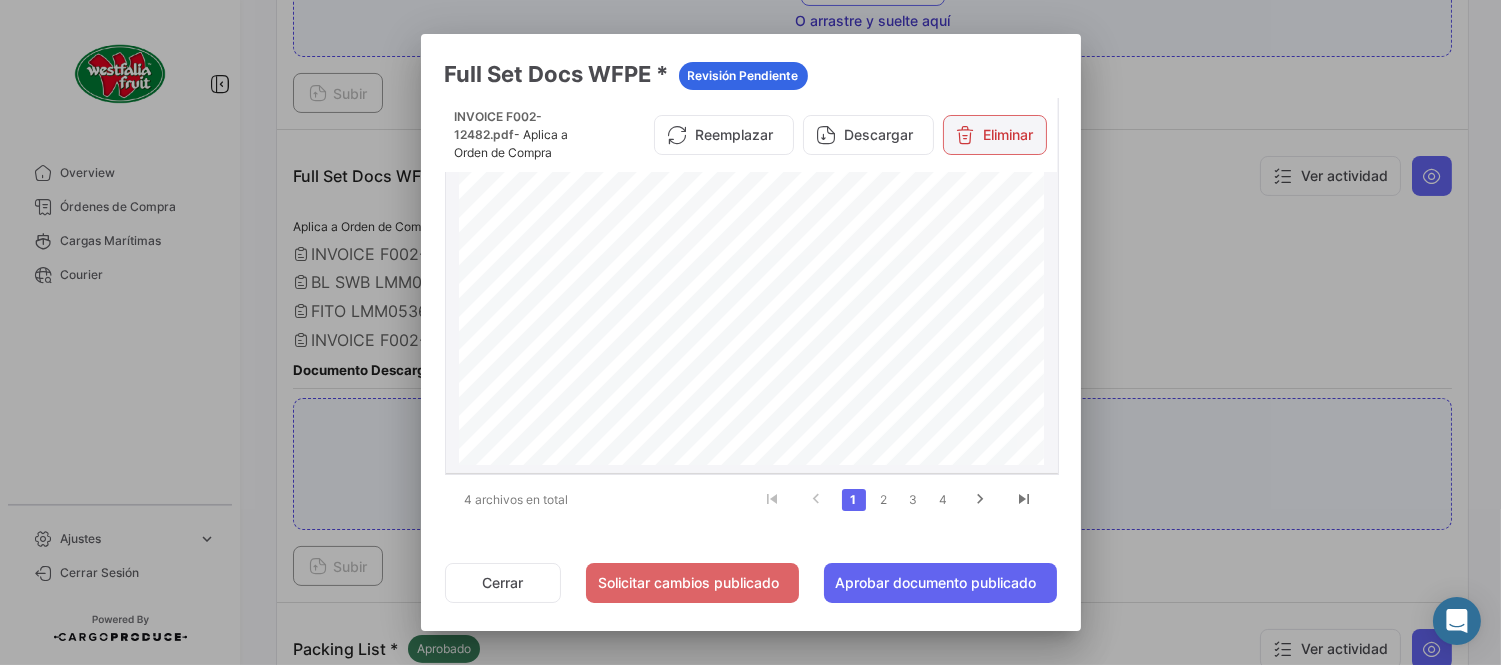 click on "Eliminar" at bounding box center (995, 135) 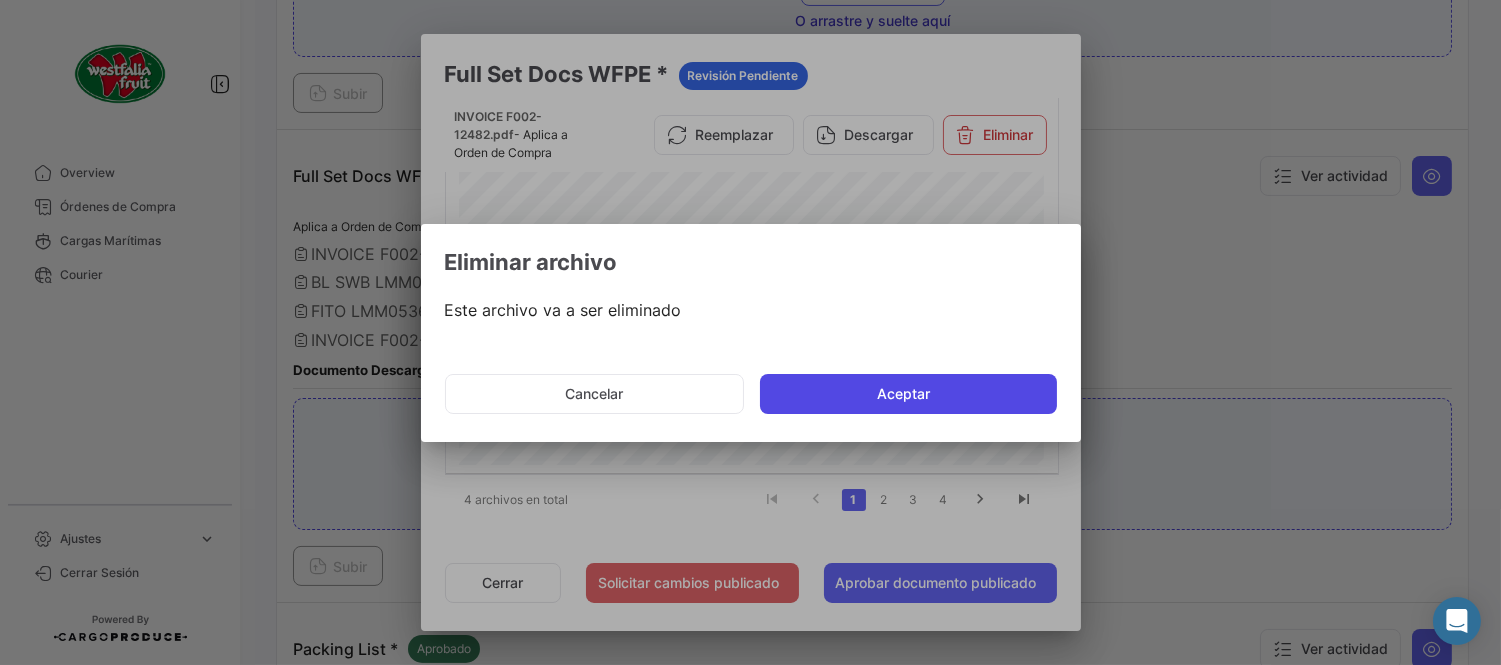 click on "Aceptar" 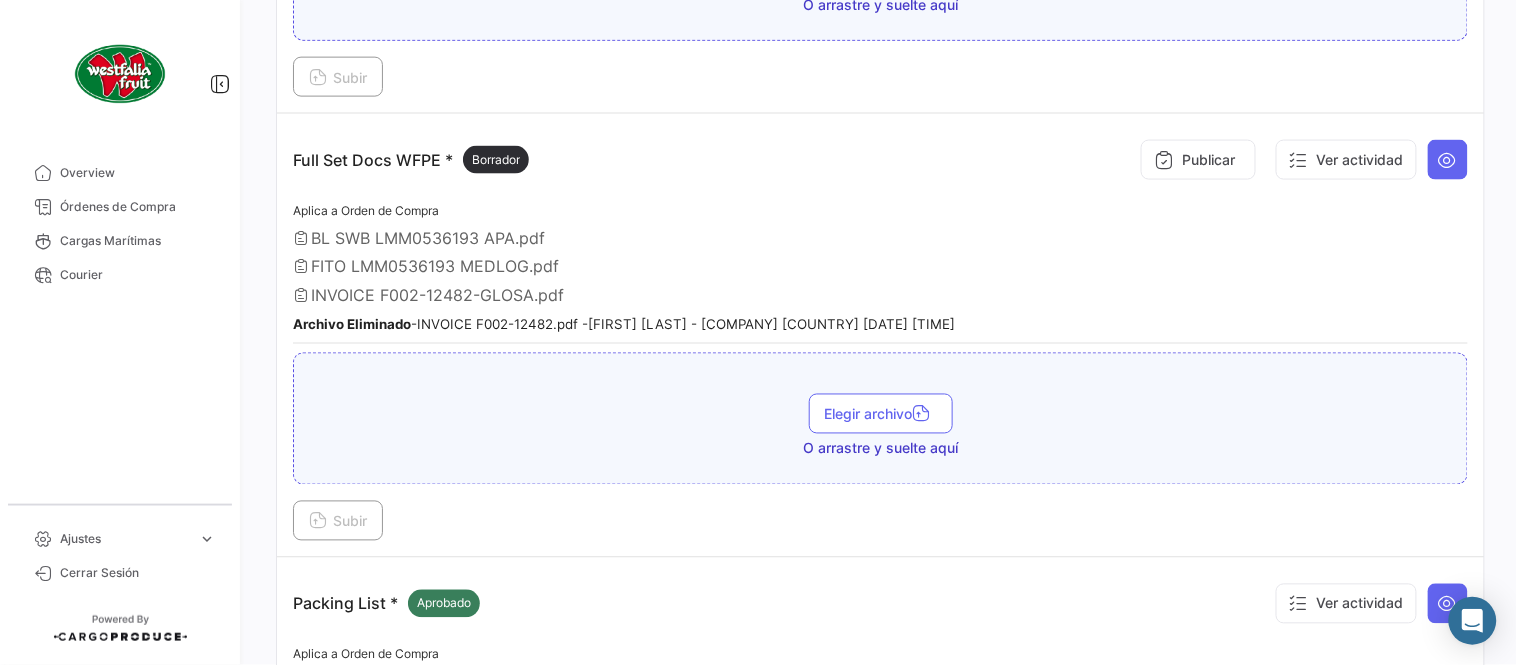 click on "Publicar   Ver actividad" at bounding box center (1300, 160) 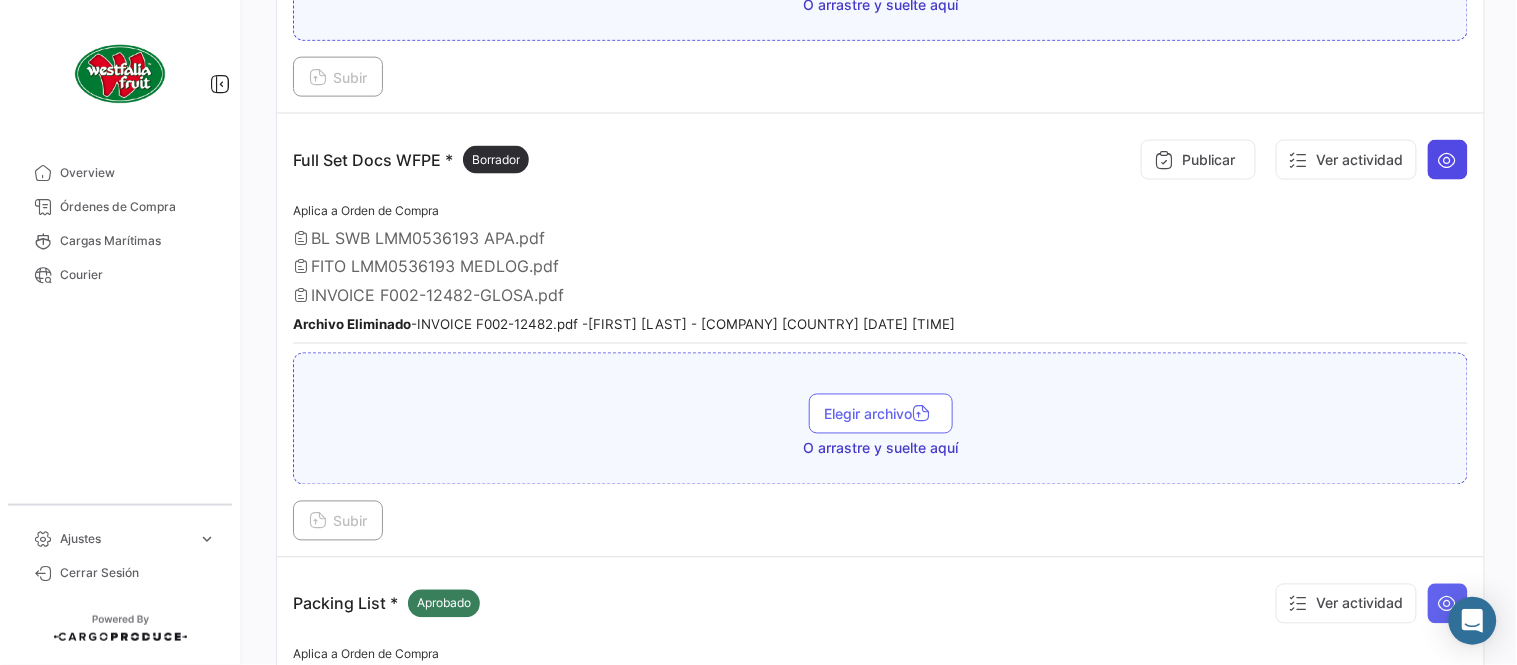 click at bounding box center [1448, 160] 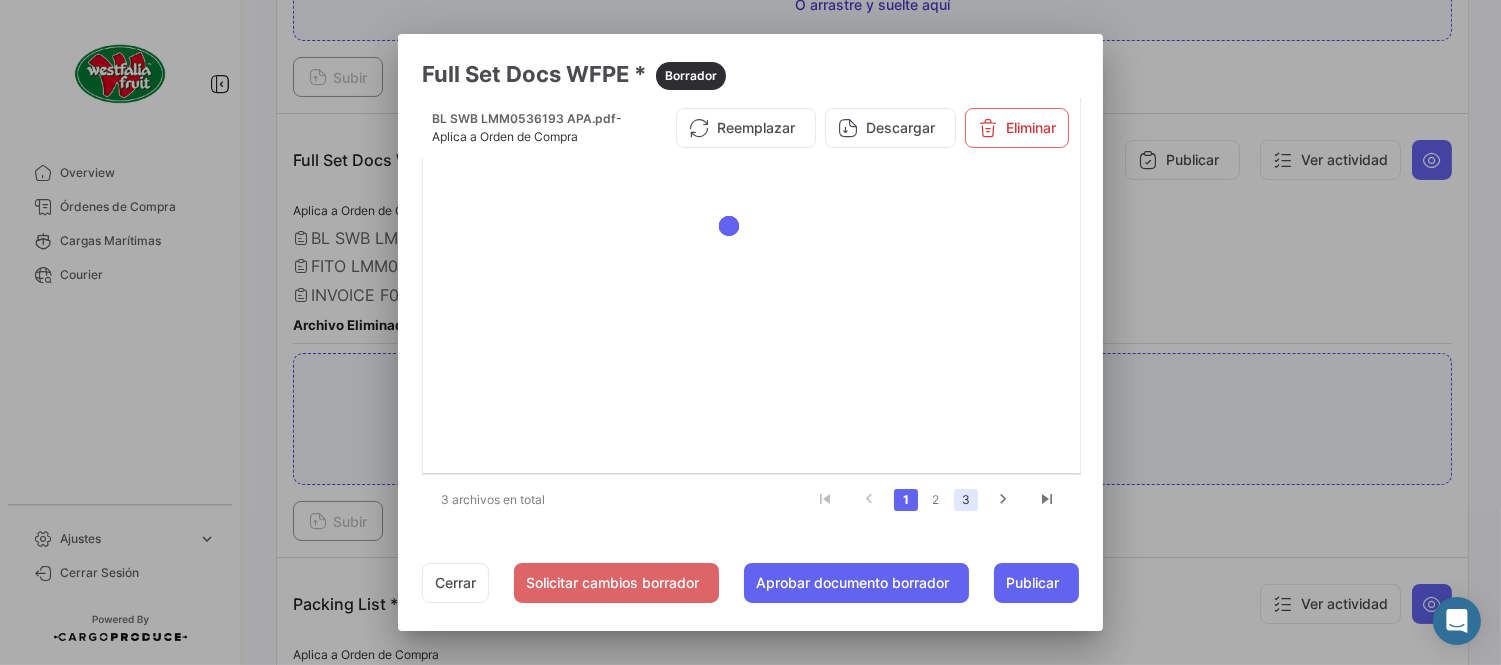 click on "3" 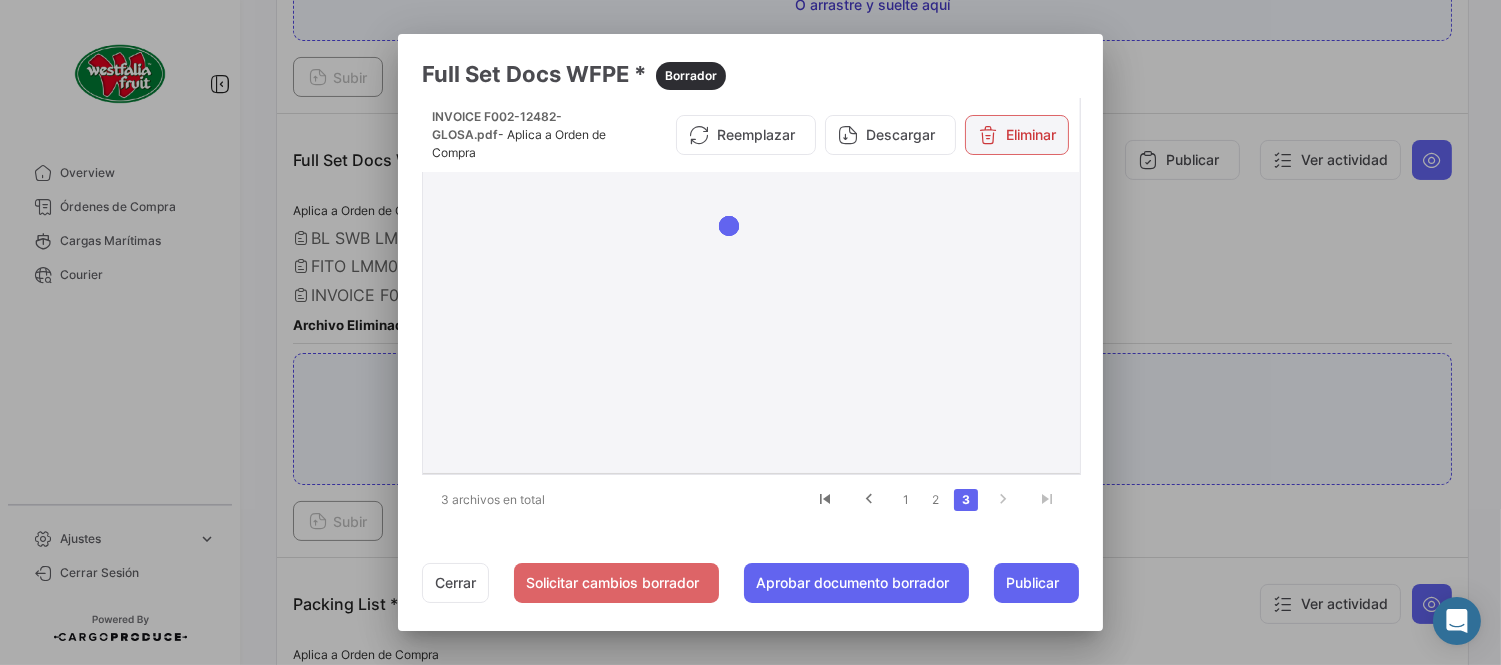 click at bounding box center (988, 135) 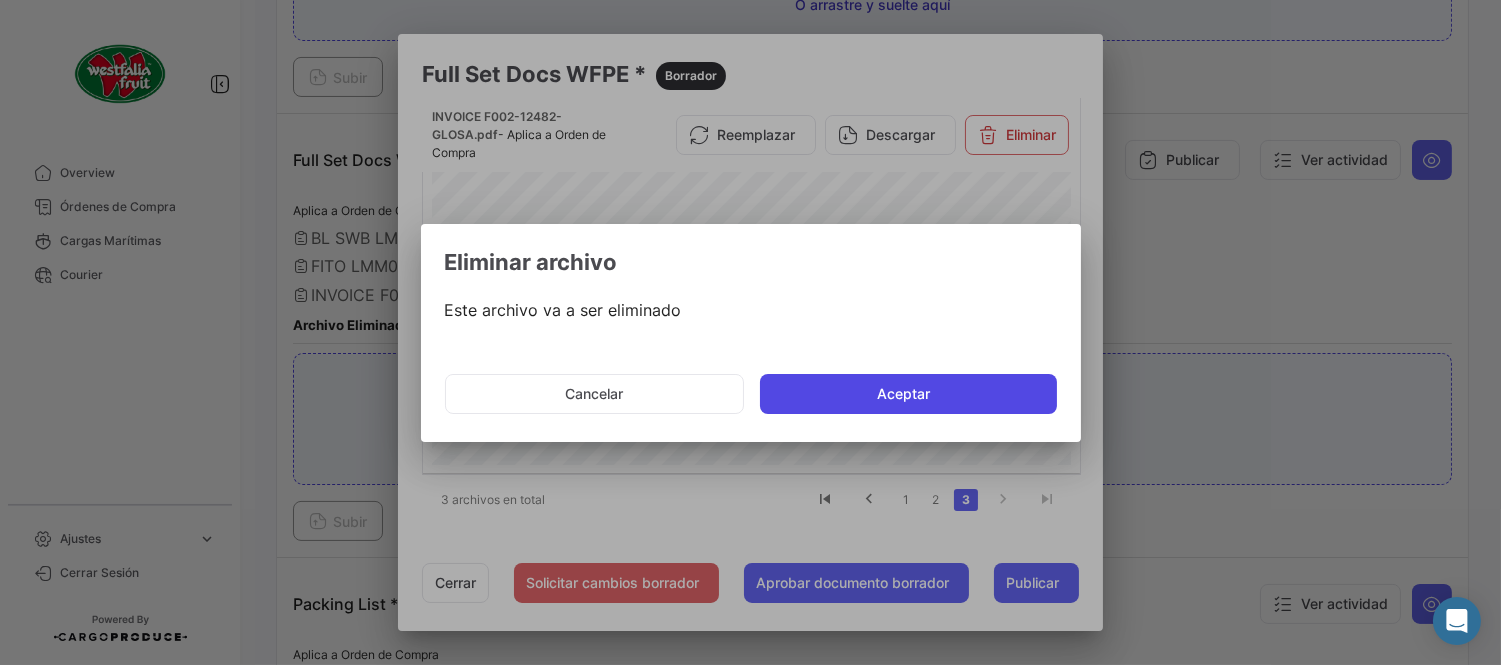 click on "Aceptar" 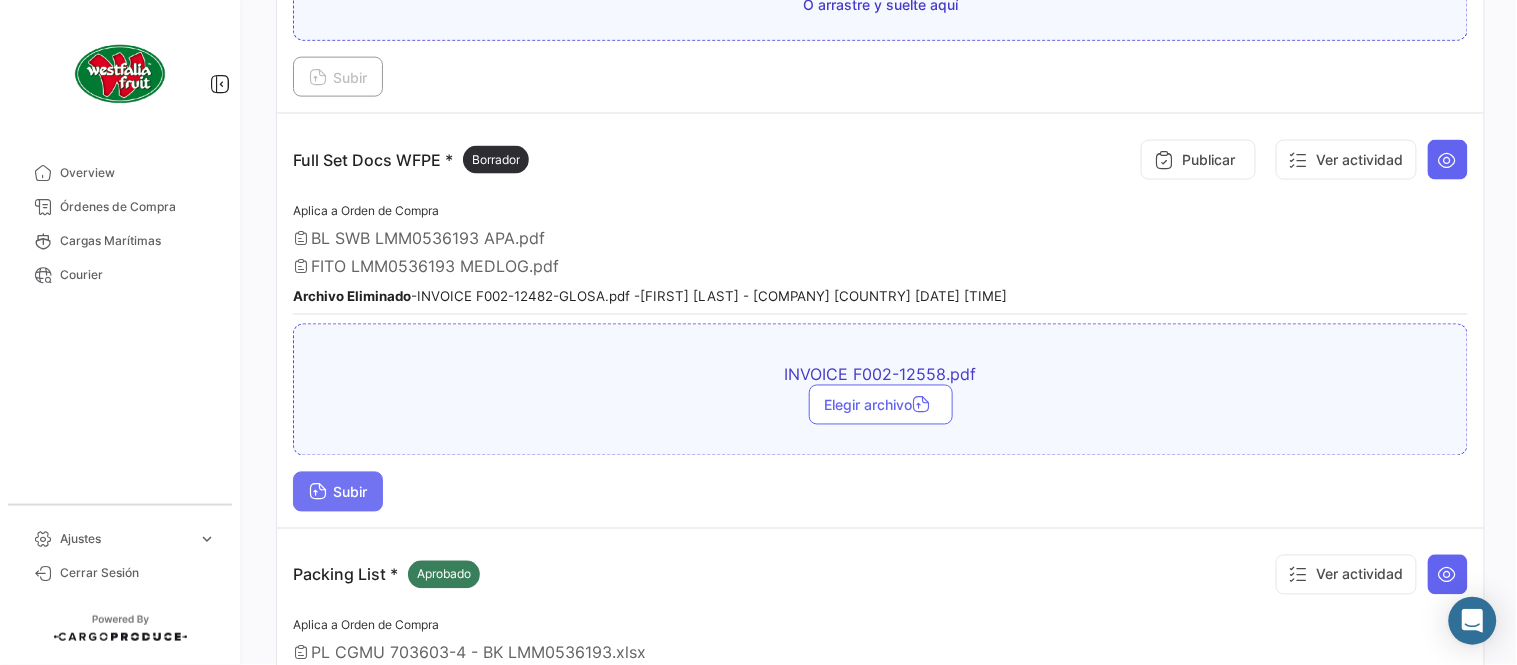 click on "Subir" at bounding box center (338, 492) 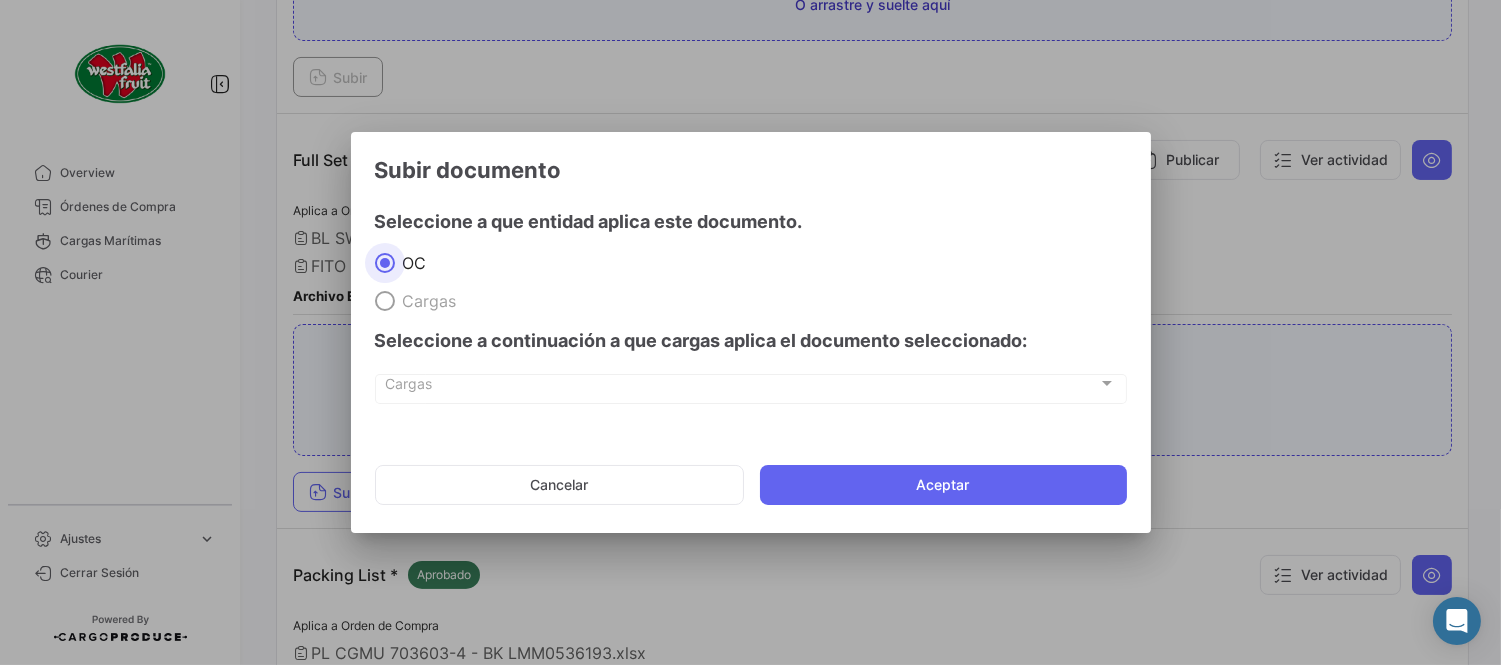 drag, startPoint x: 947, startPoint y: 484, endPoint x: 1093, endPoint y: 628, distance: 205.06584 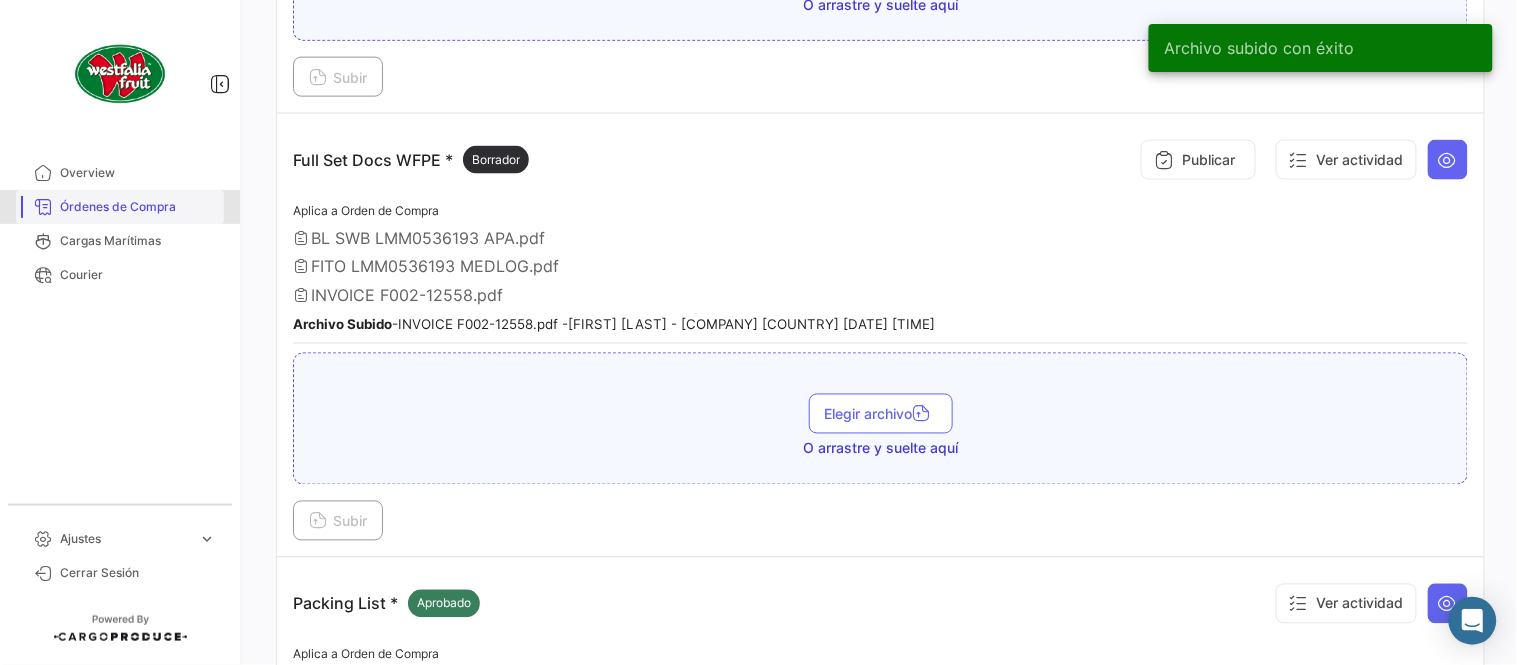 click on "Órdenes de Compra" at bounding box center [138, 207] 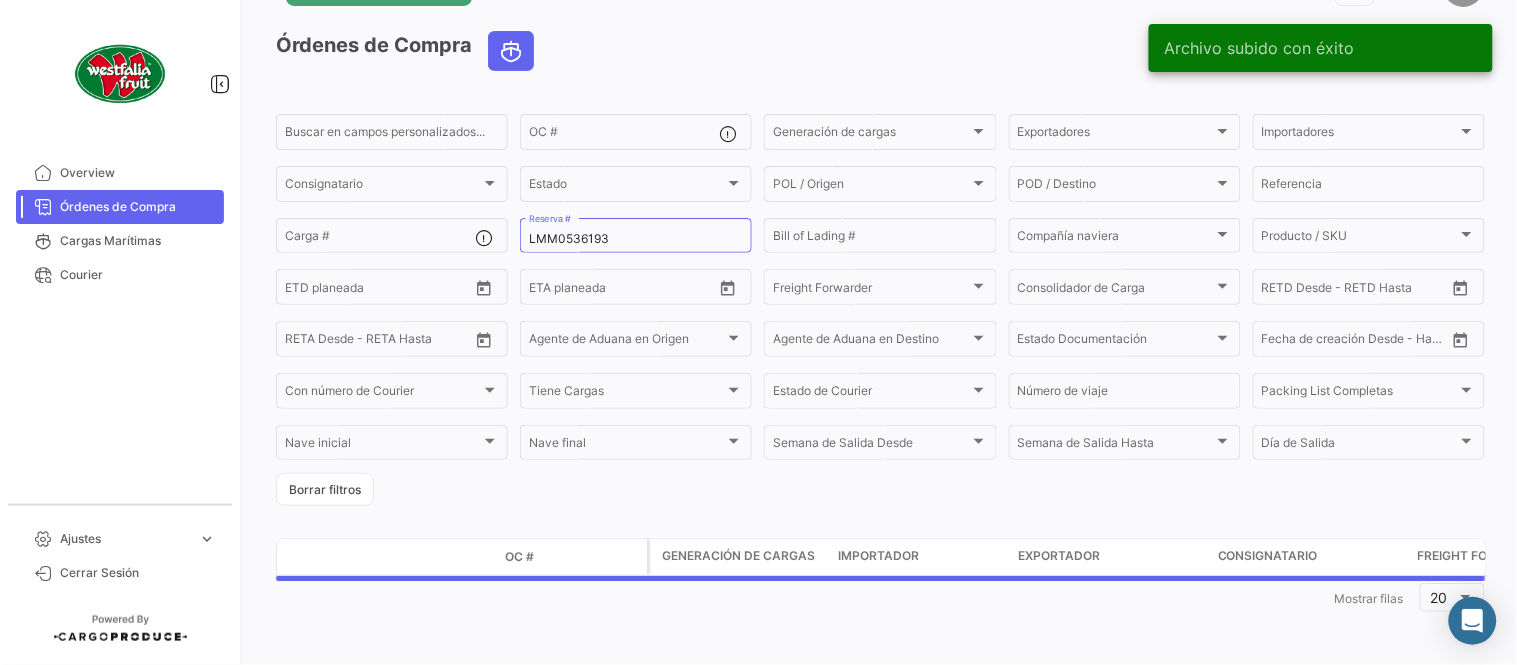 scroll, scrollTop: 0, scrollLeft: 0, axis: both 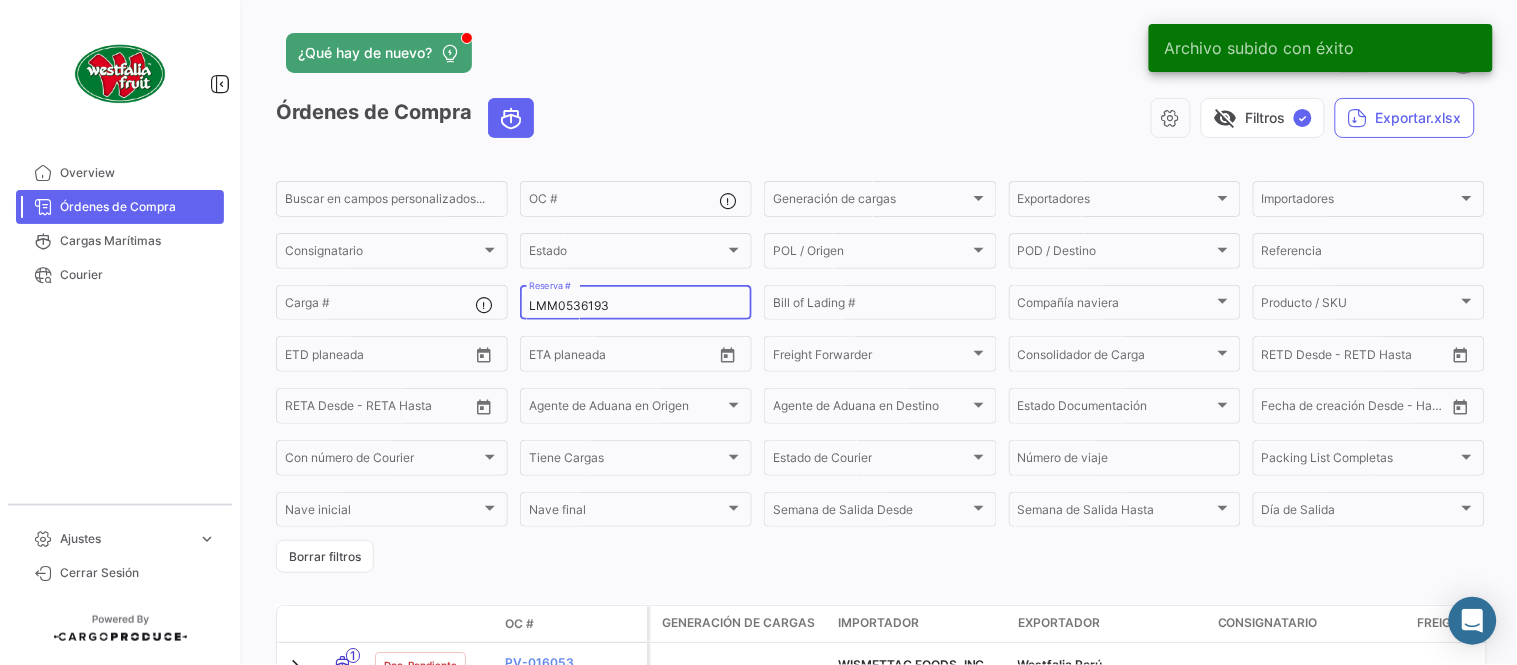 click on "LMM0536193" at bounding box center (636, 306) 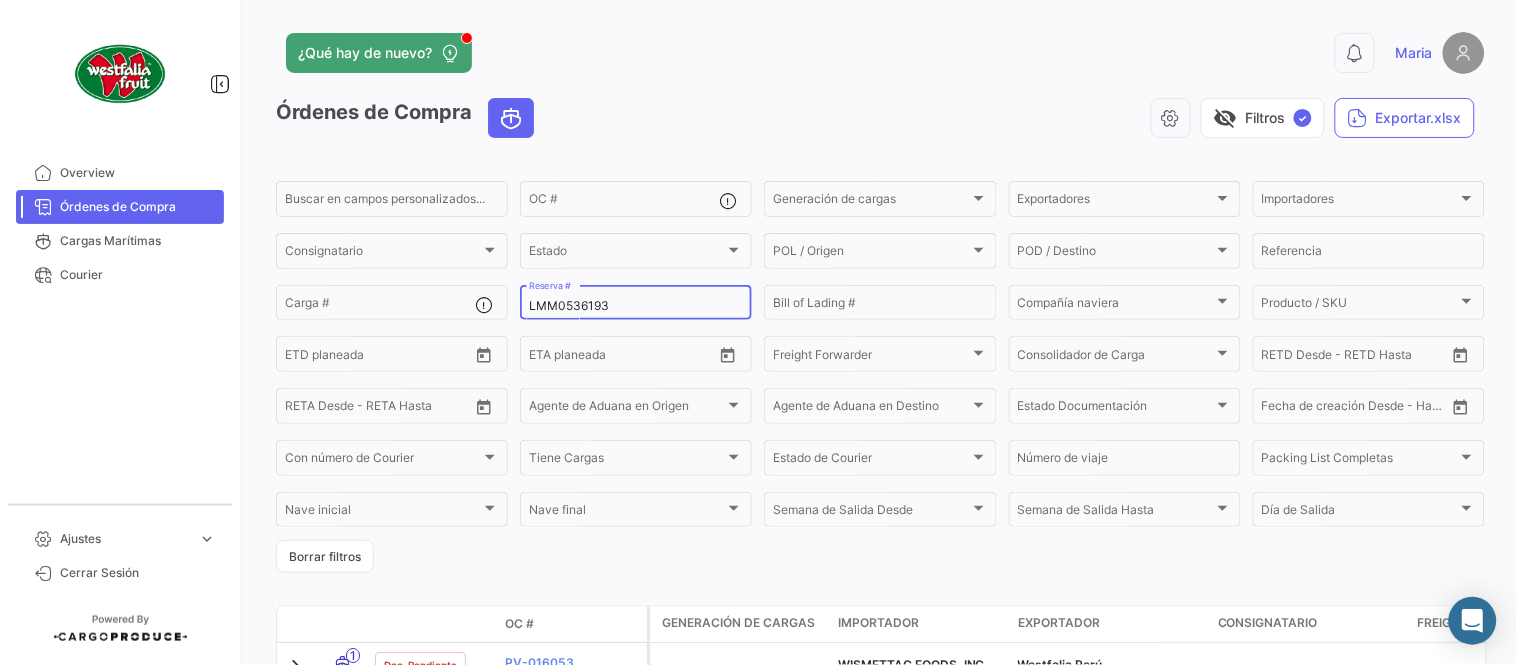 click on "LMM0536193" at bounding box center (636, 306) 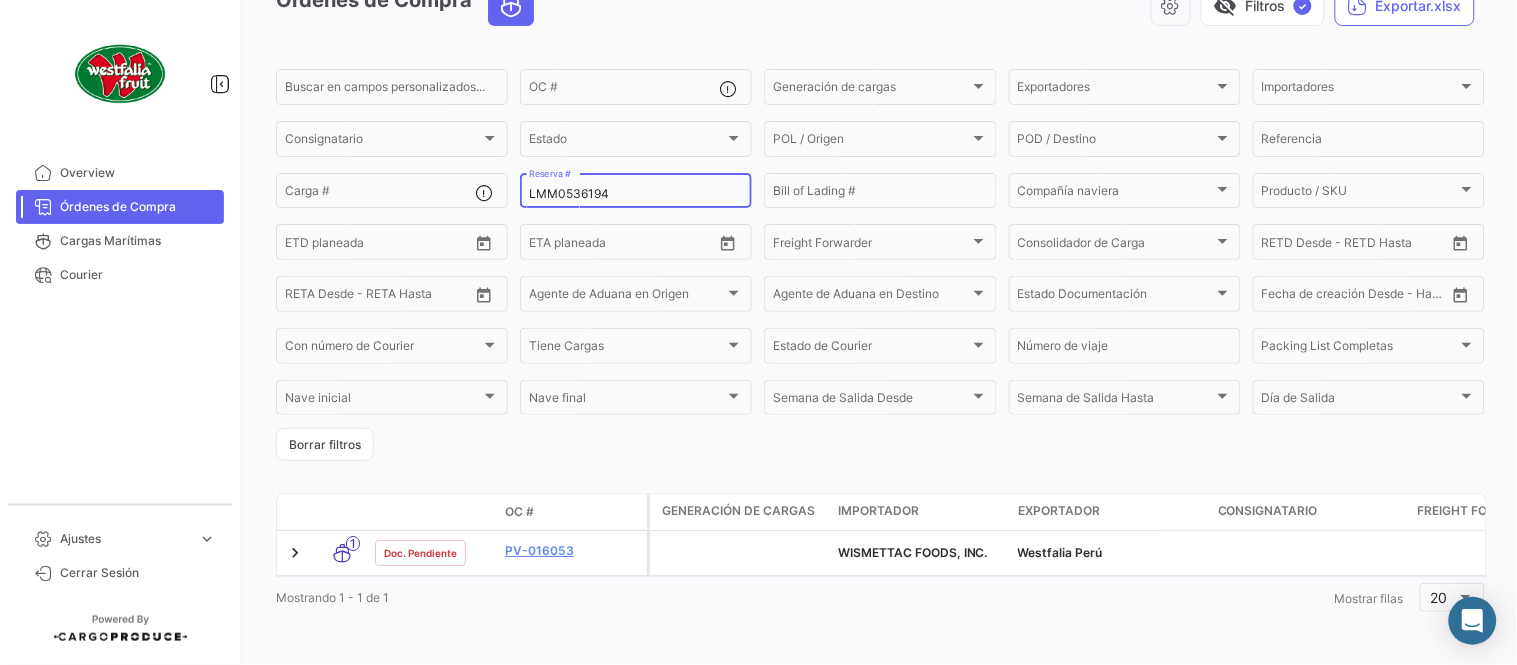 scroll, scrollTop: 128, scrollLeft: 0, axis: vertical 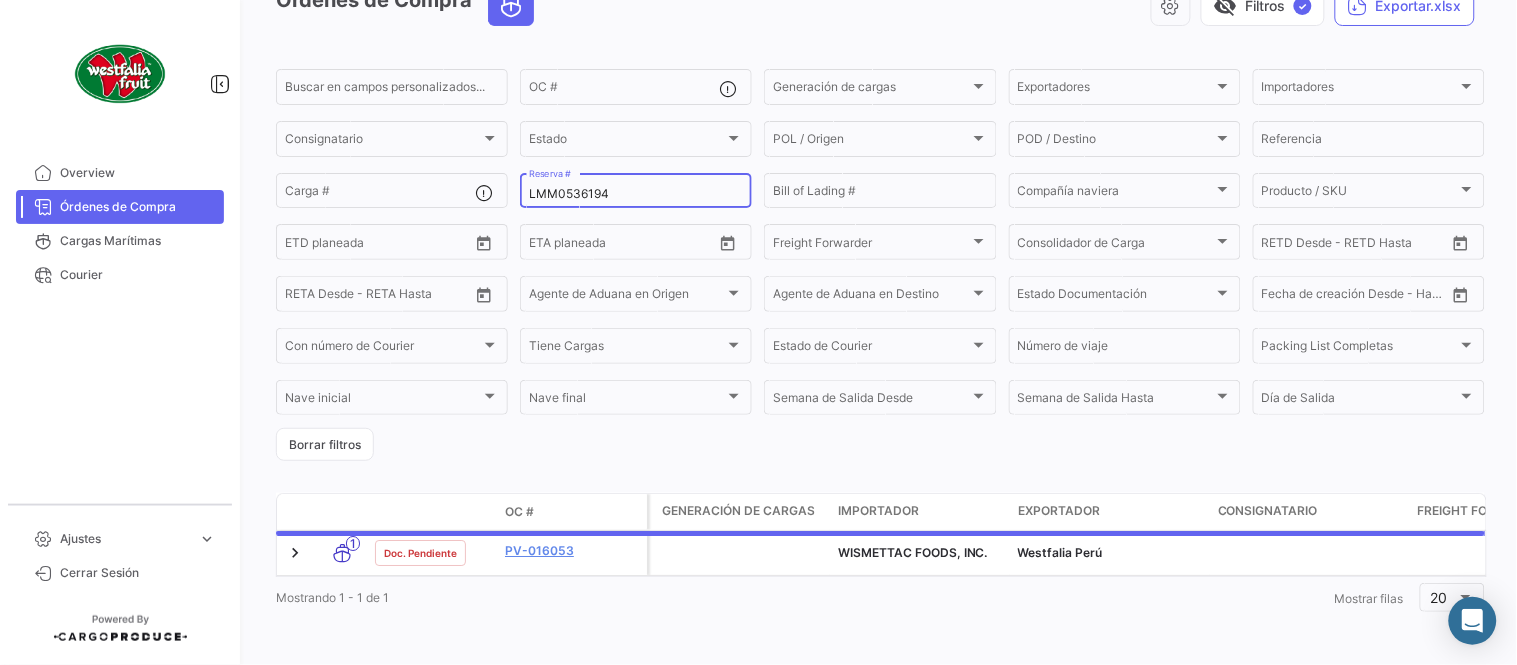 type on "LMM0536194" 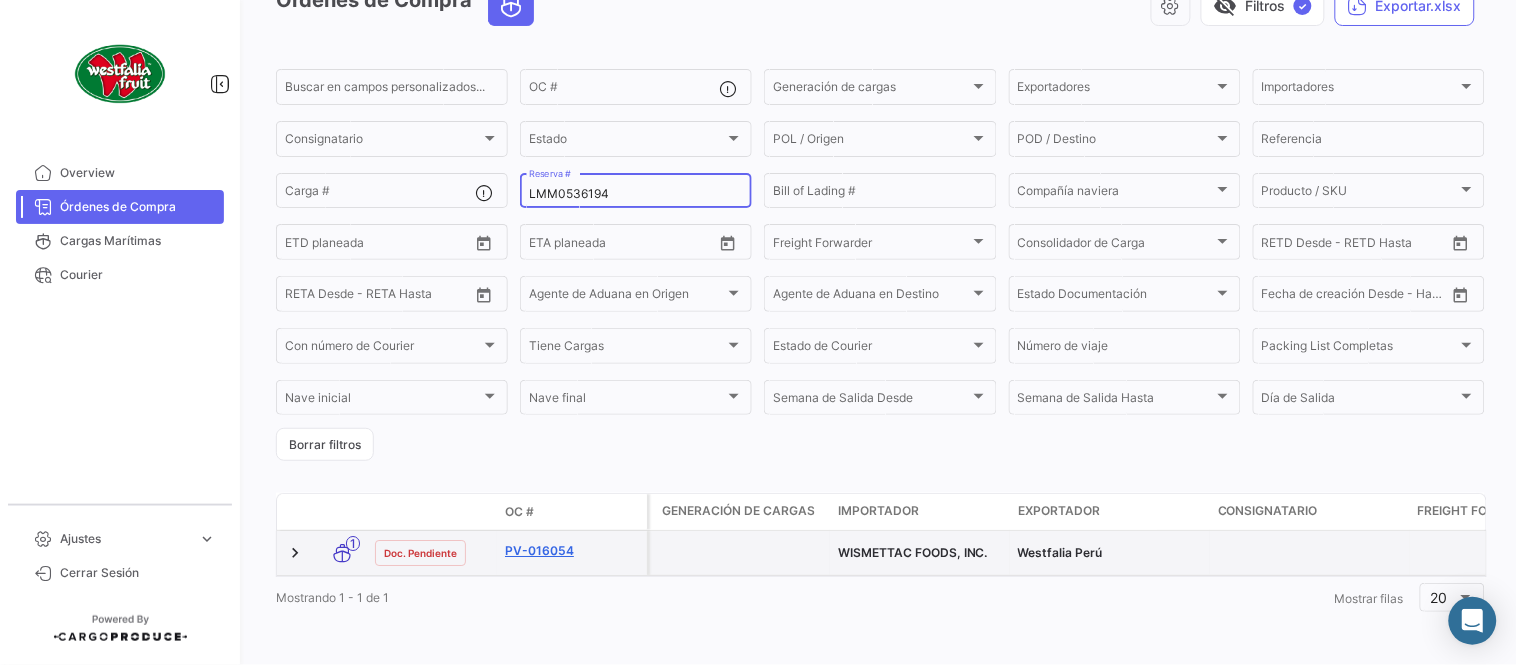 click on "PV-016054" 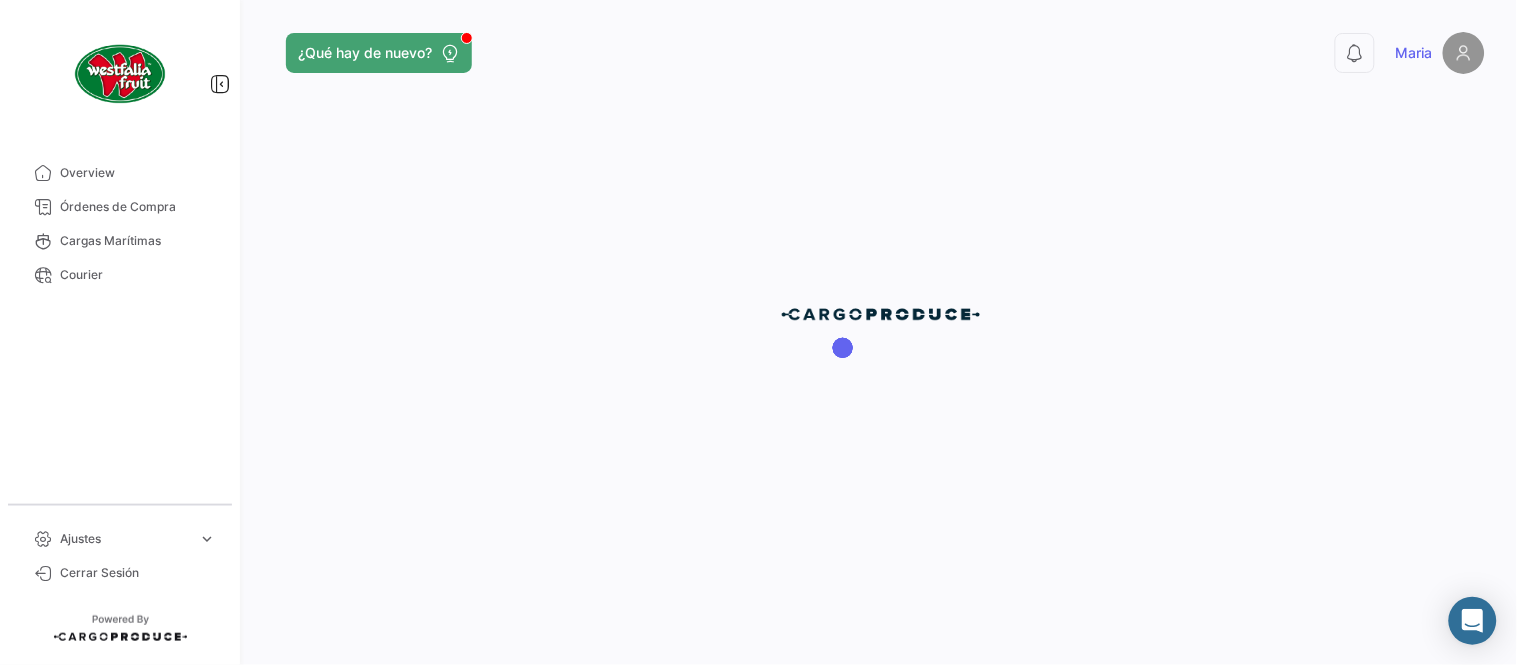 scroll, scrollTop: 0, scrollLeft: 0, axis: both 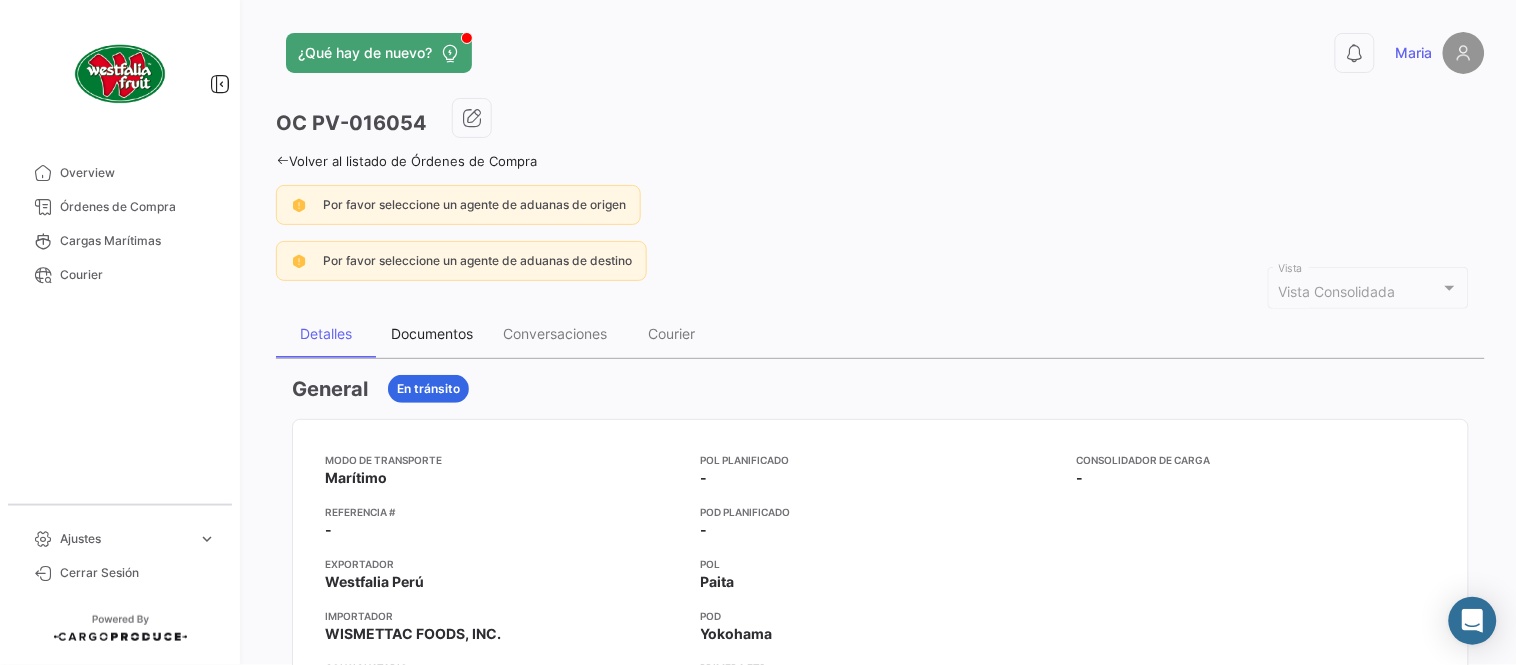 click on "Documentos" at bounding box center [432, 334] 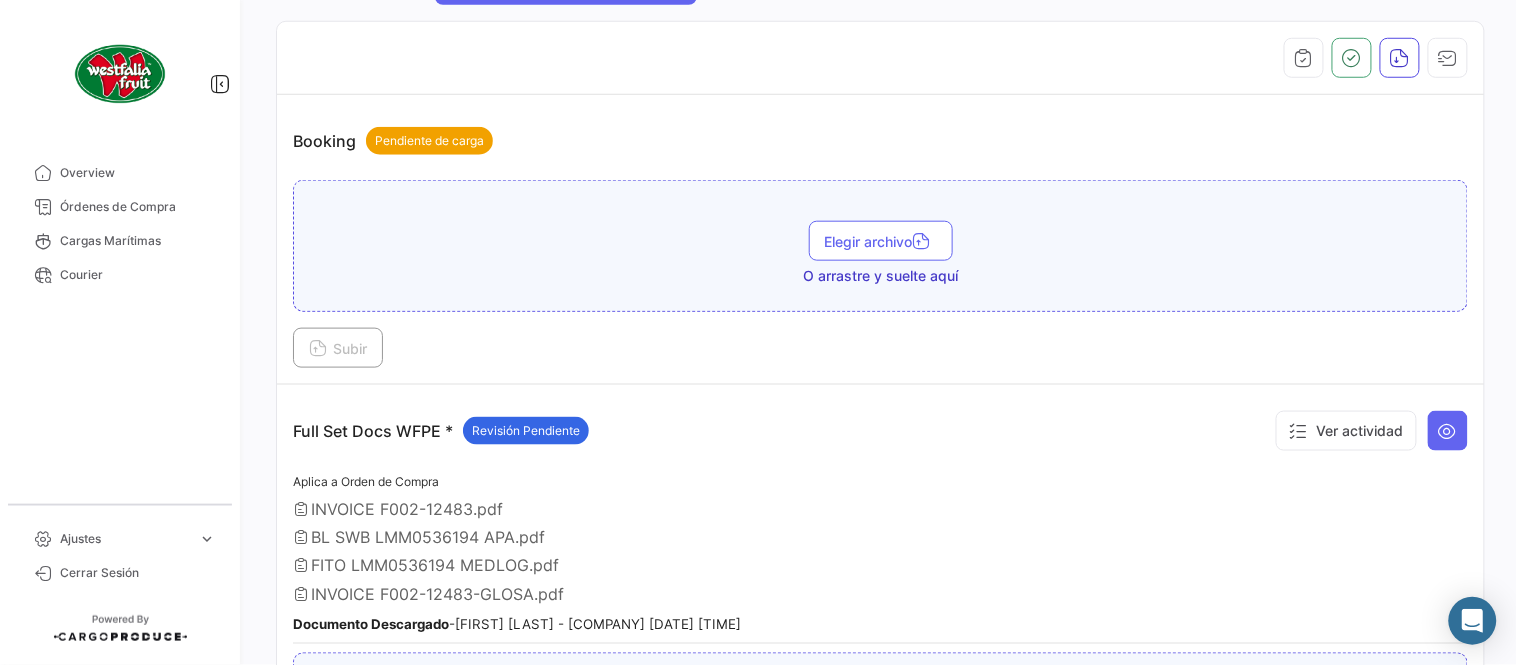 scroll, scrollTop: 443, scrollLeft: 0, axis: vertical 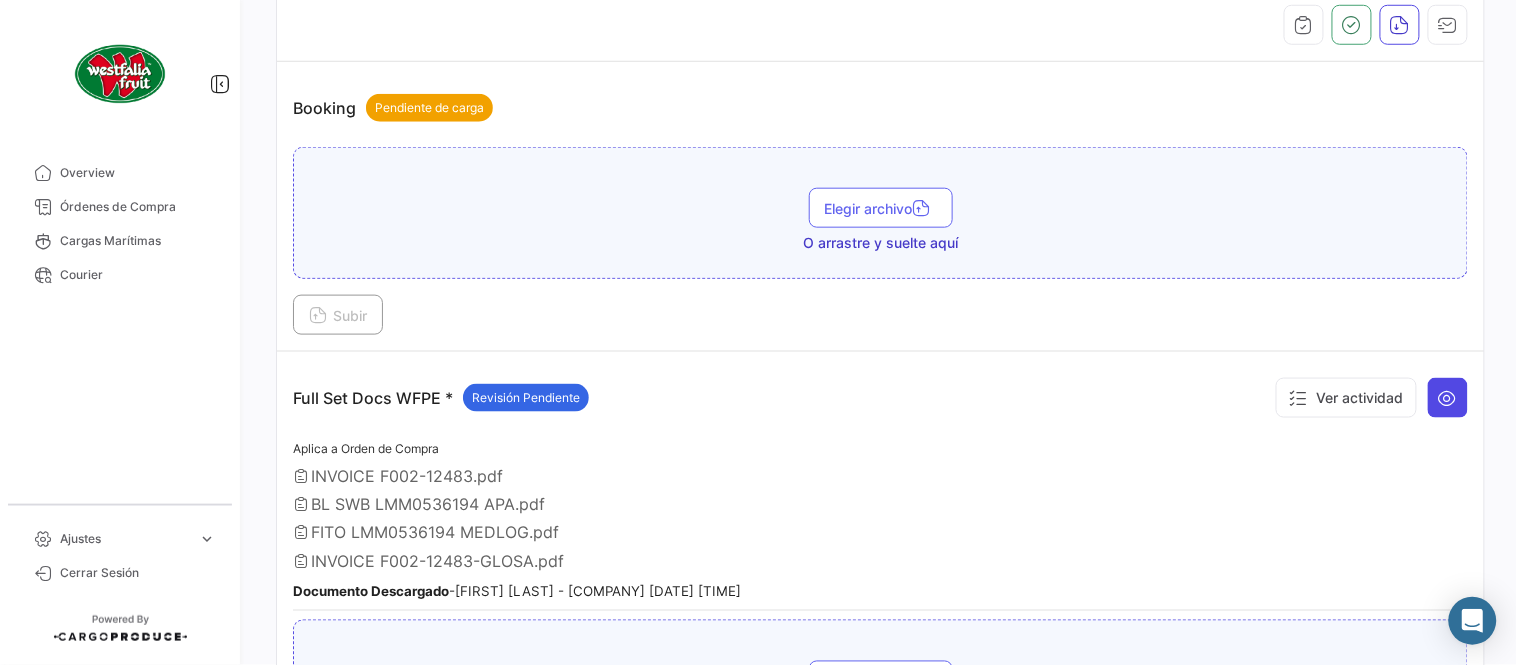 click at bounding box center (1448, 398) 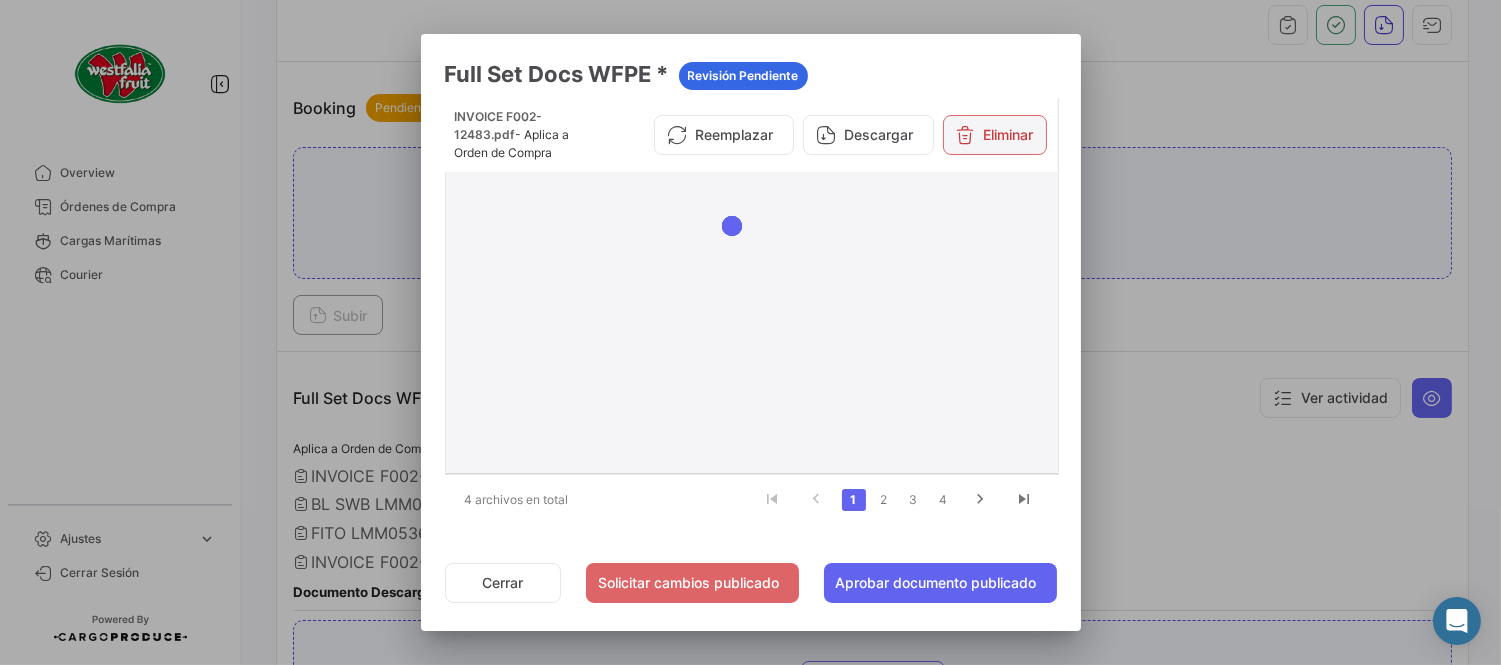 click on "Eliminar" at bounding box center [995, 135] 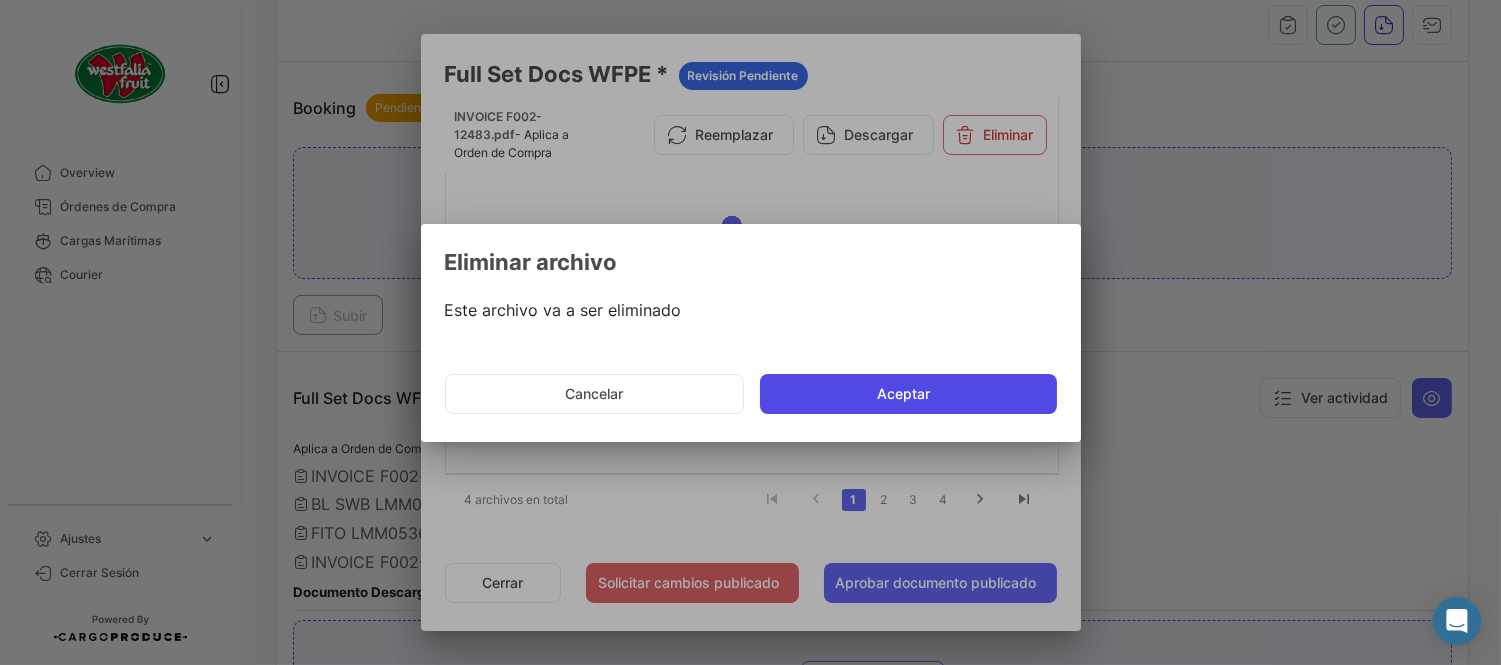 click on "Aceptar" 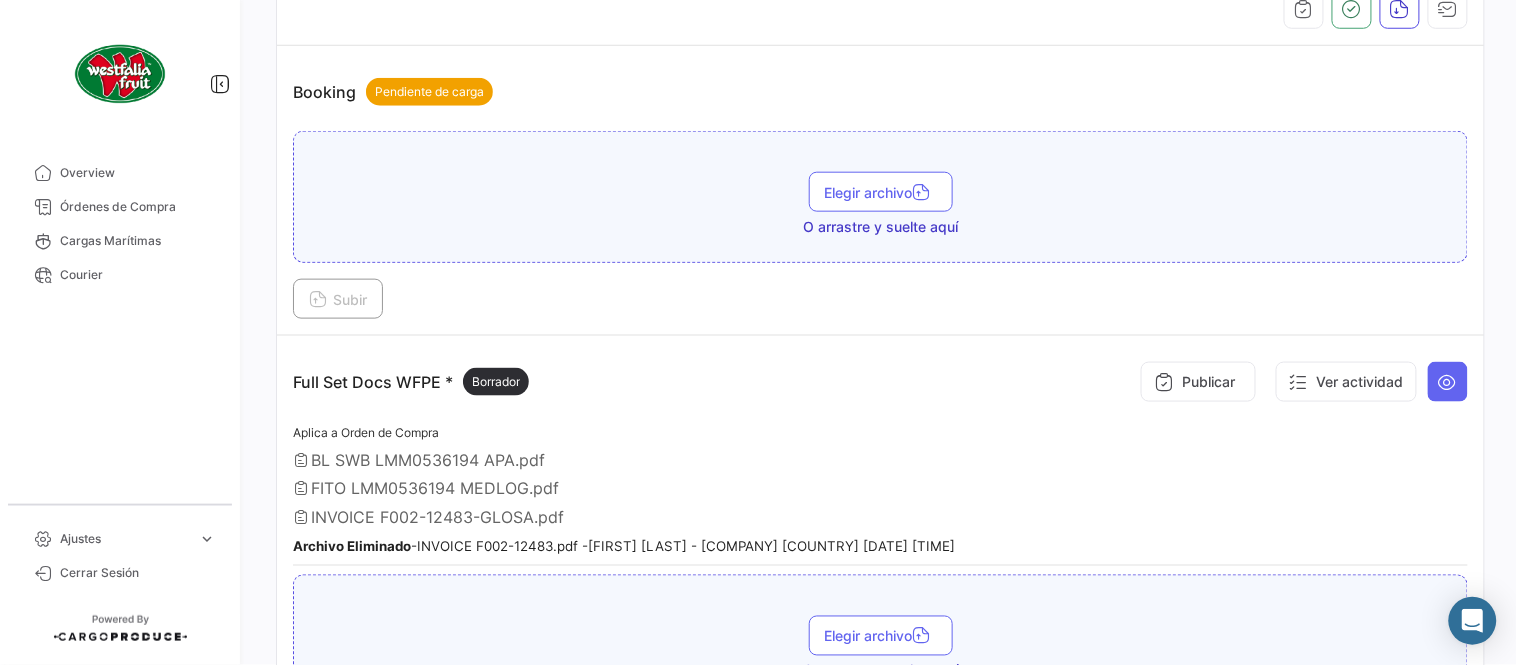 click at bounding box center (1448, 382) 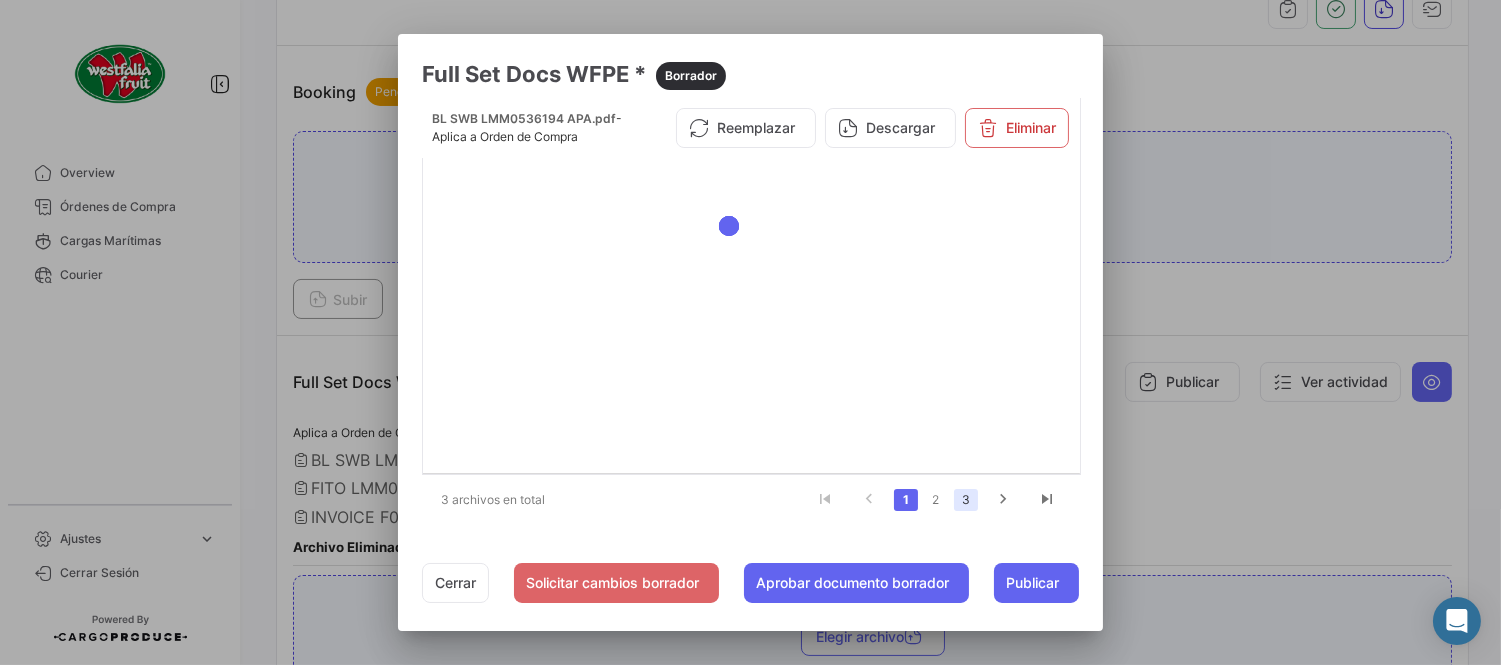 click on "3" 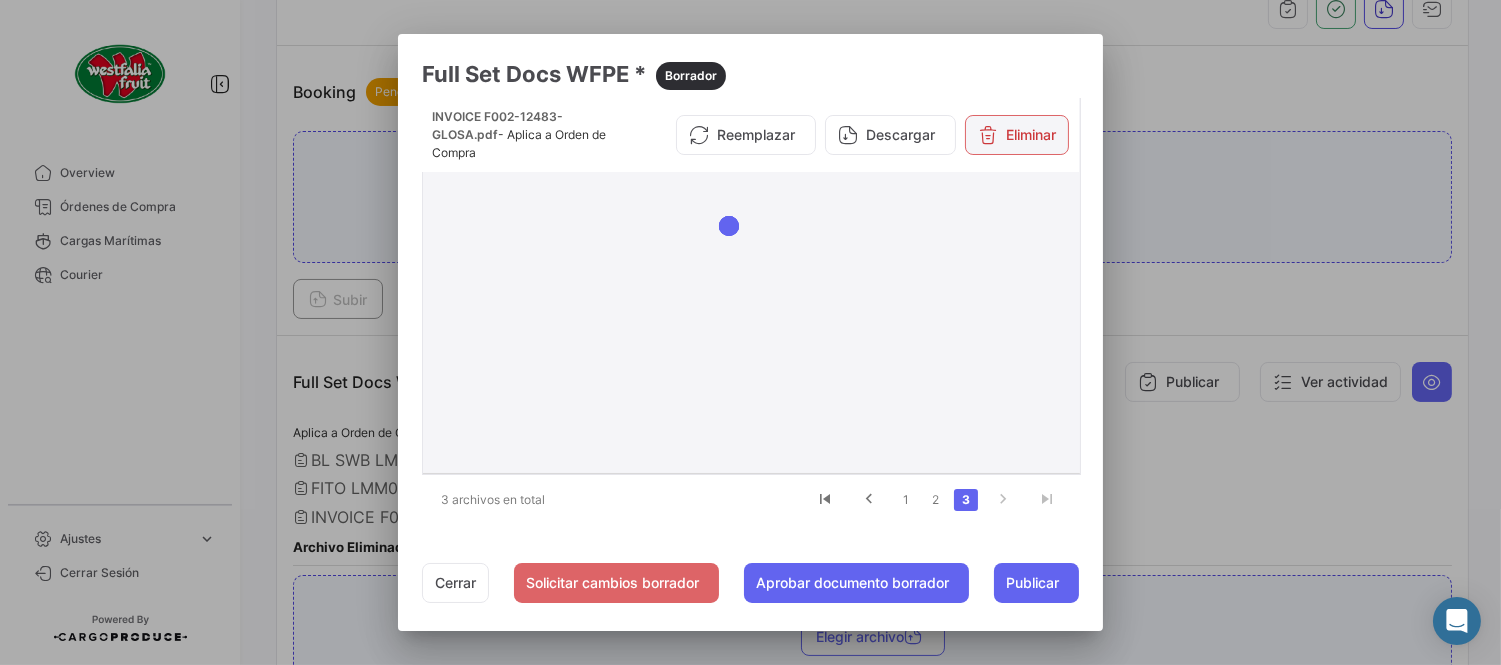 click on "Eliminar" at bounding box center (1017, 135) 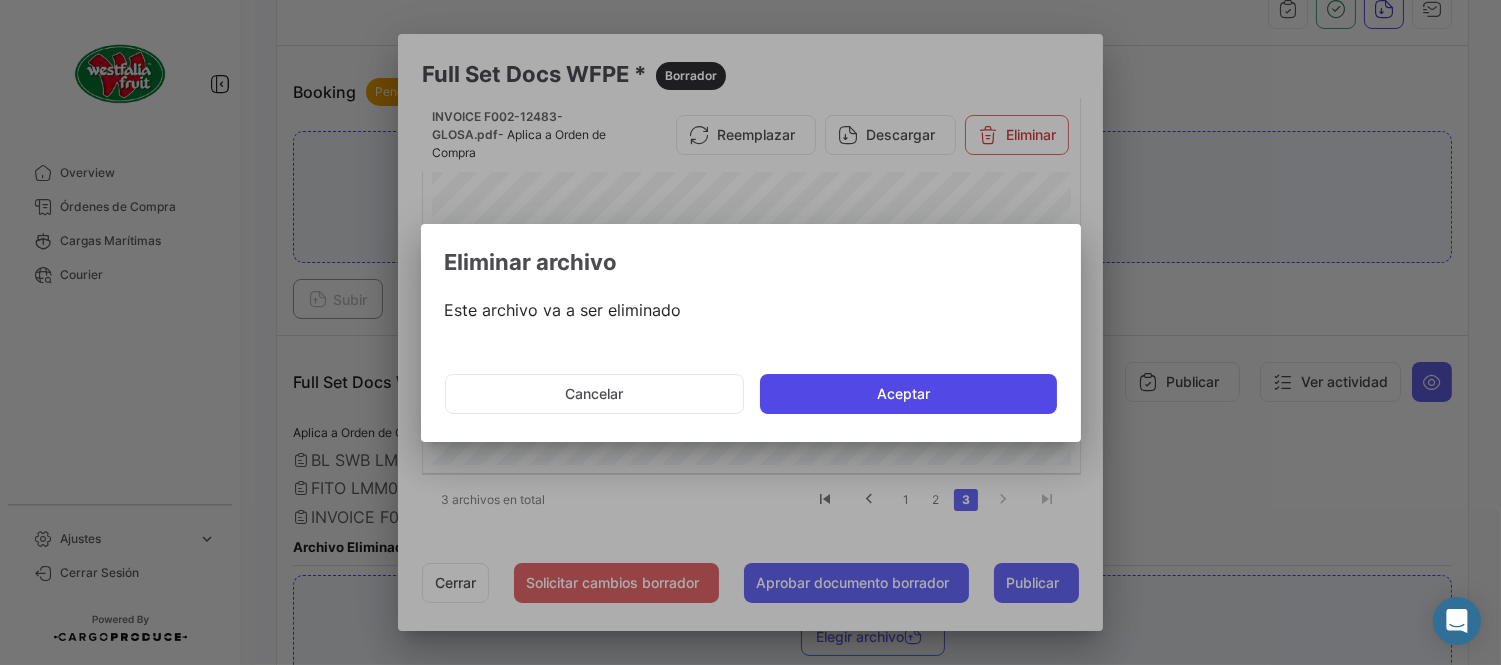 click on "Aceptar" 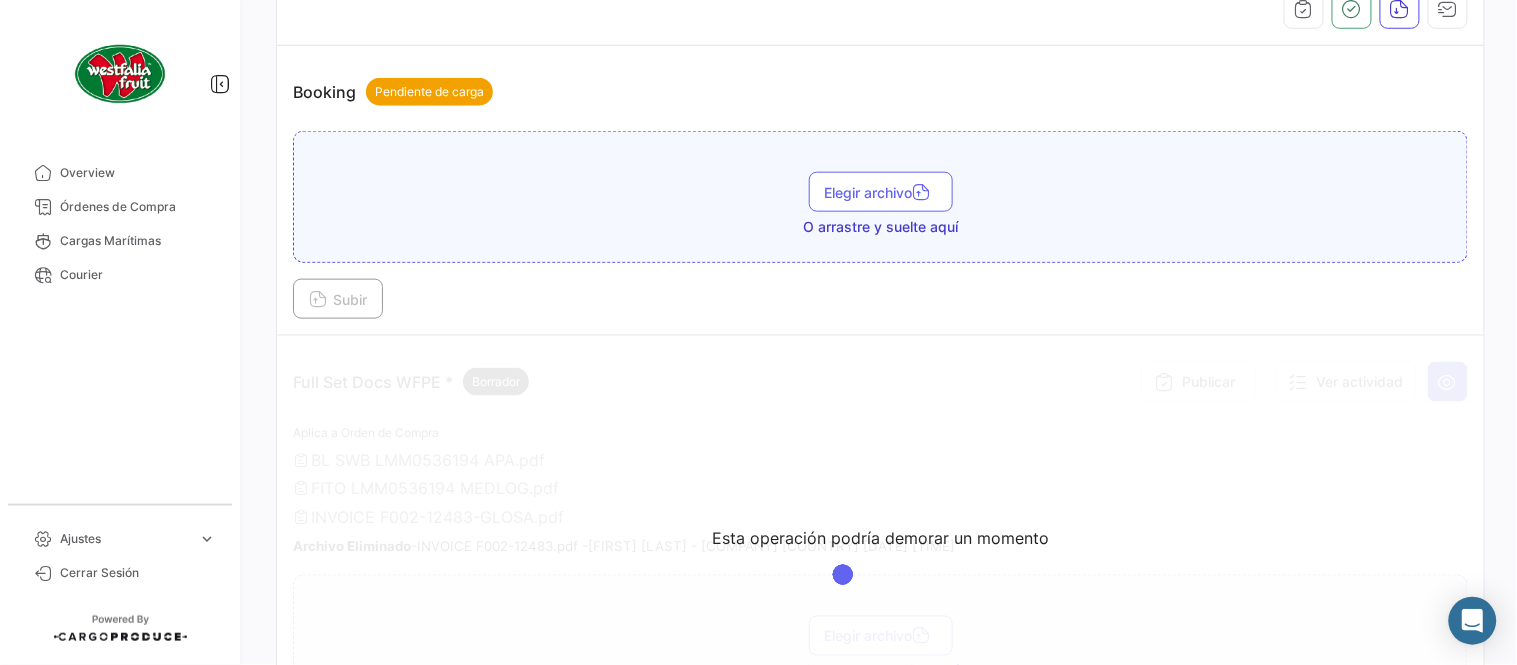 scroll, scrollTop: 665, scrollLeft: 0, axis: vertical 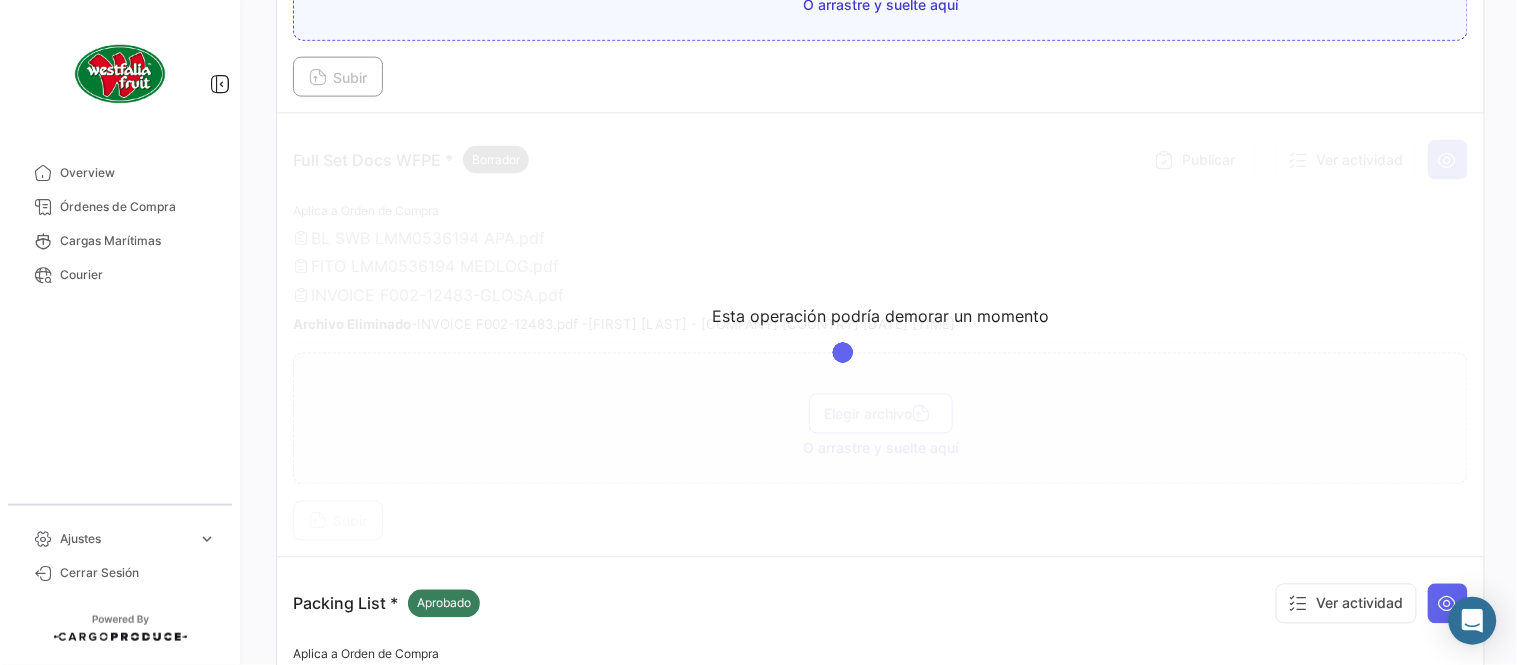 type 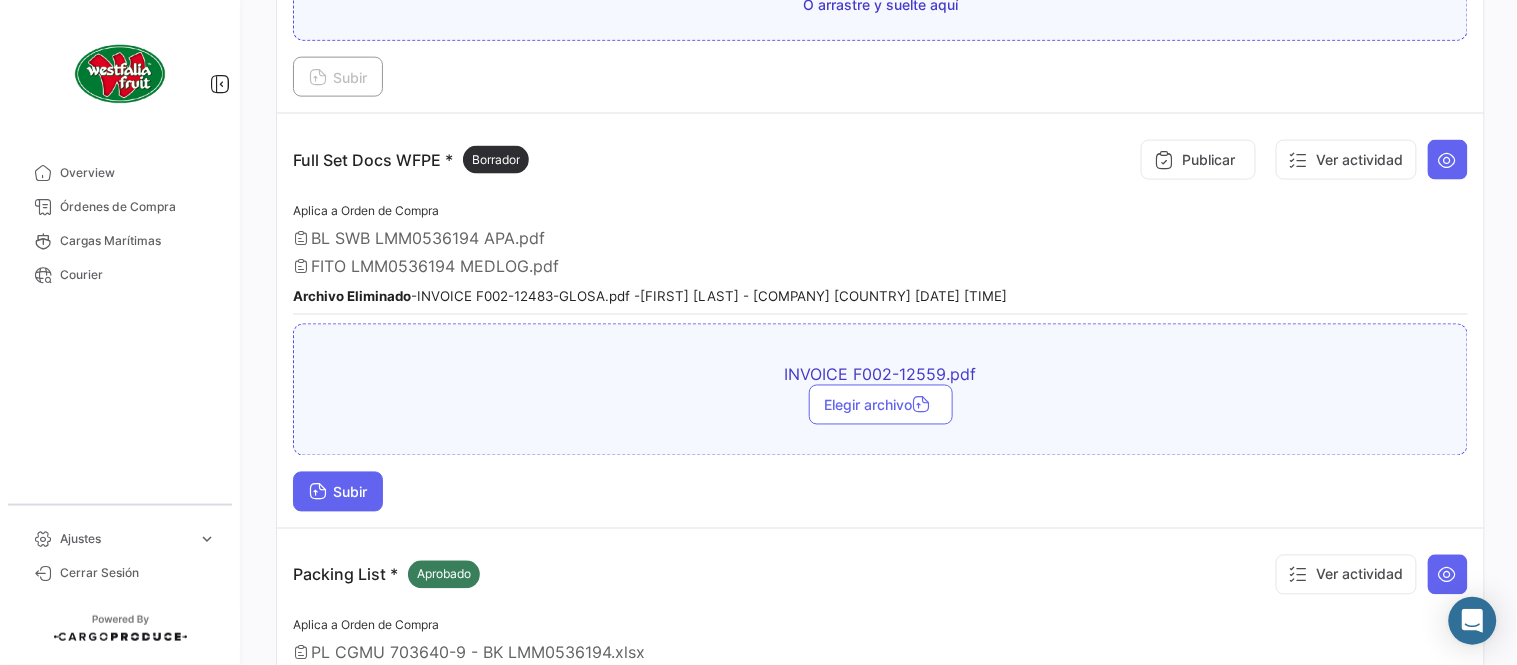 click on "Subir" at bounding box center (338, 492) 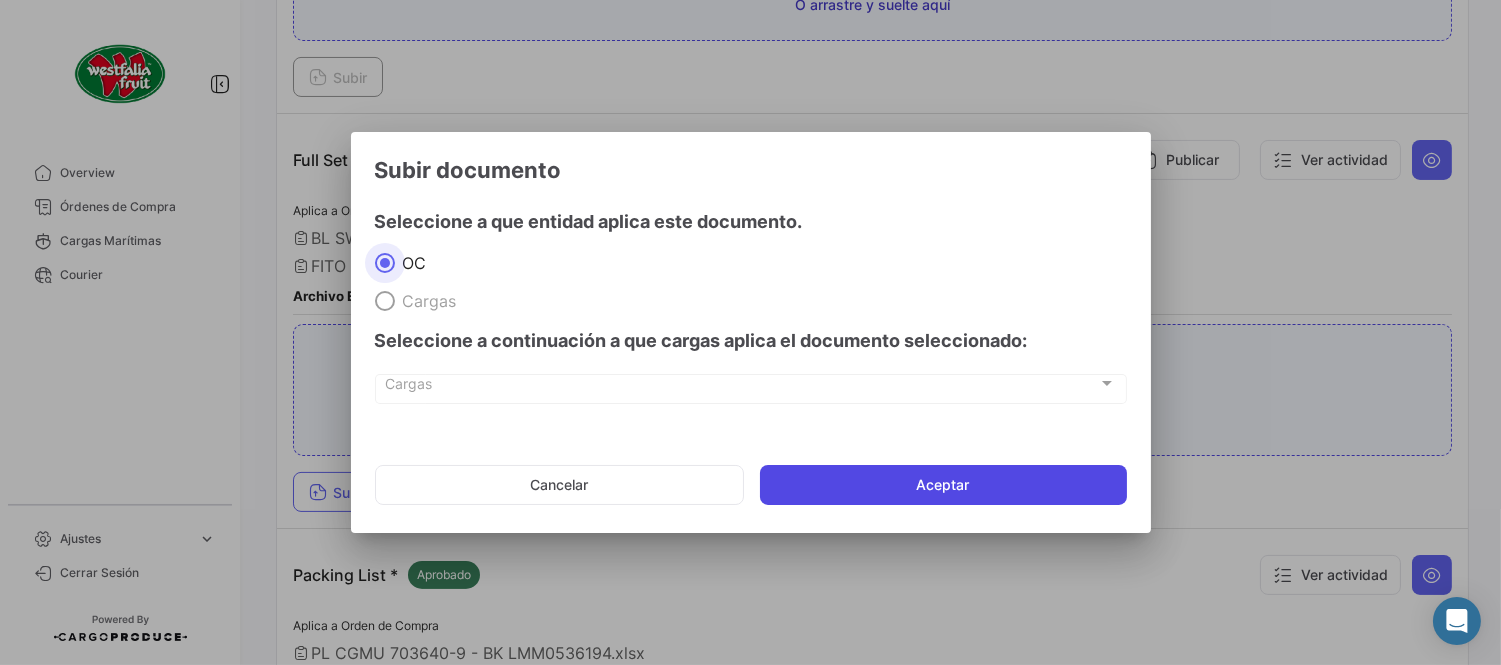 click on "Aceptar" 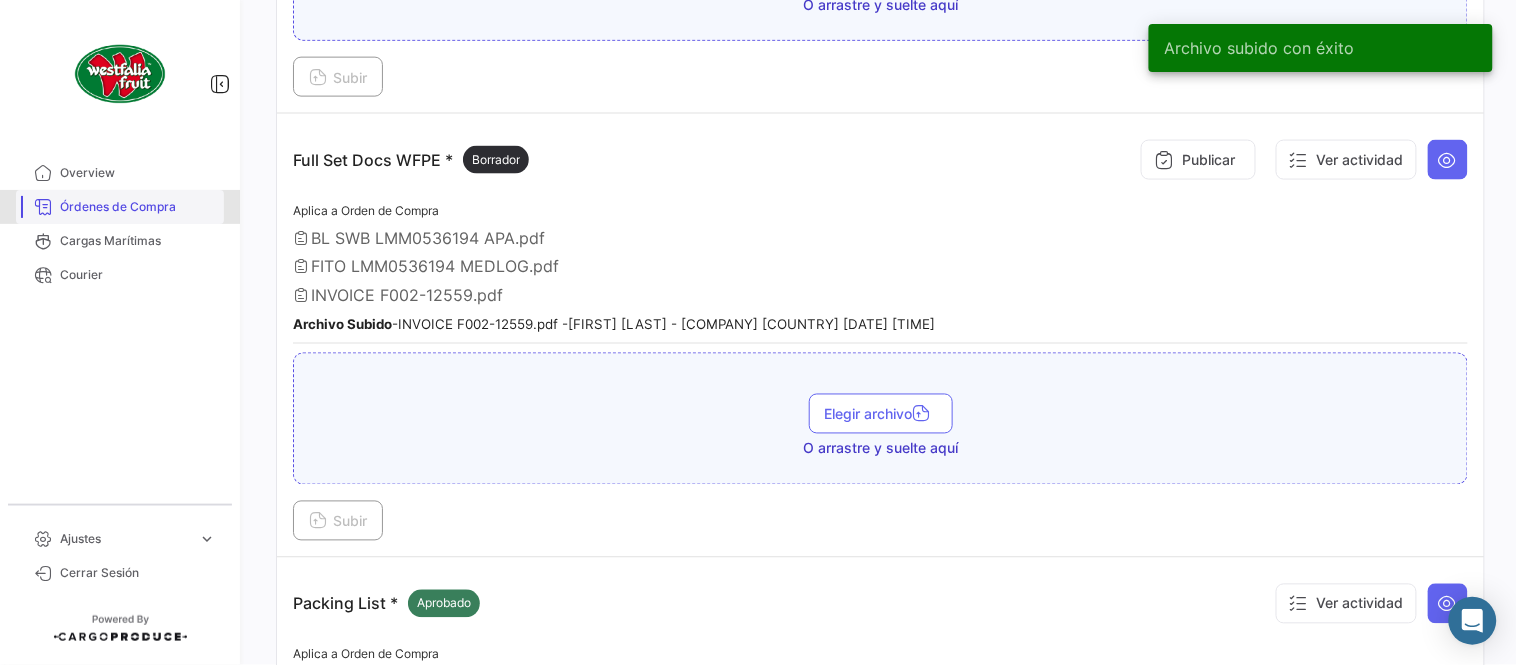 click on "Órdenes de Compra" at bounding box center [138, 207] 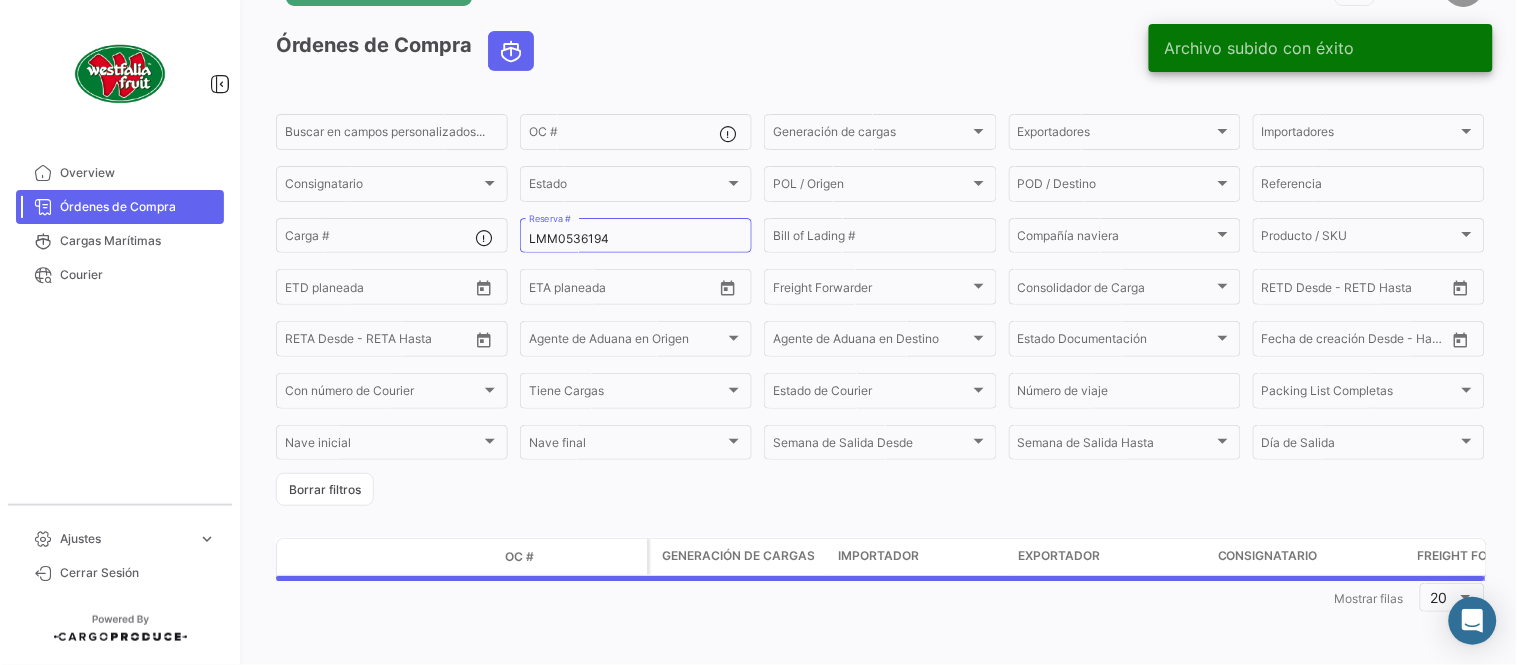 scroll, scrollTop: 0, scrollLeft: 0, axis: both 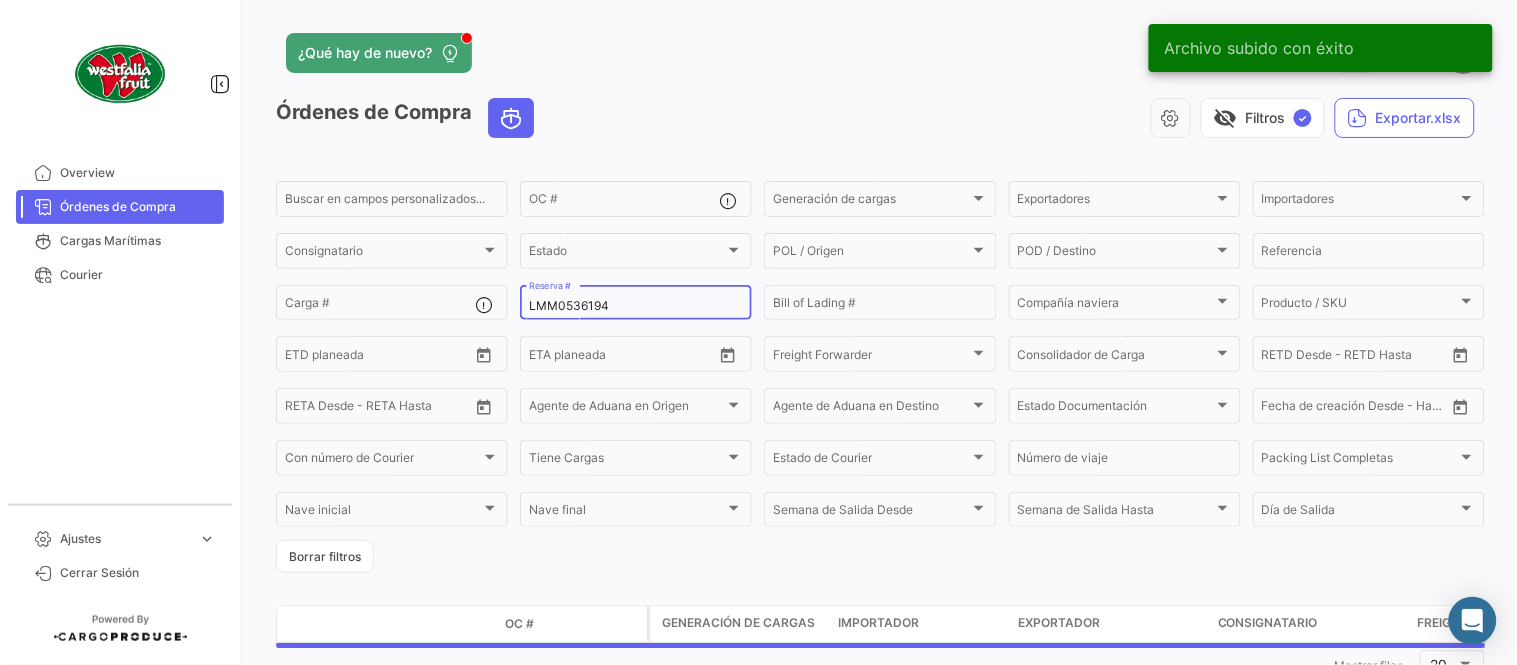 click on "LMM0536194" at bounding box center [636, 306] 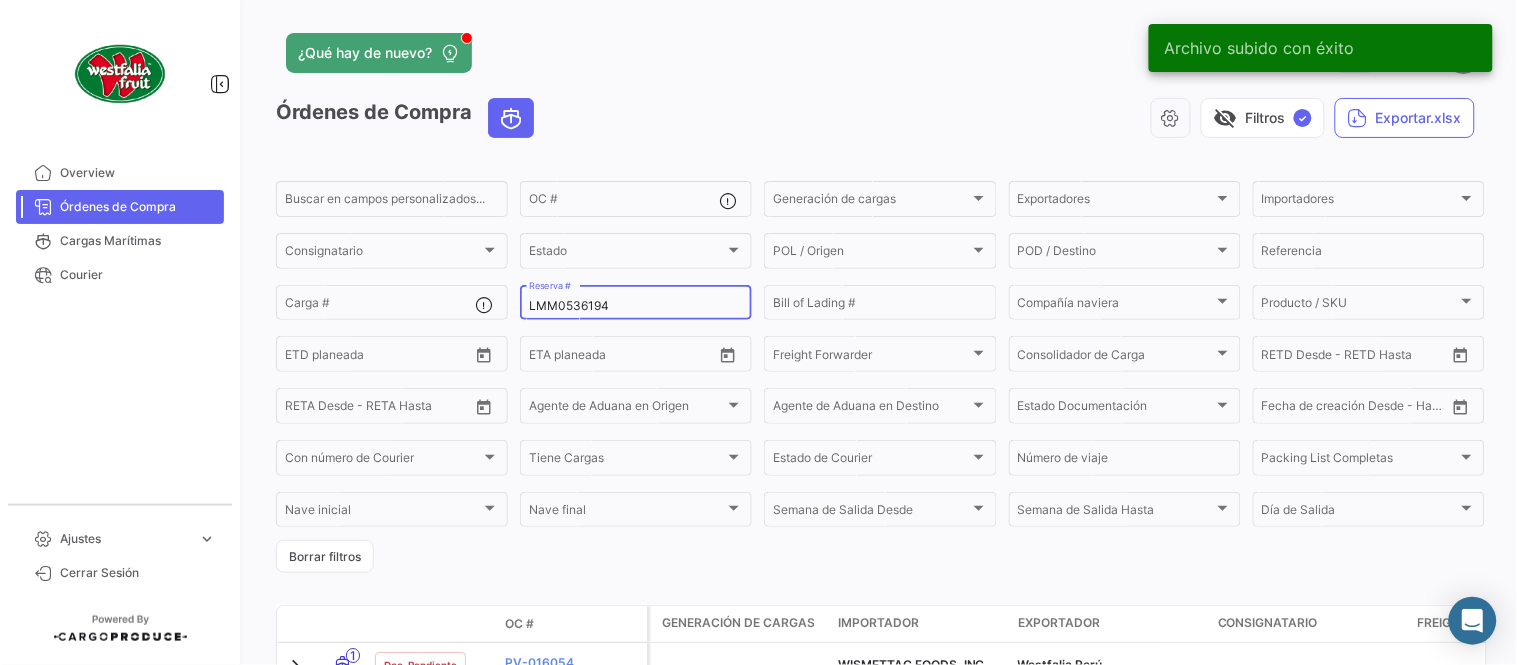 click on "LMM0536194" at bounding box center (636, 306) 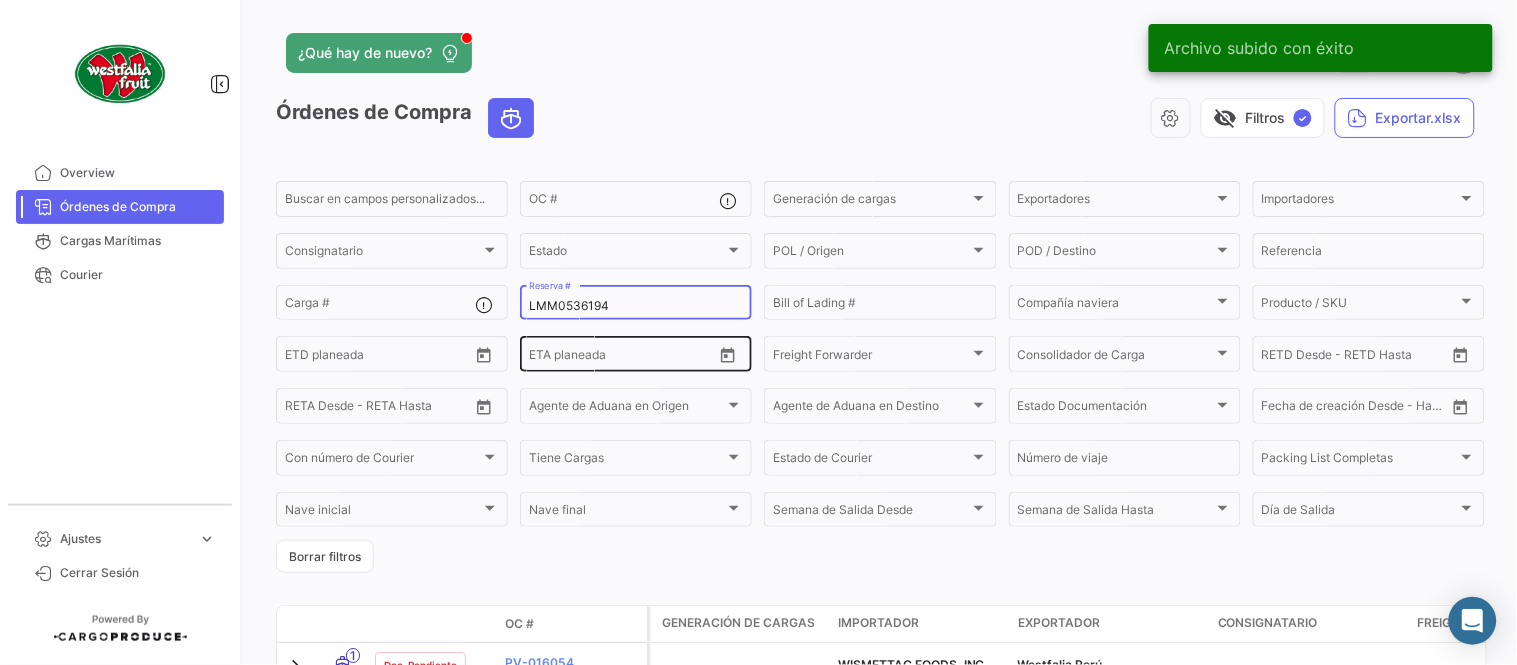 paste on "712" 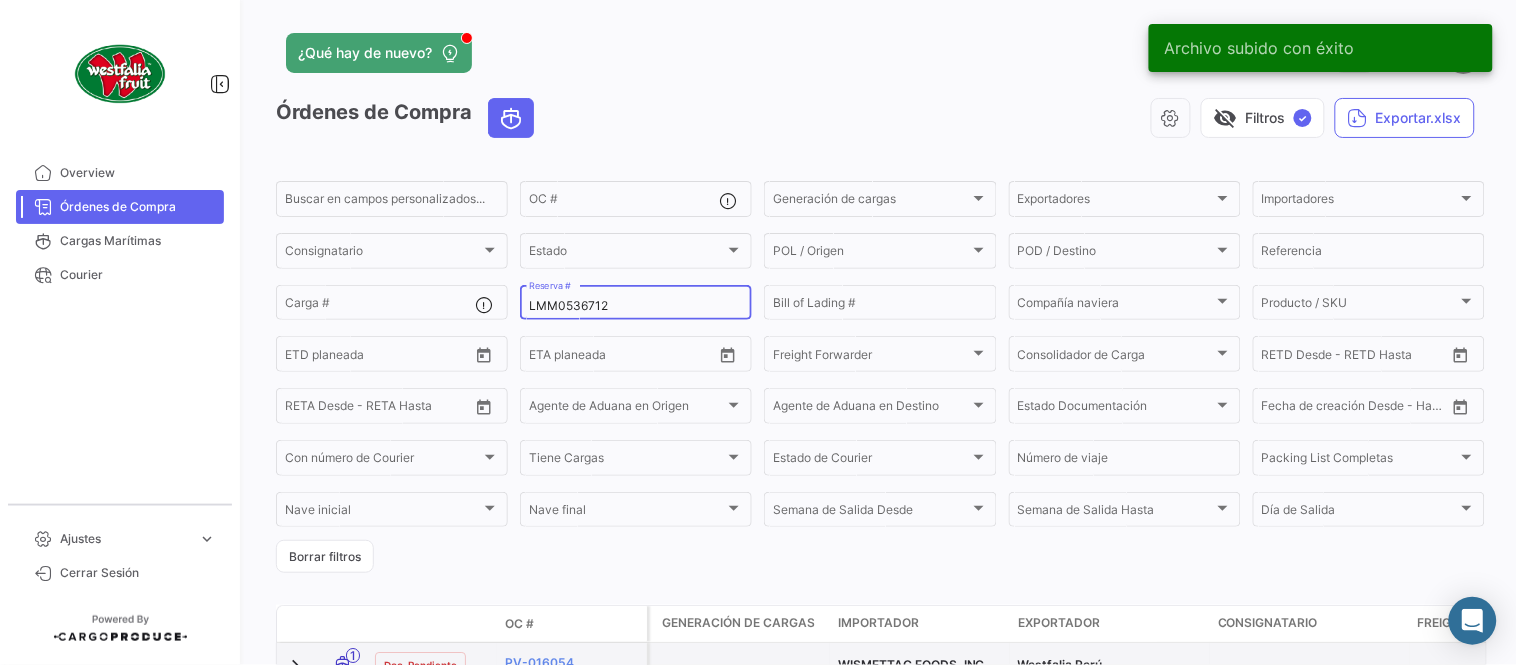 type on "LMM0536712" 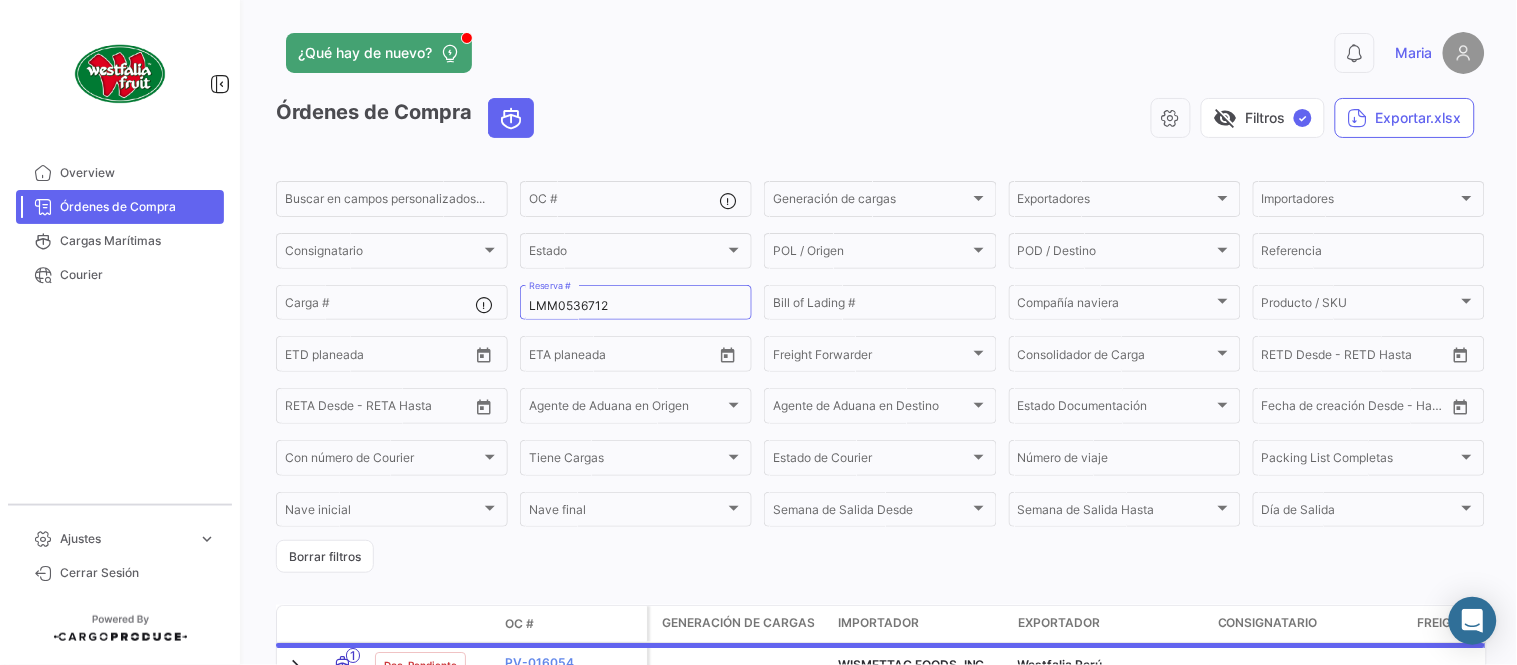 click on "visibility_off   Filtros  ✓  Exportar.xlsx" 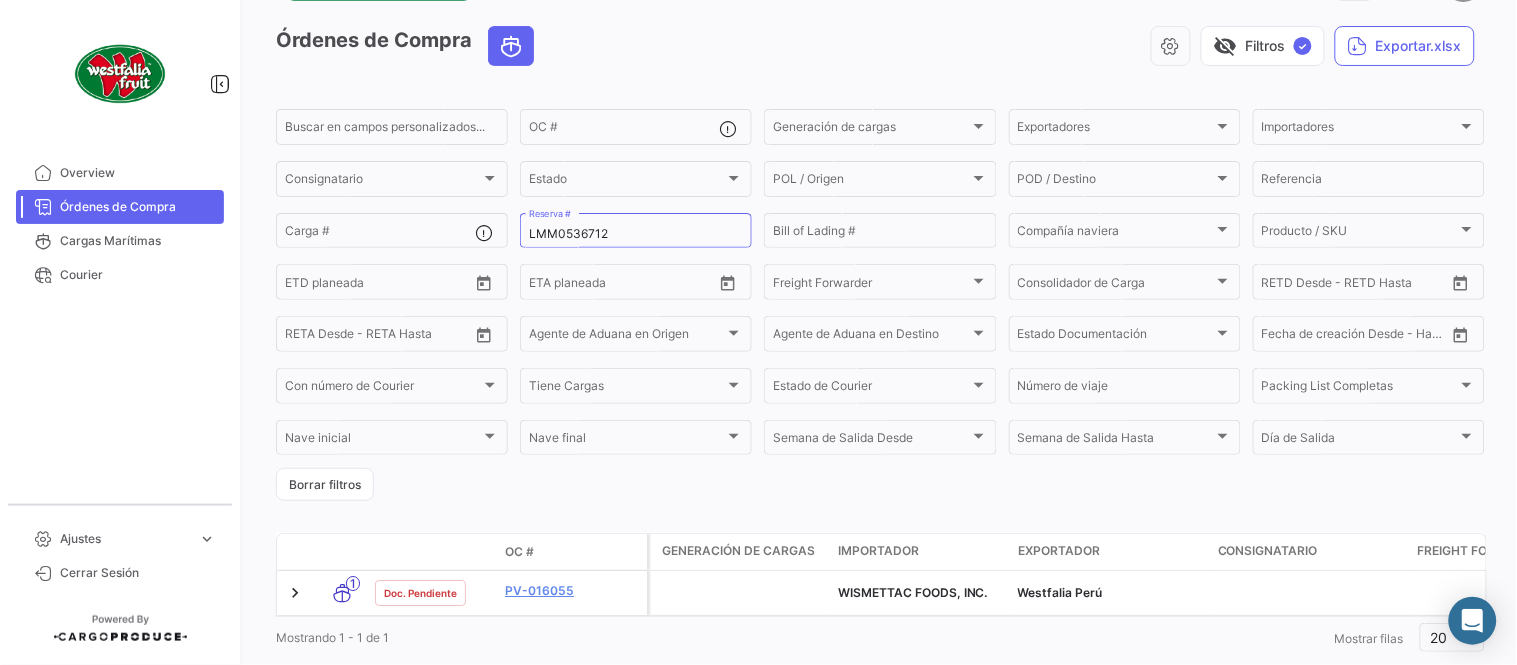 scroll, scrollTop: 128, scrollLeft: 0, axis: vertical 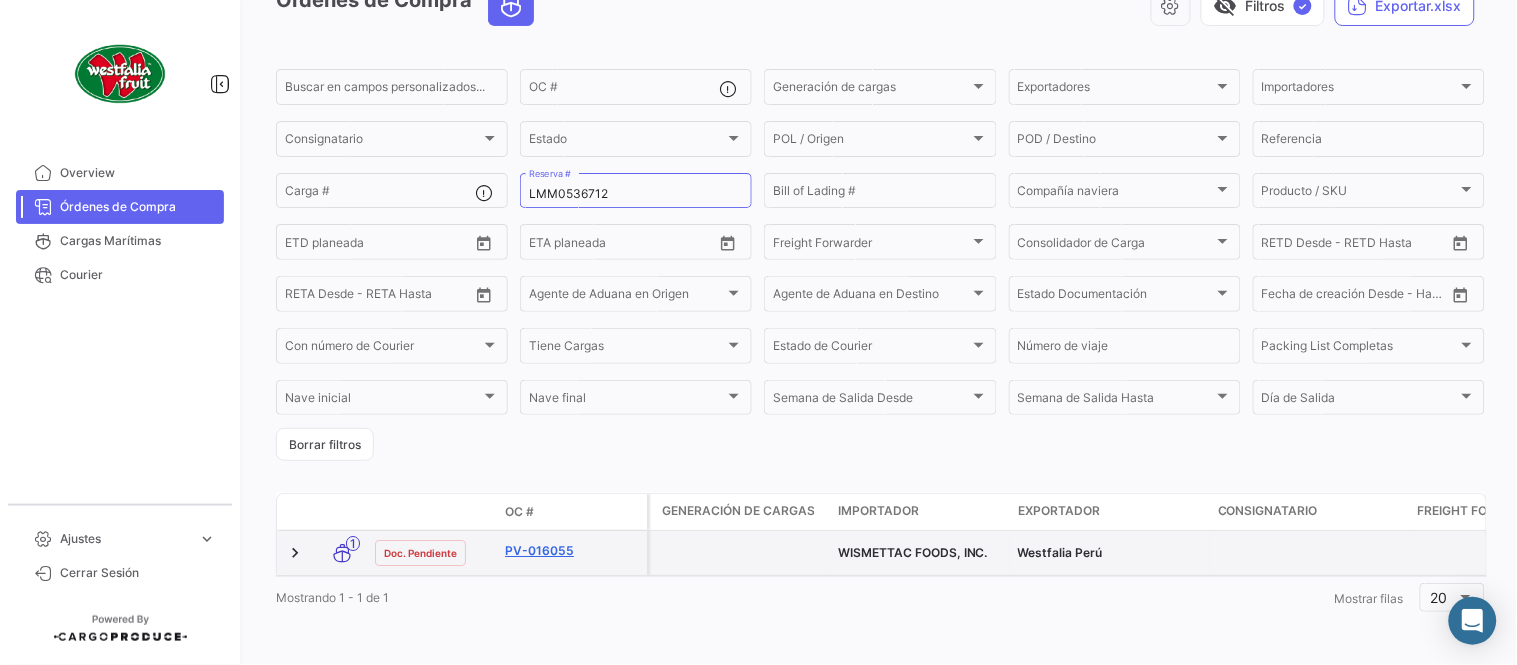 click on "PV-016055" 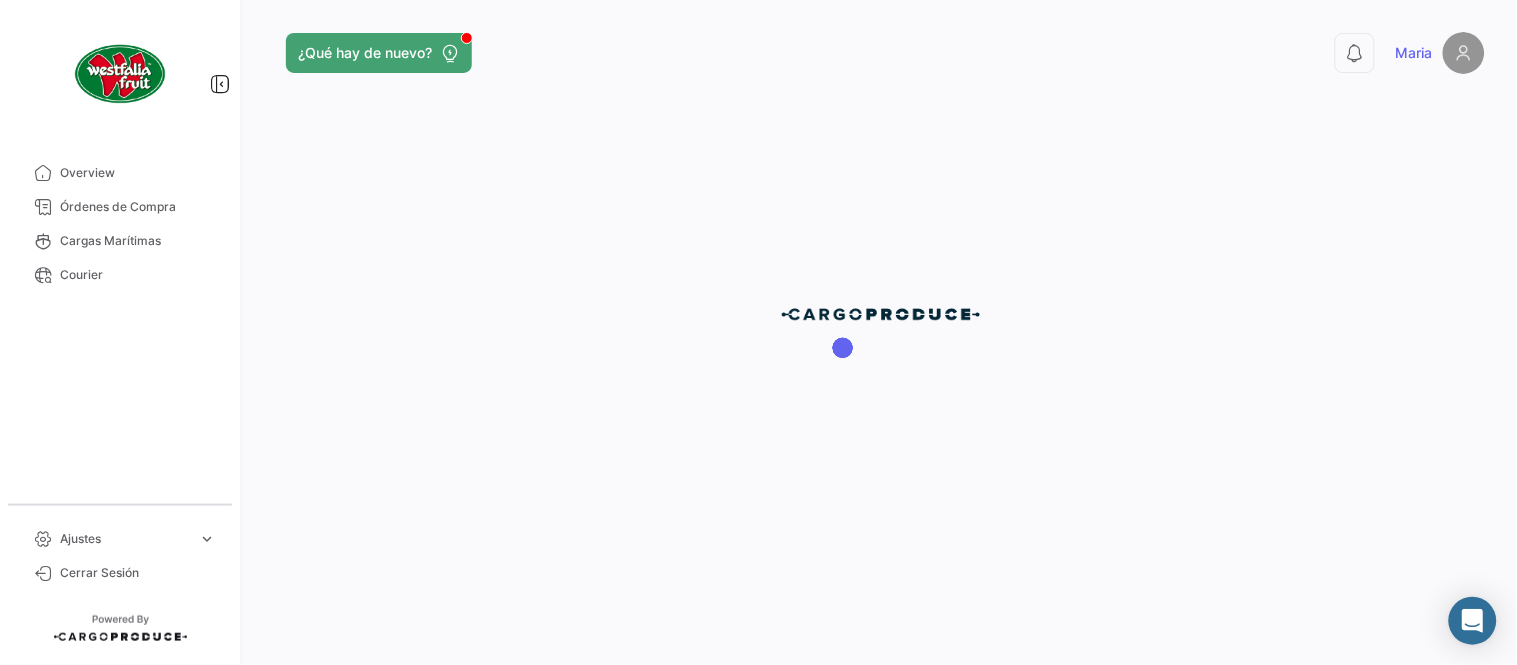 scroll, scrollTop: 0, scrollLeft: 0, axis: both 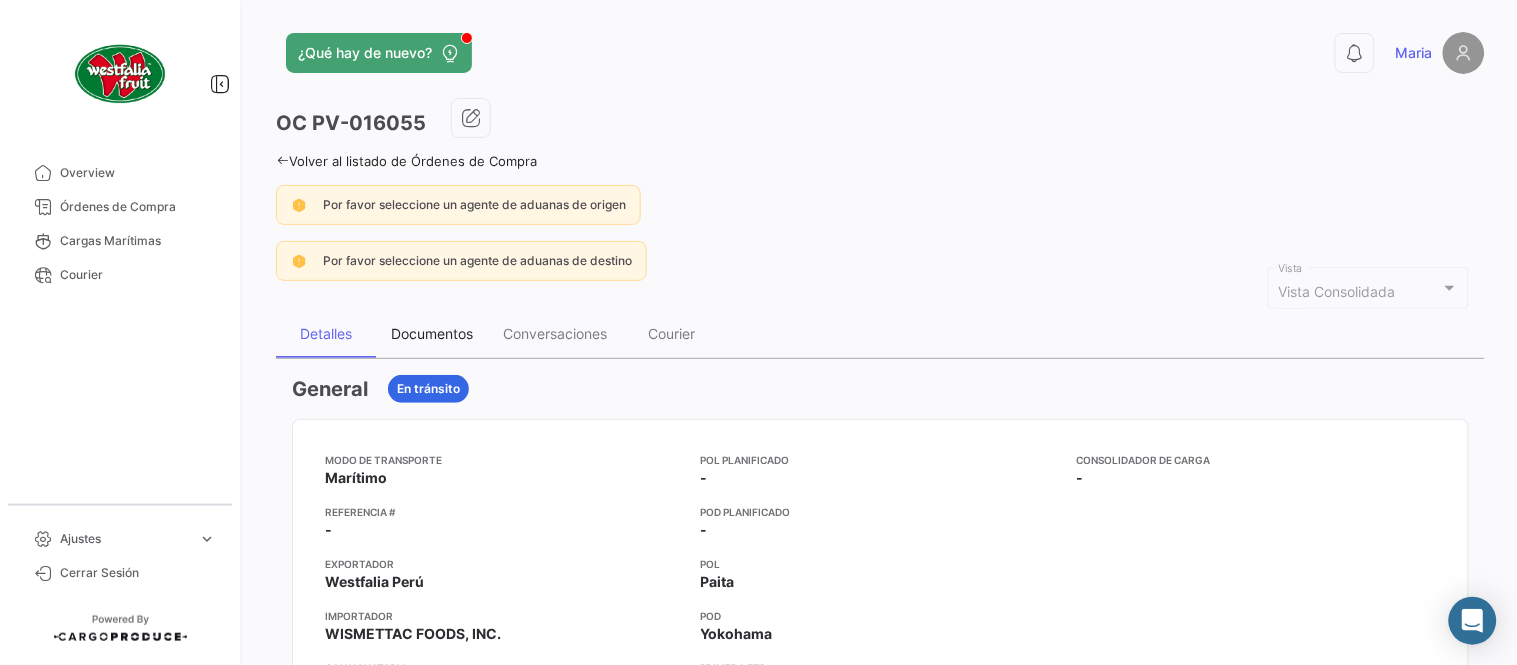 click on "Documentos" at bounding box center (432, 333) 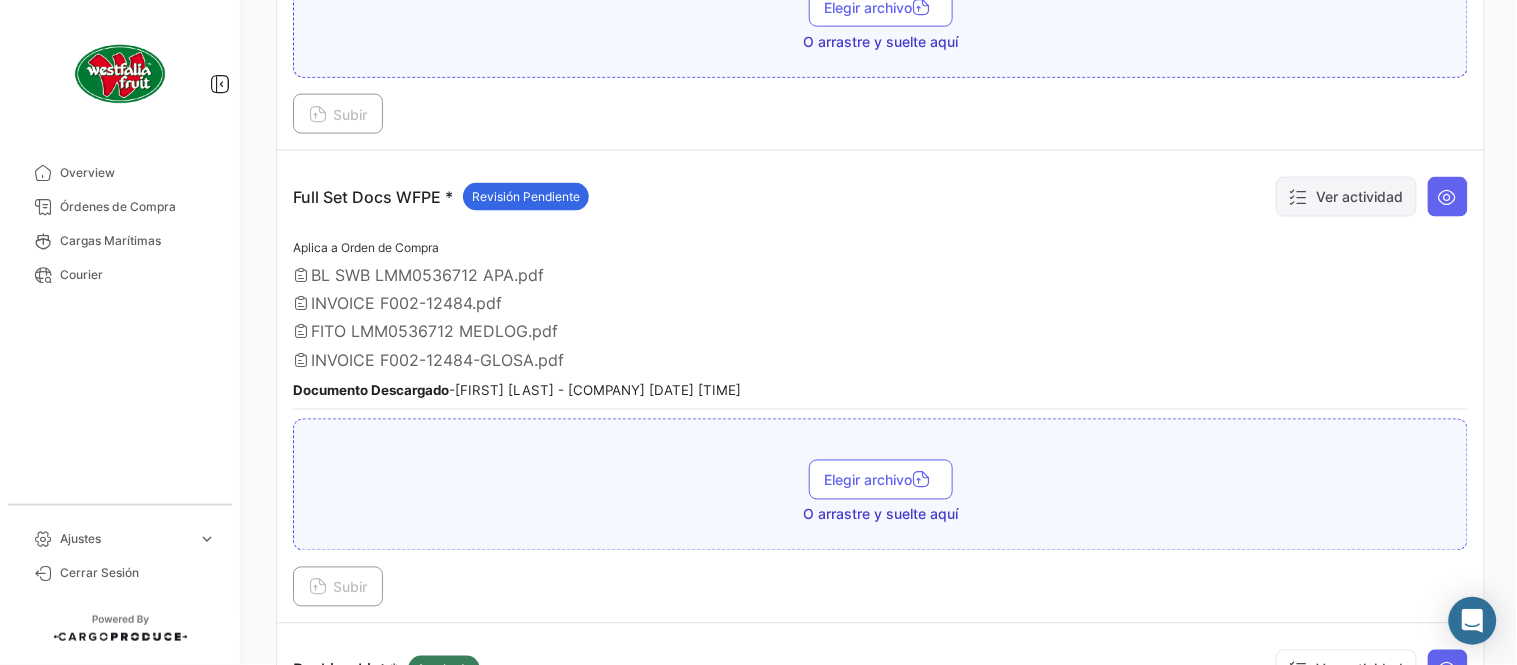 scroll, scrollTop: 555, scrollLeft: 0, axis: vertical 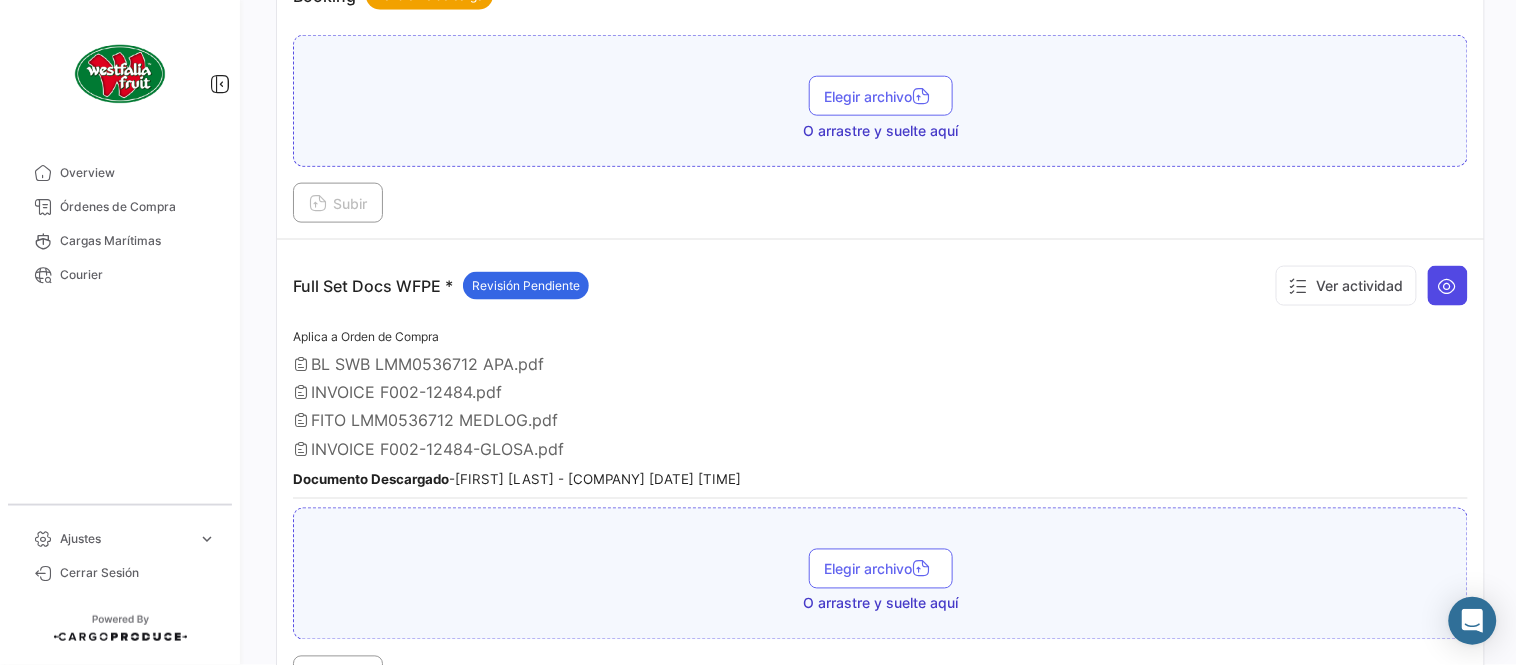 click at bounding box center [1448, 286] 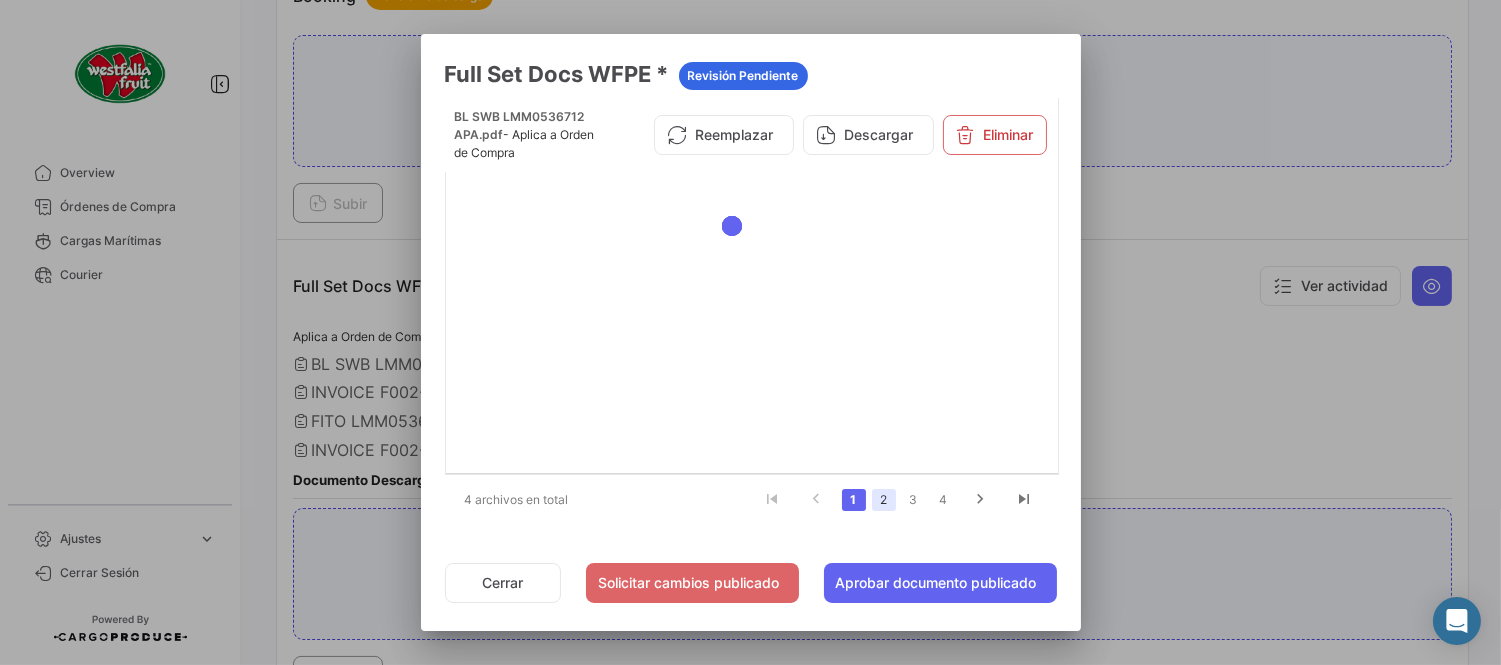 click on "2" 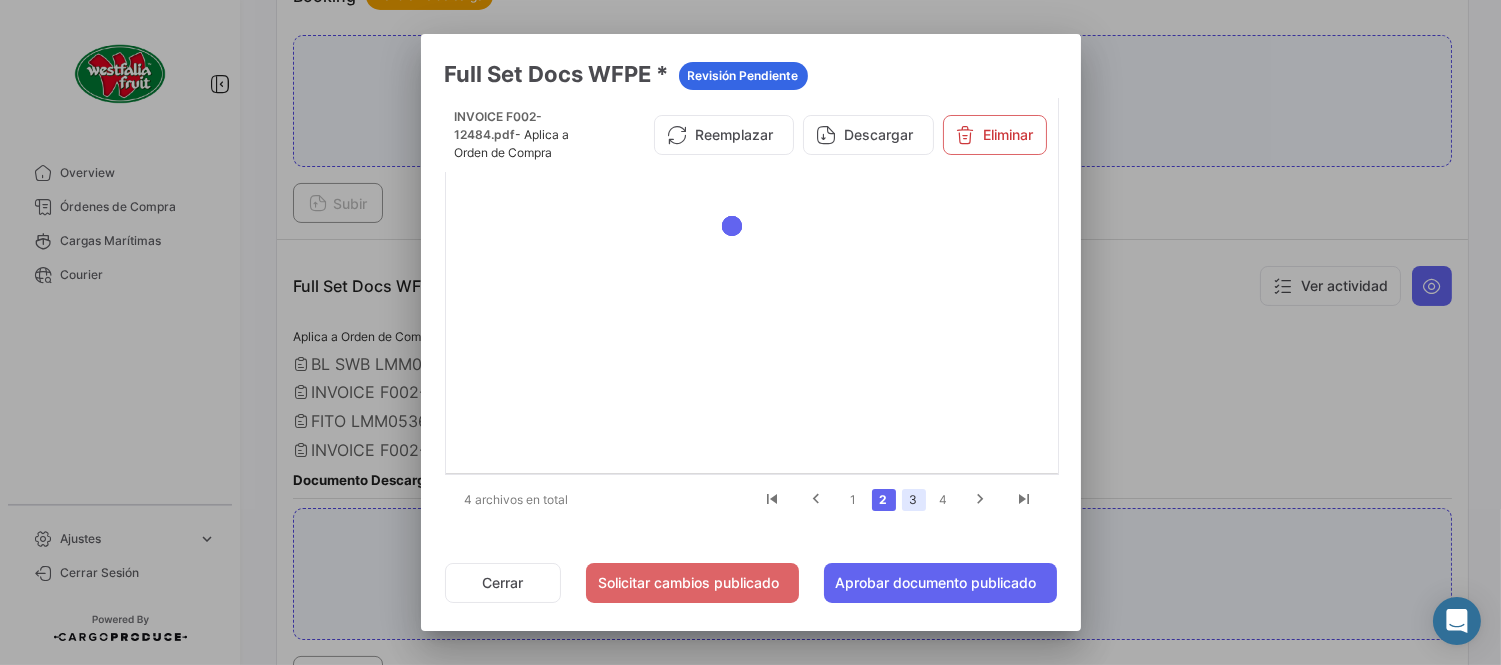 click on "3" 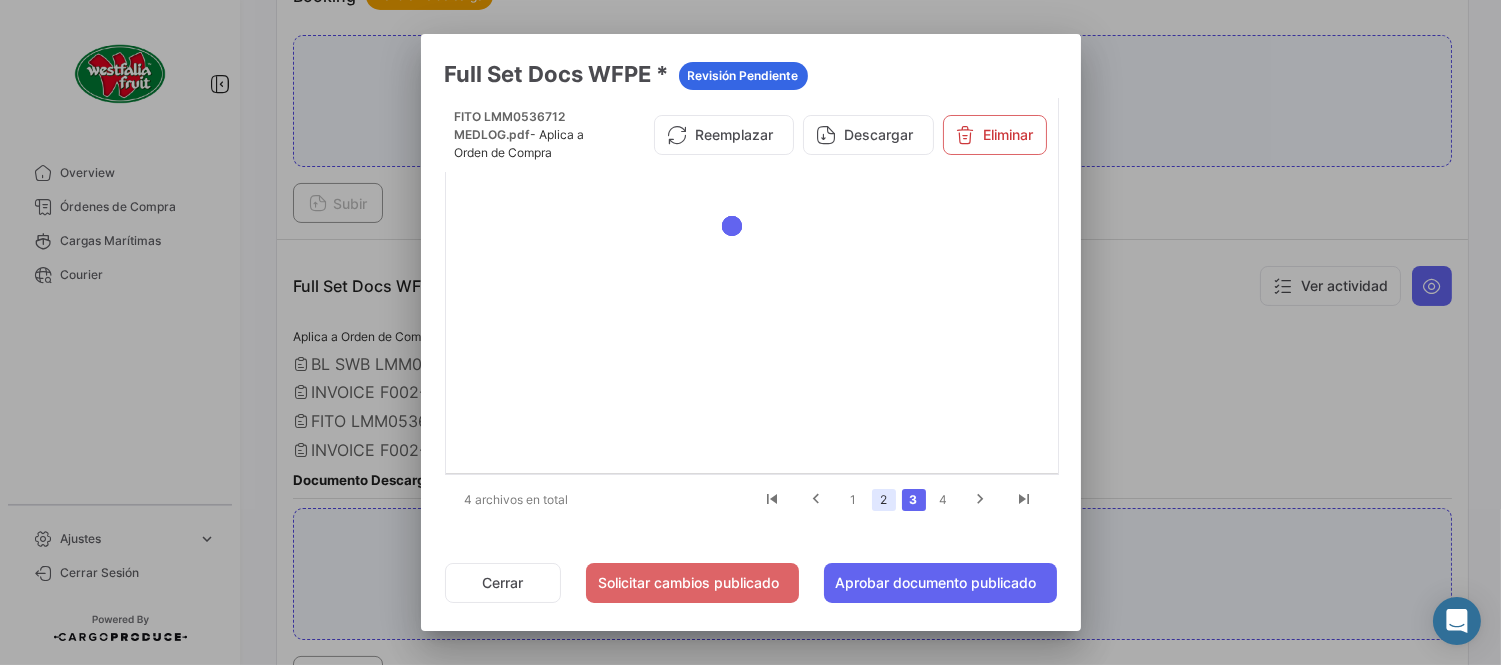 click on "2" 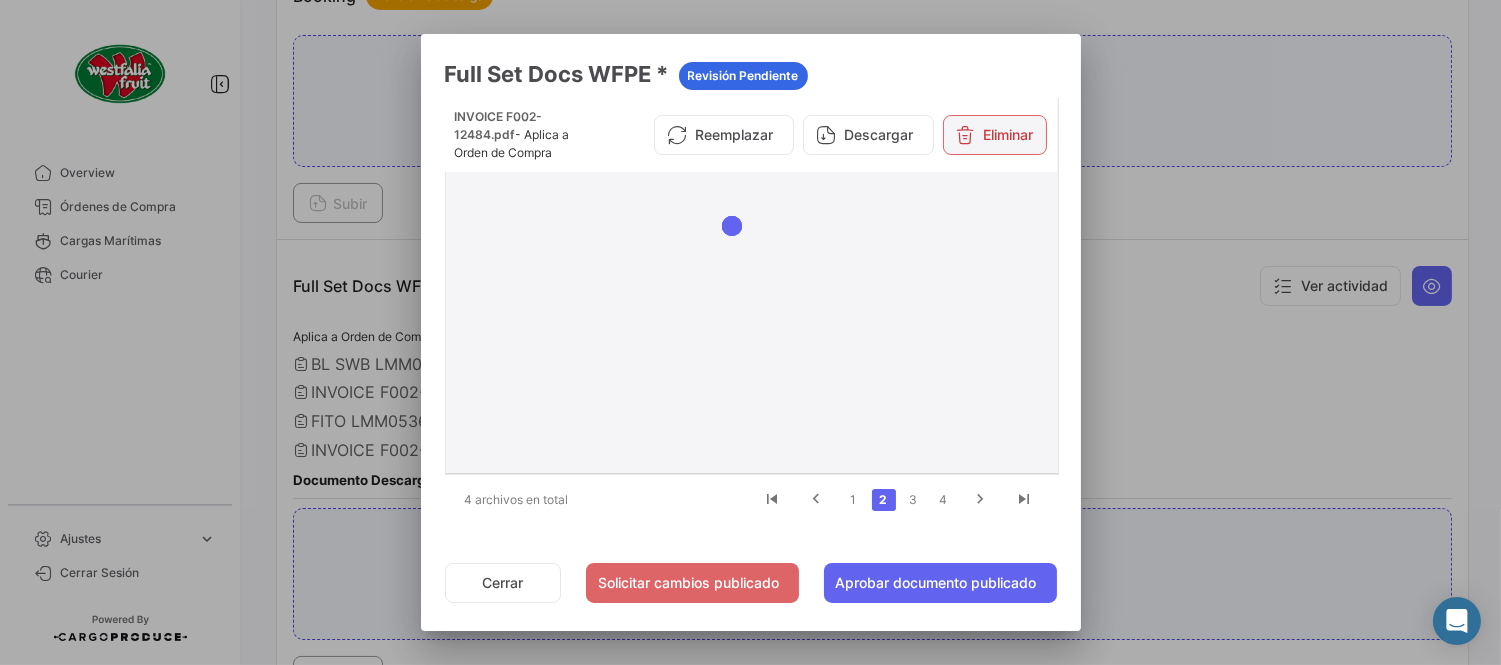 click on "Eliminar" at bounding box center (995, 135) 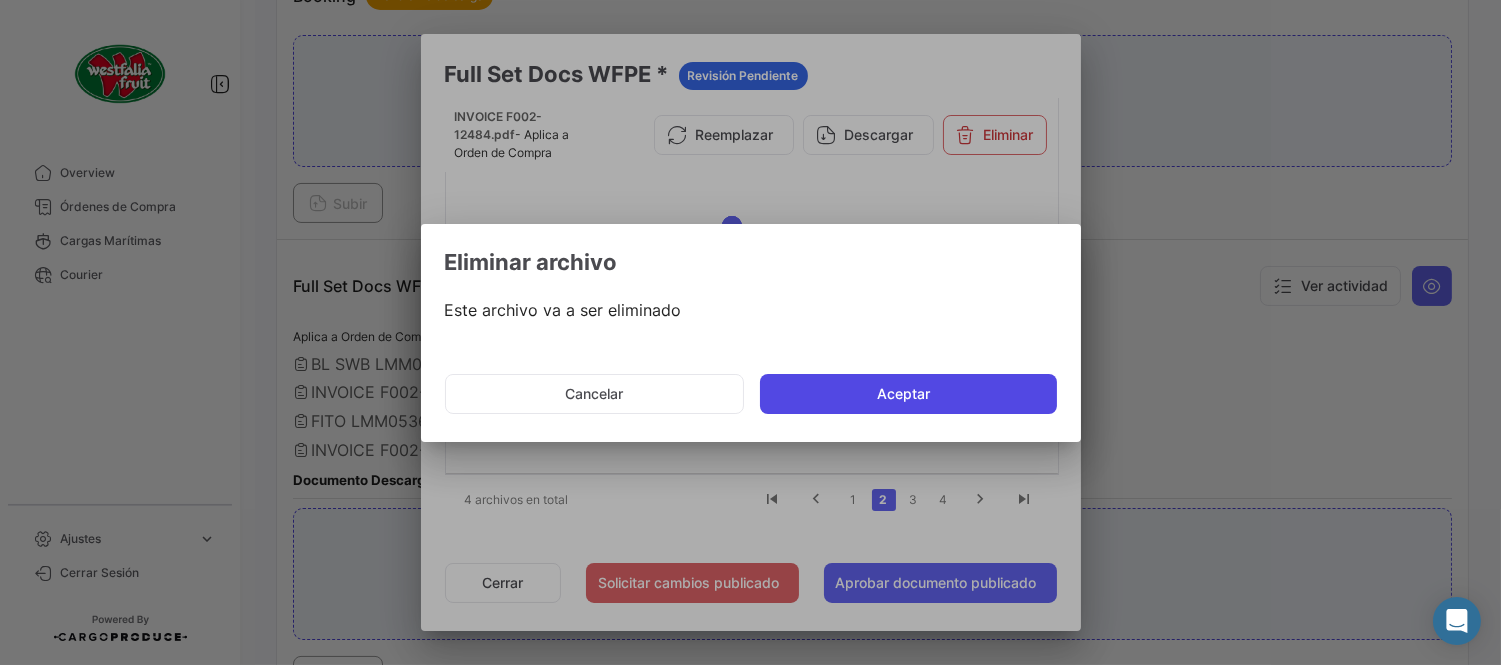 click on "Aceptar" 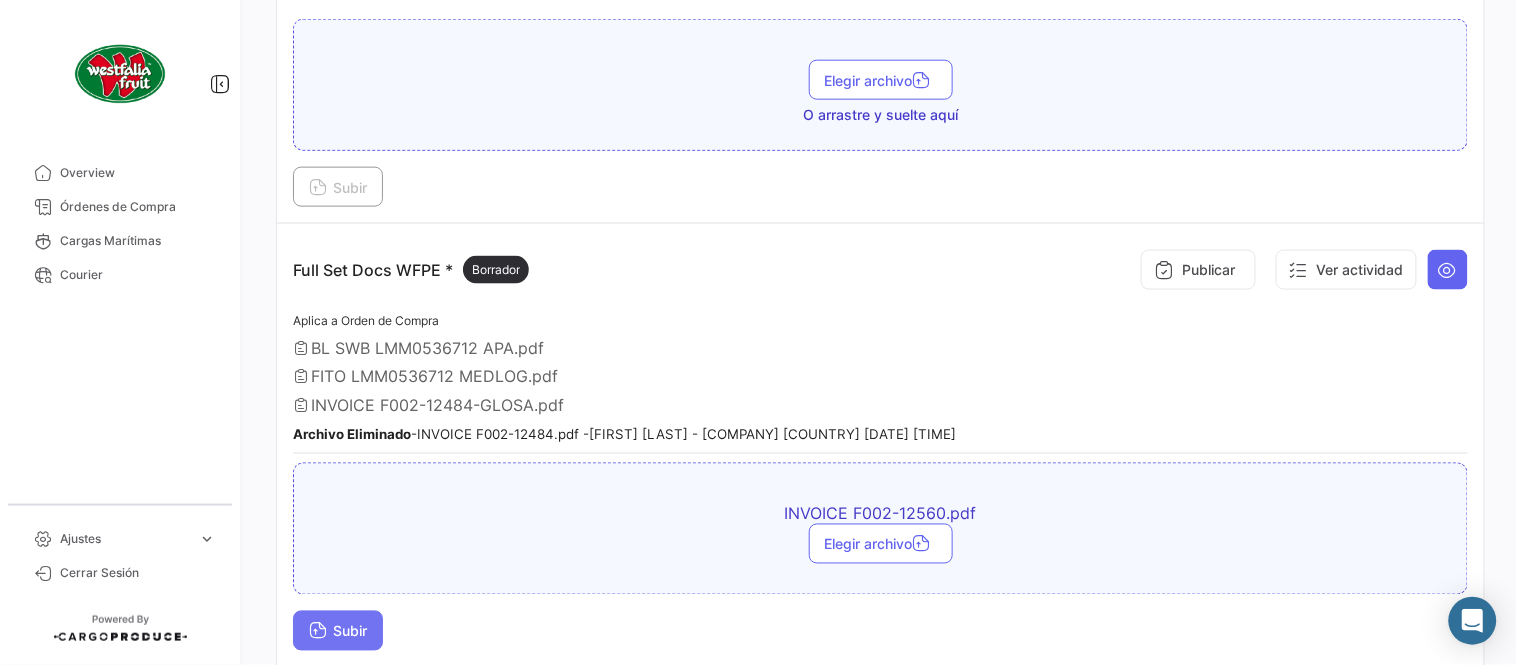 click on "Subir" at bounding box center (338, 631) 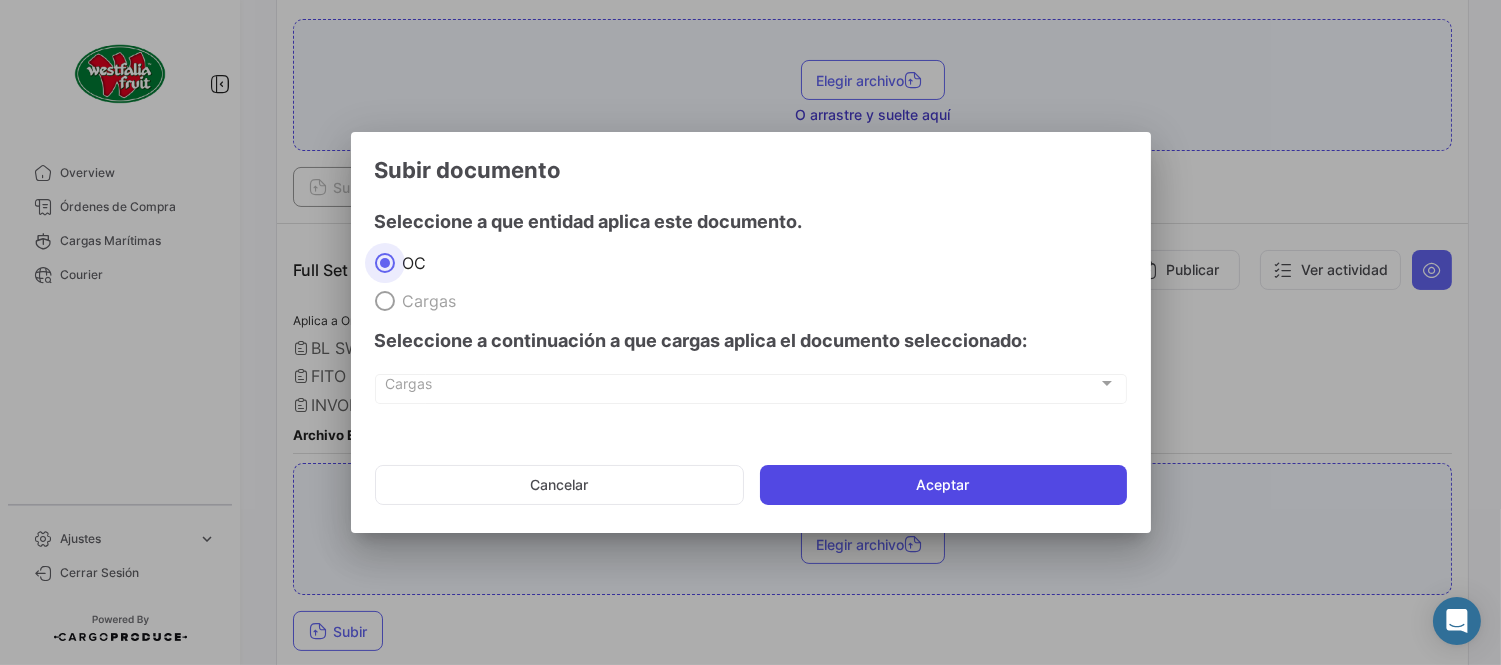 click on "Aceptar" 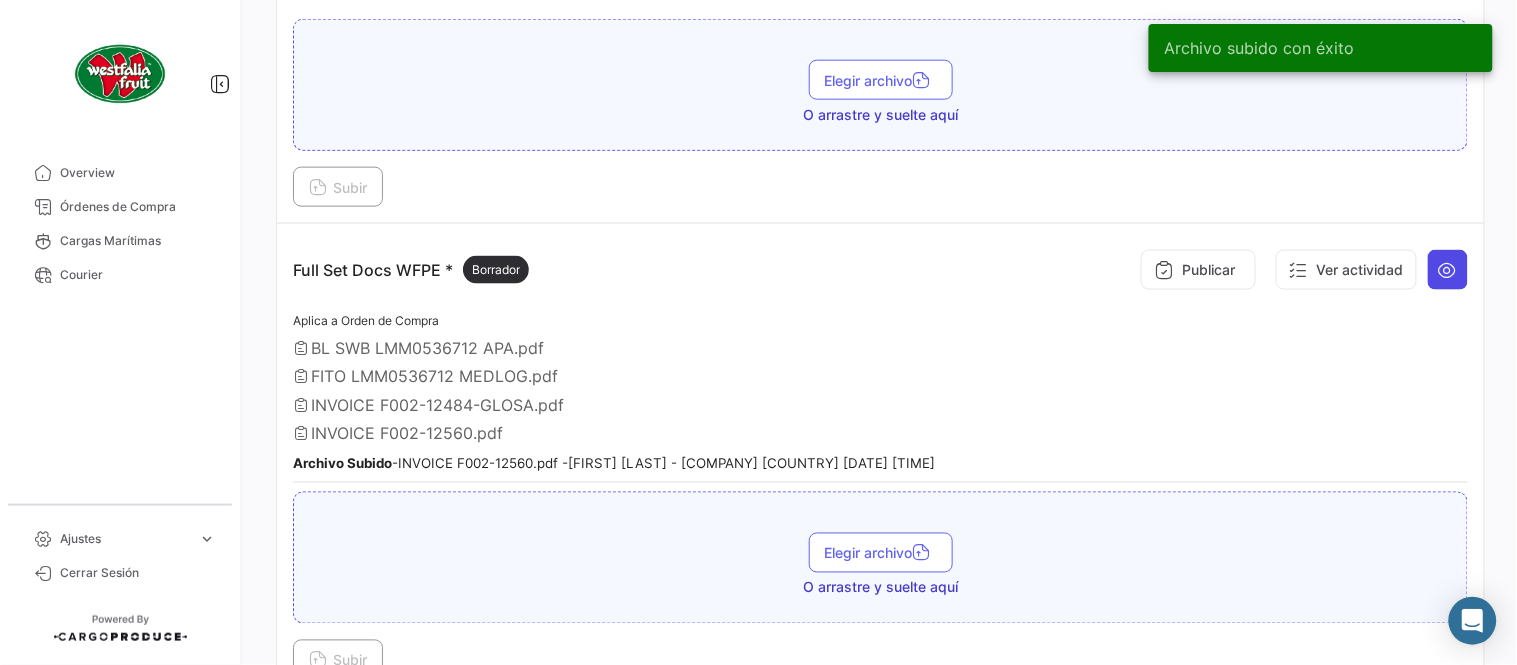 click at bounding box center [1448, 270] 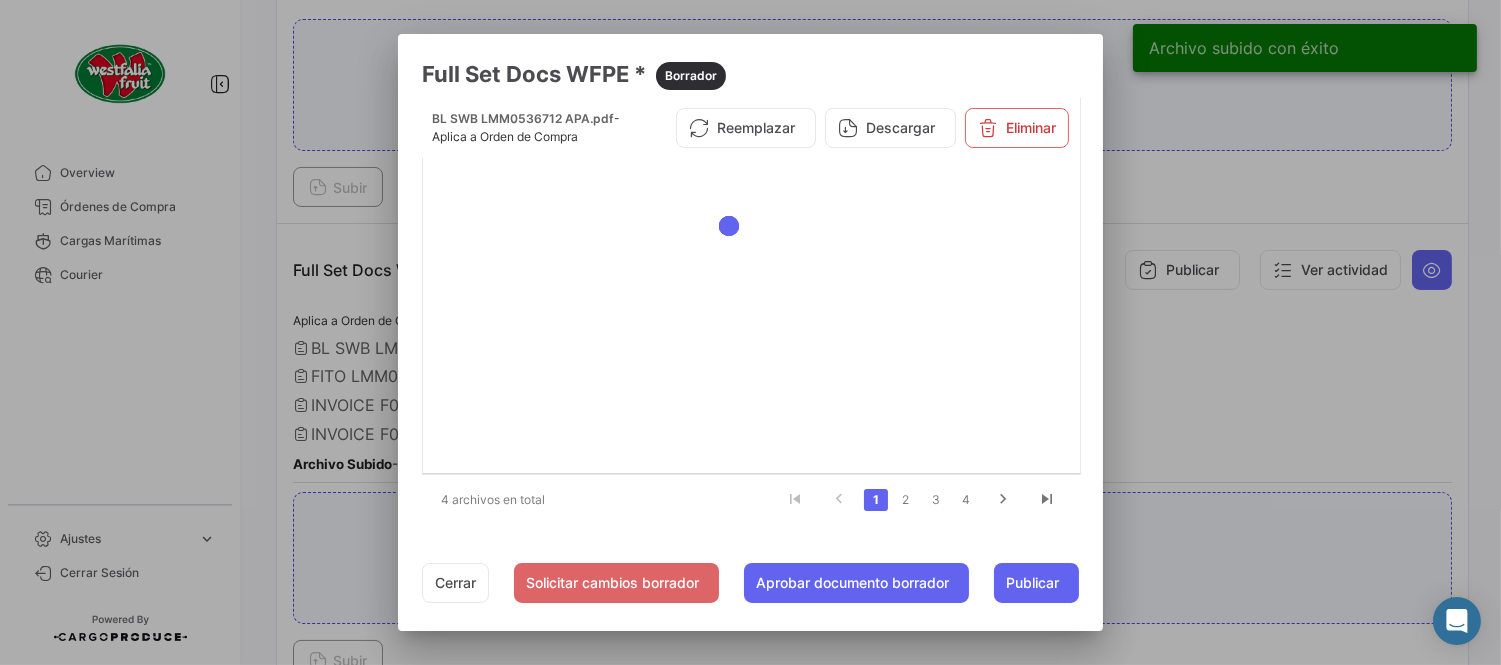 click on "4" 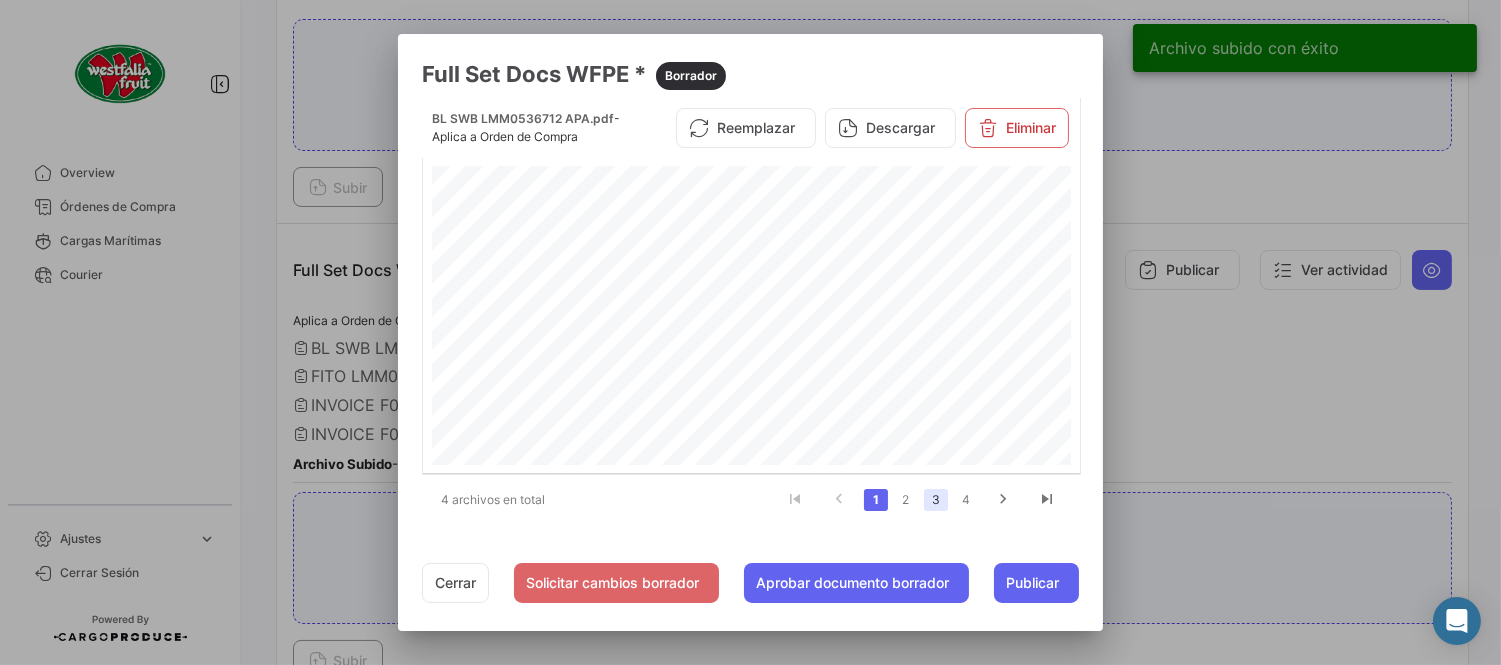 click on "3" 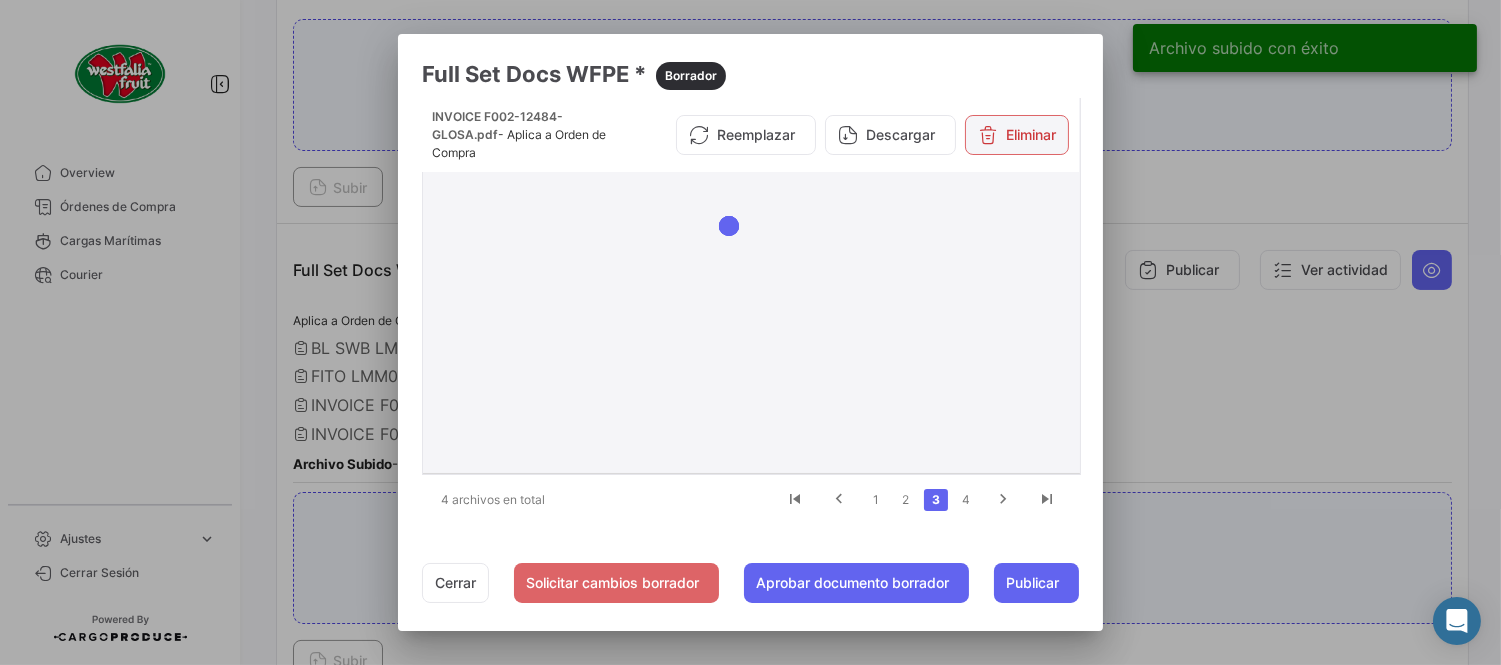 click on "Eliminar" at bounding box center (1017, 135) 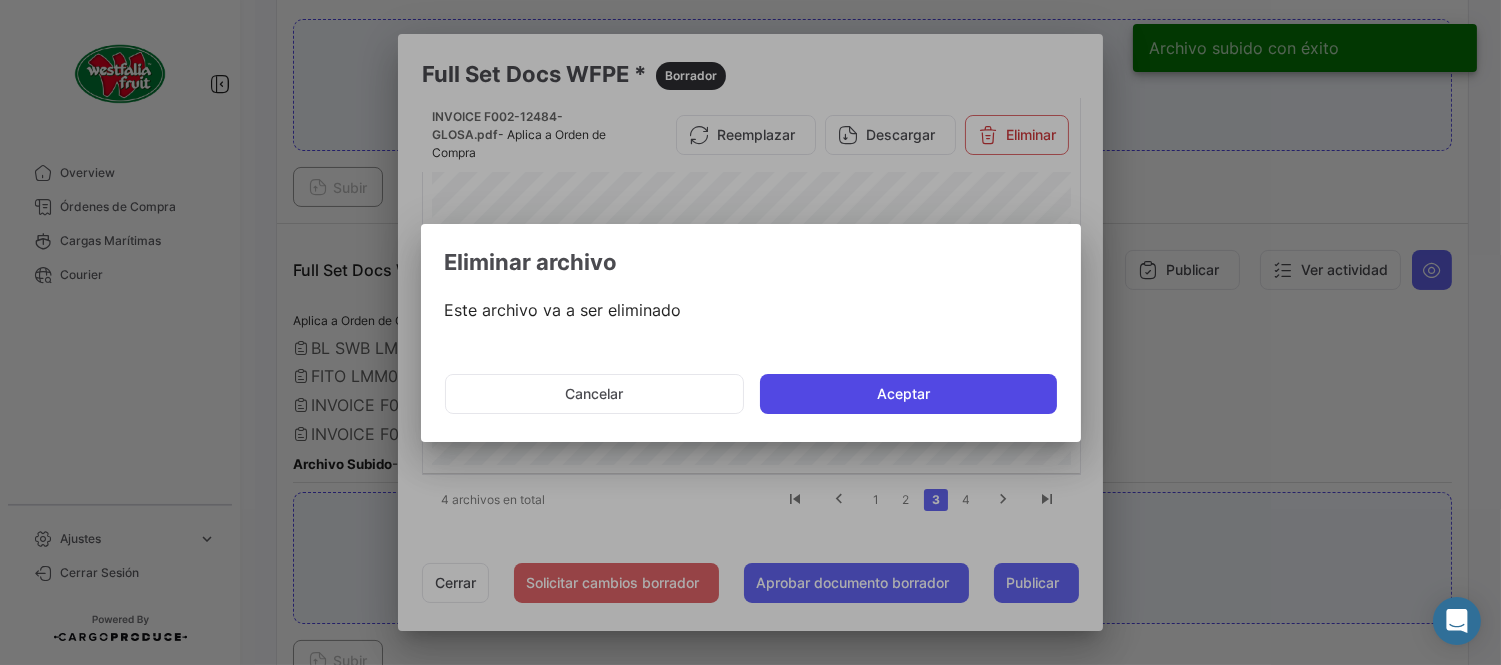 click on "Aceptar" 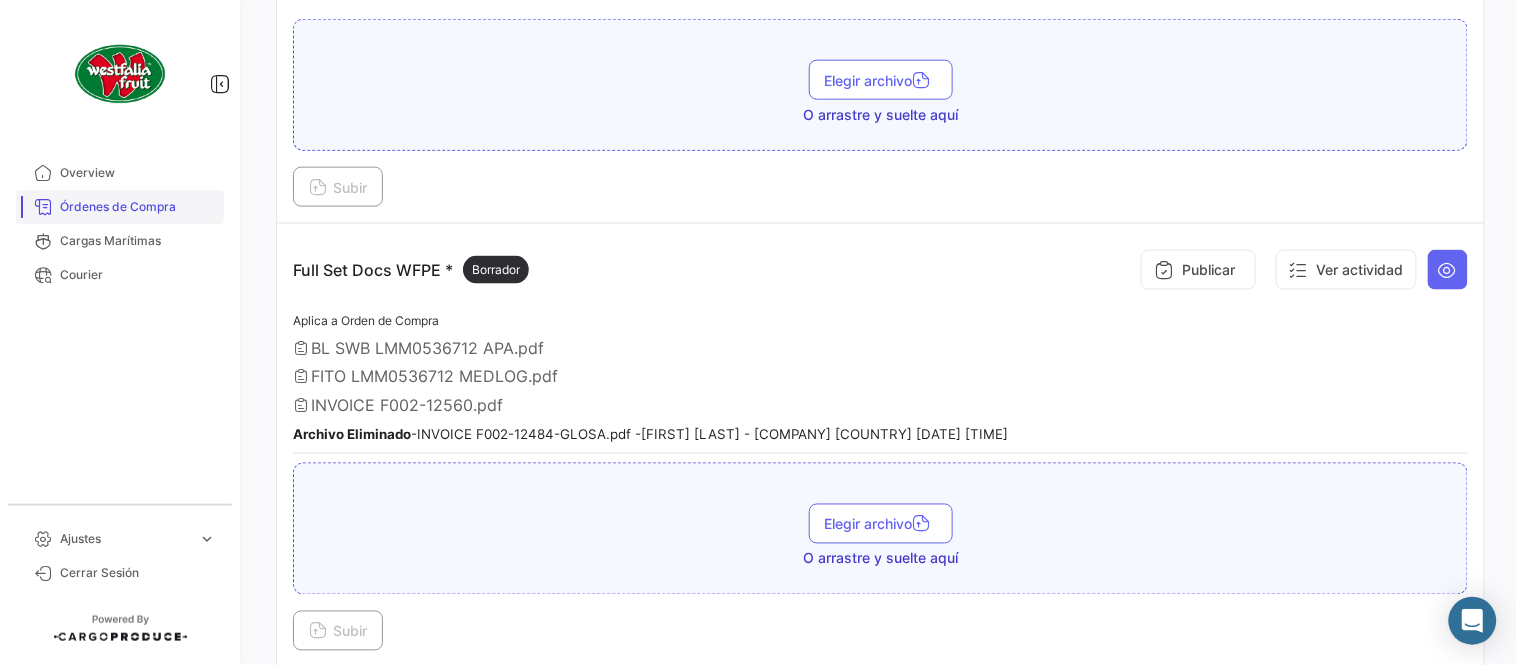 click on "Órdenes de Compra" at bounding box center (138, 207) 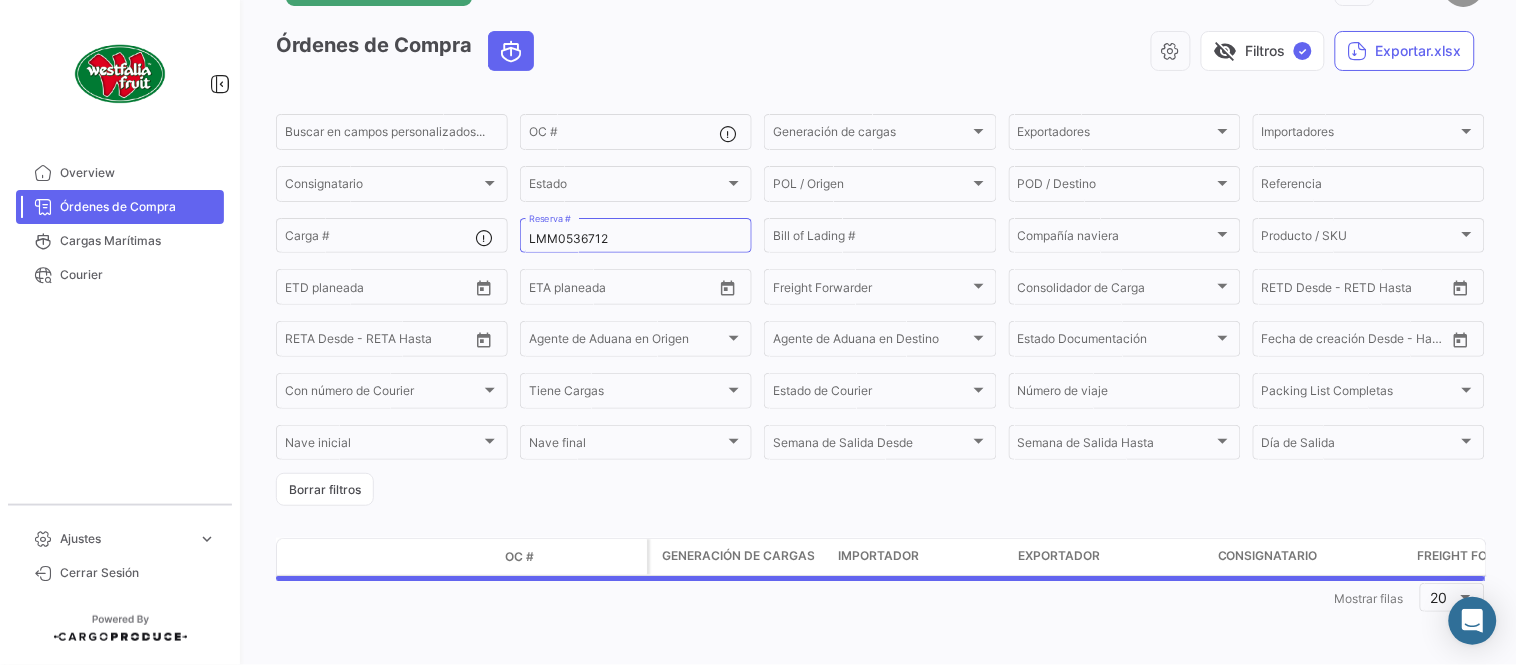 scroll, scrollTop: 0, scrollLeft: 0, axis: both 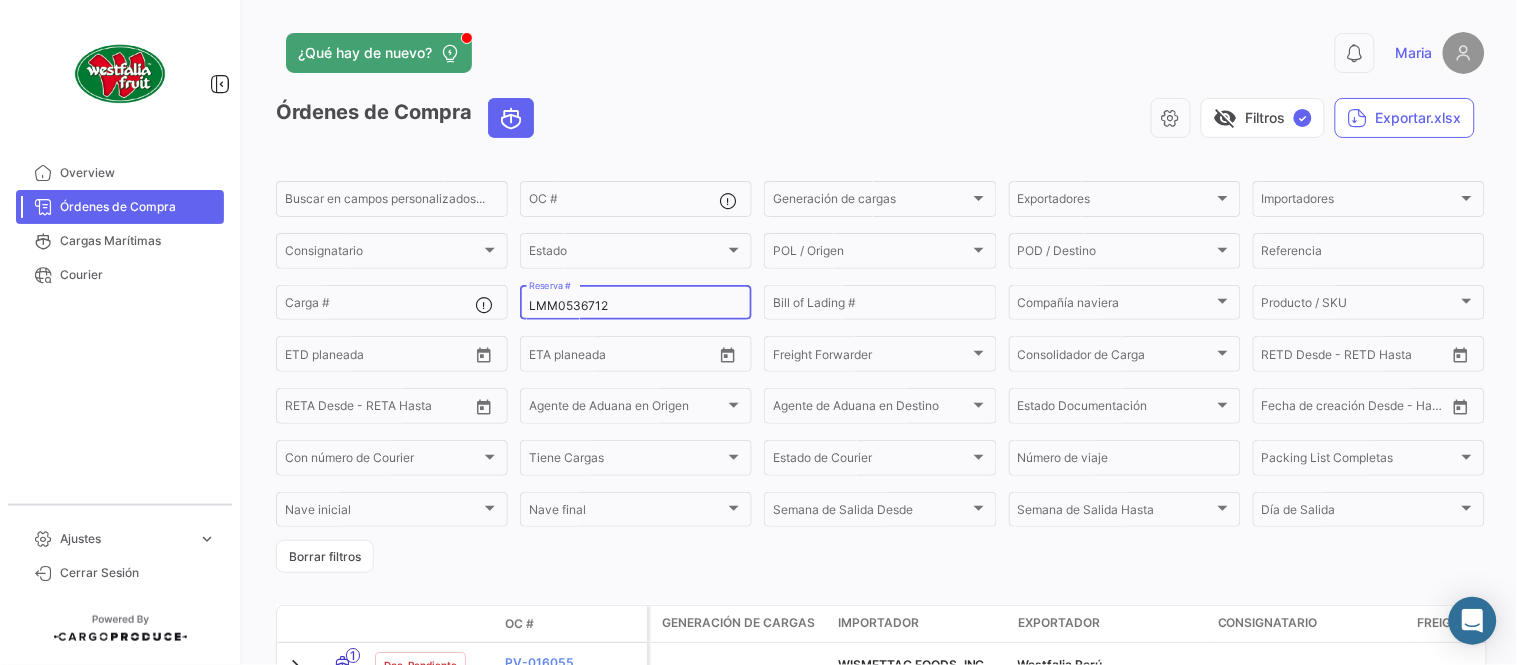 click on "LMM0536712" at bounding box center (636, 306) 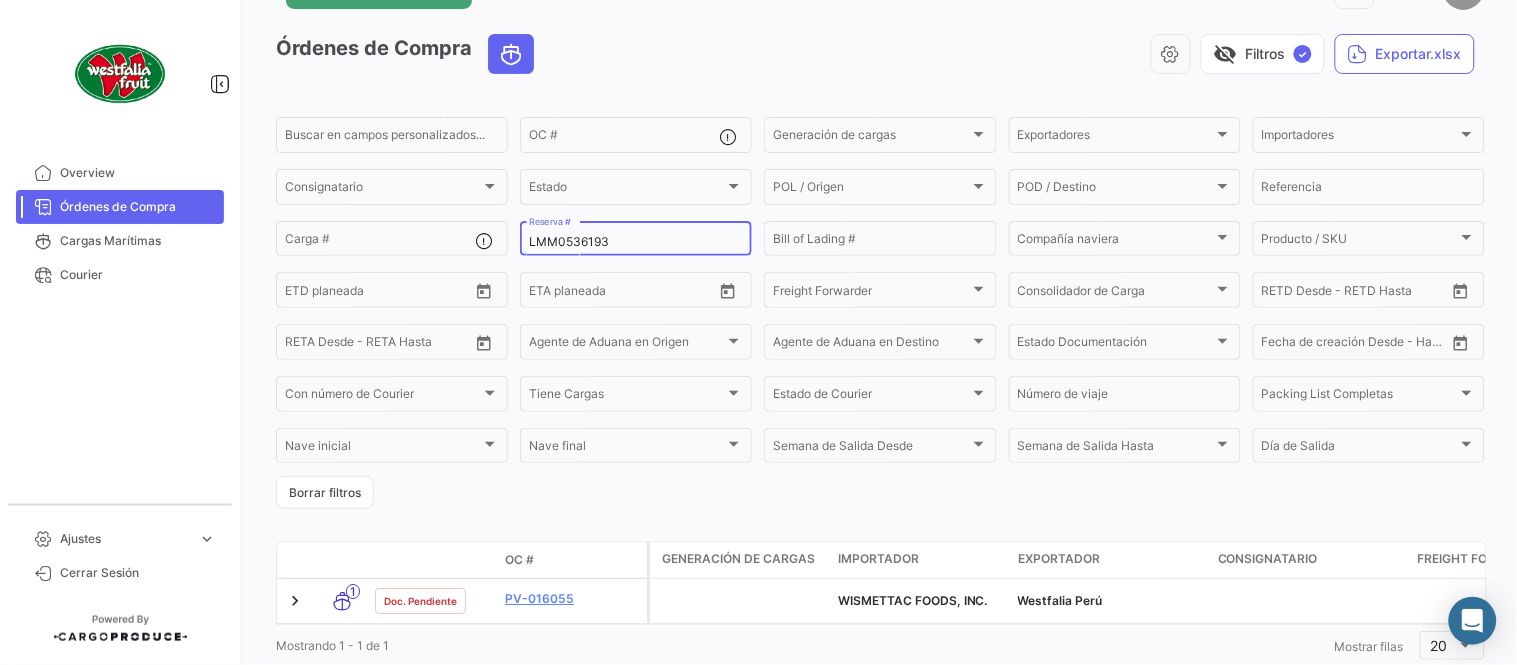 scroll, scrollTop: 128, scrollLeft: 0, axis: vertical 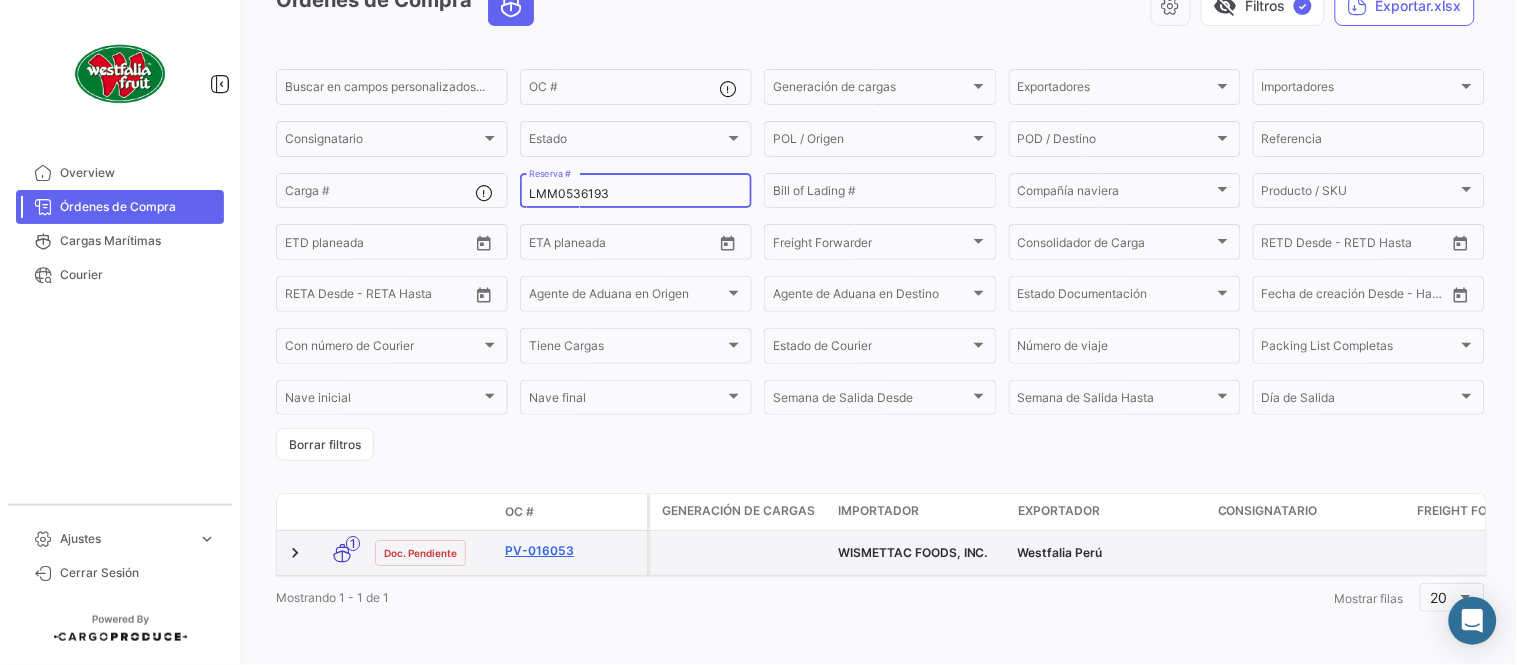 type on "LMM0536193" 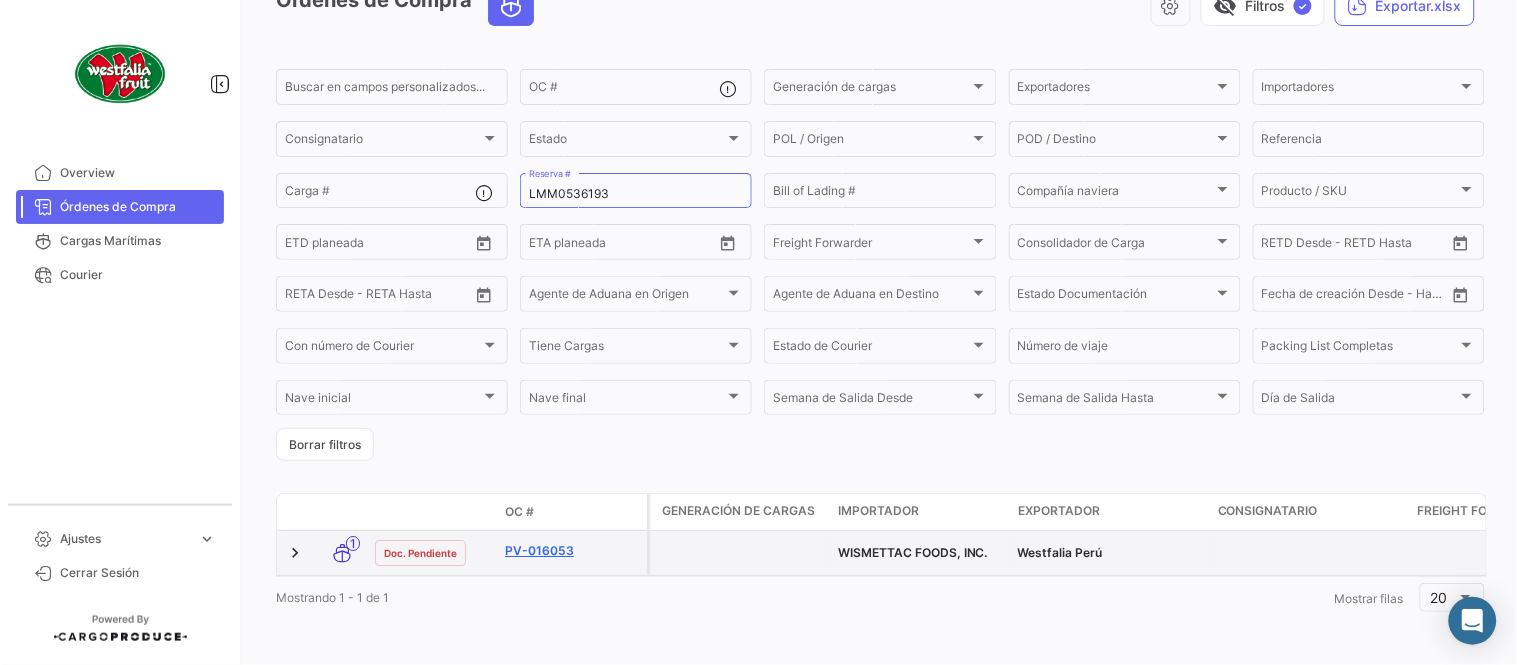 click on "PV-016053" 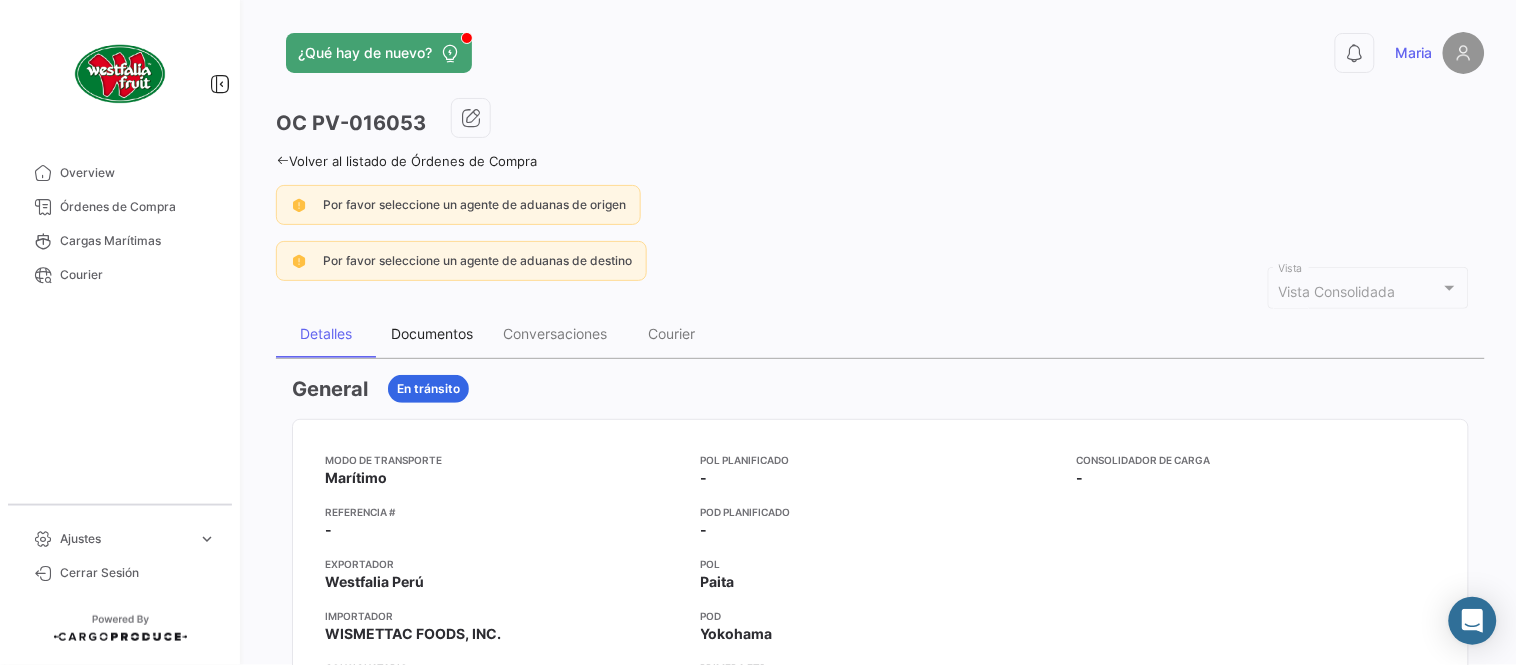 click on "Documentos" at bounding box center (432, 334) 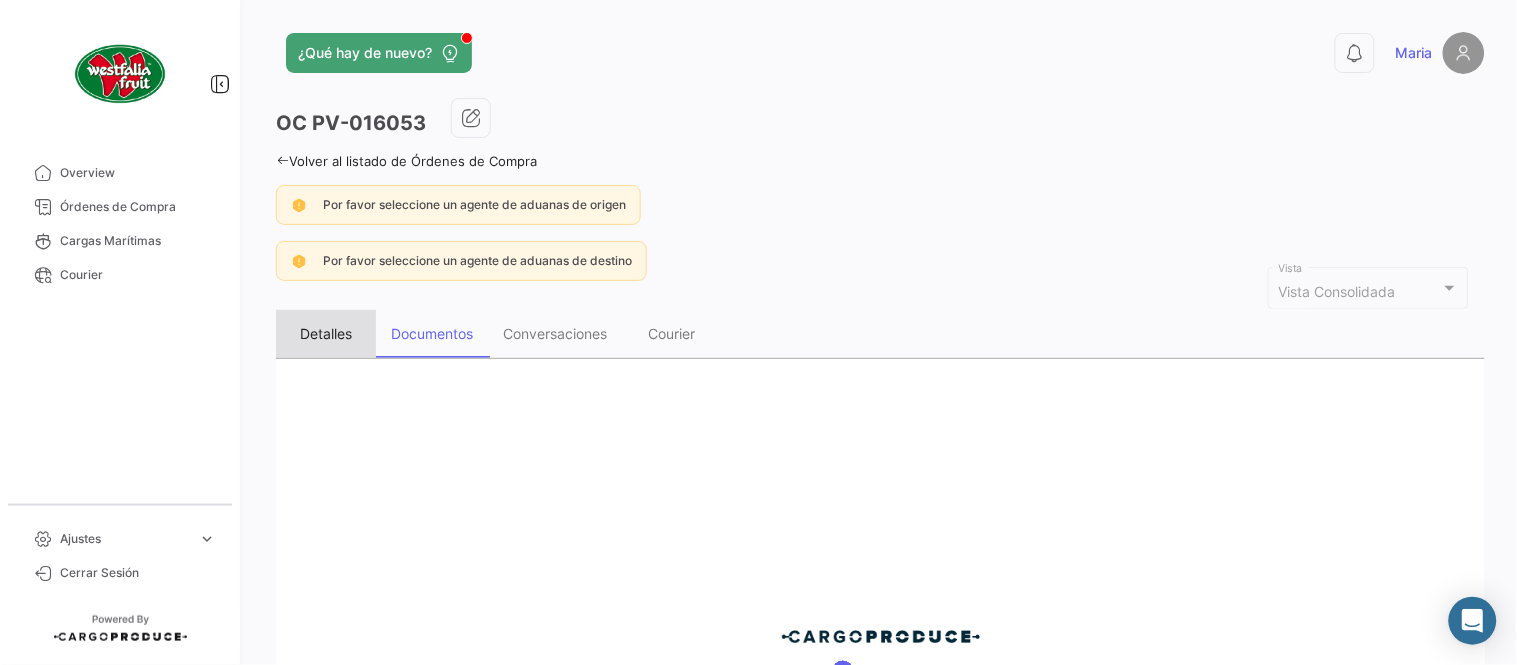 click on "Detalles" at bounding box center (326, 334) 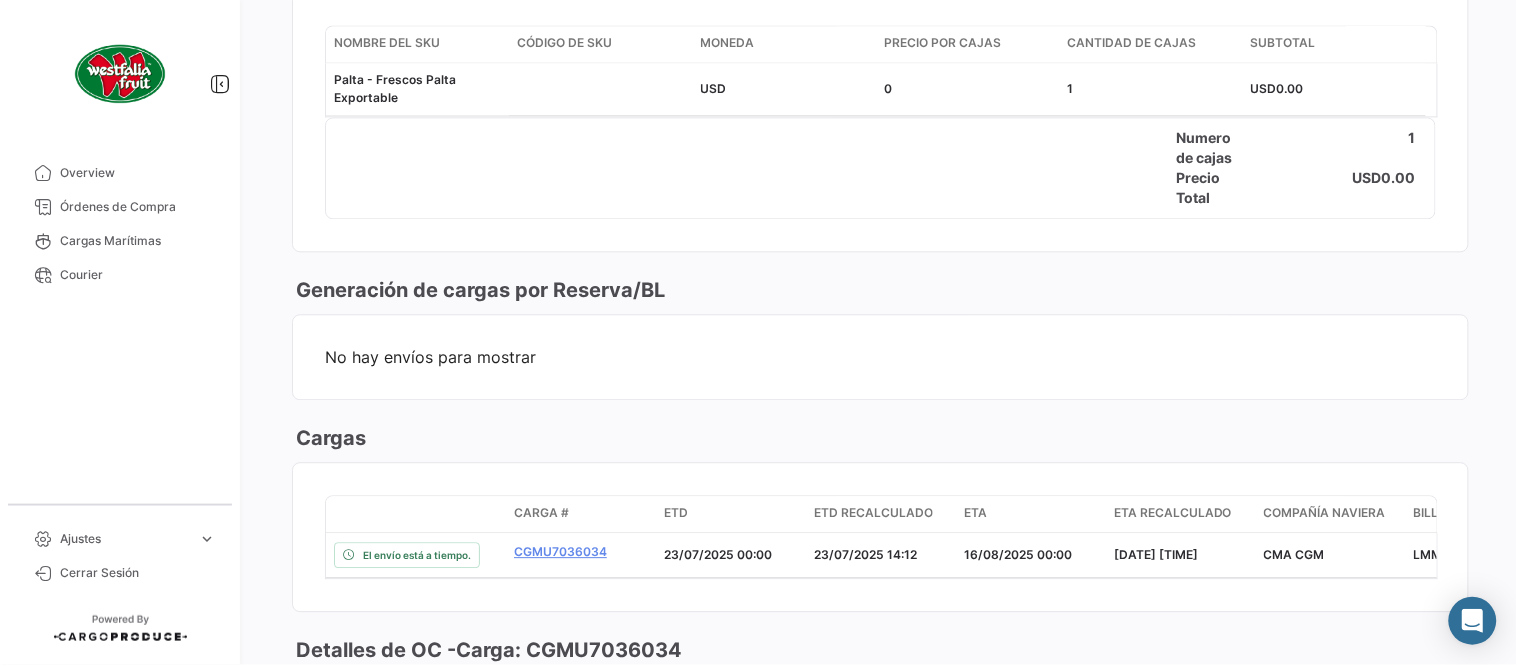 scroll, scrollTop: 1333, scrollLeft: 0, axis: vertical 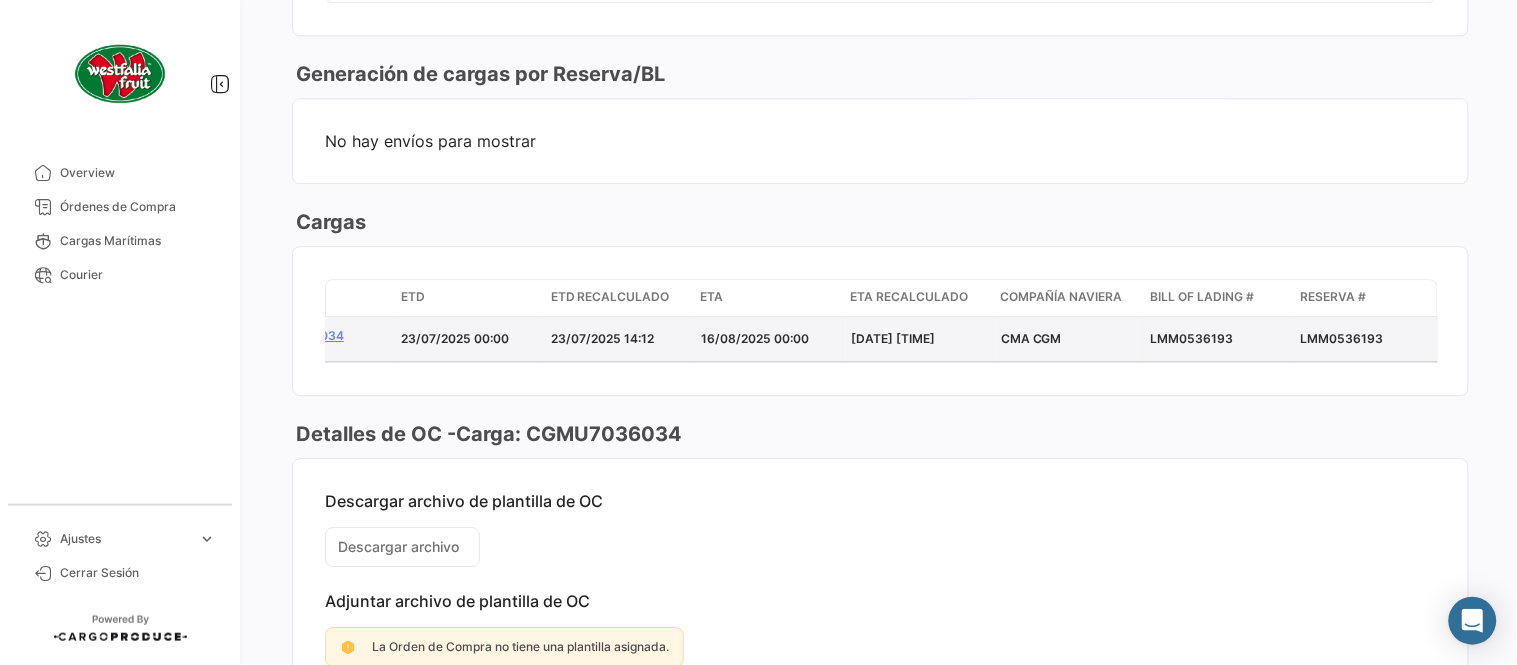 click on "LMM0536193" 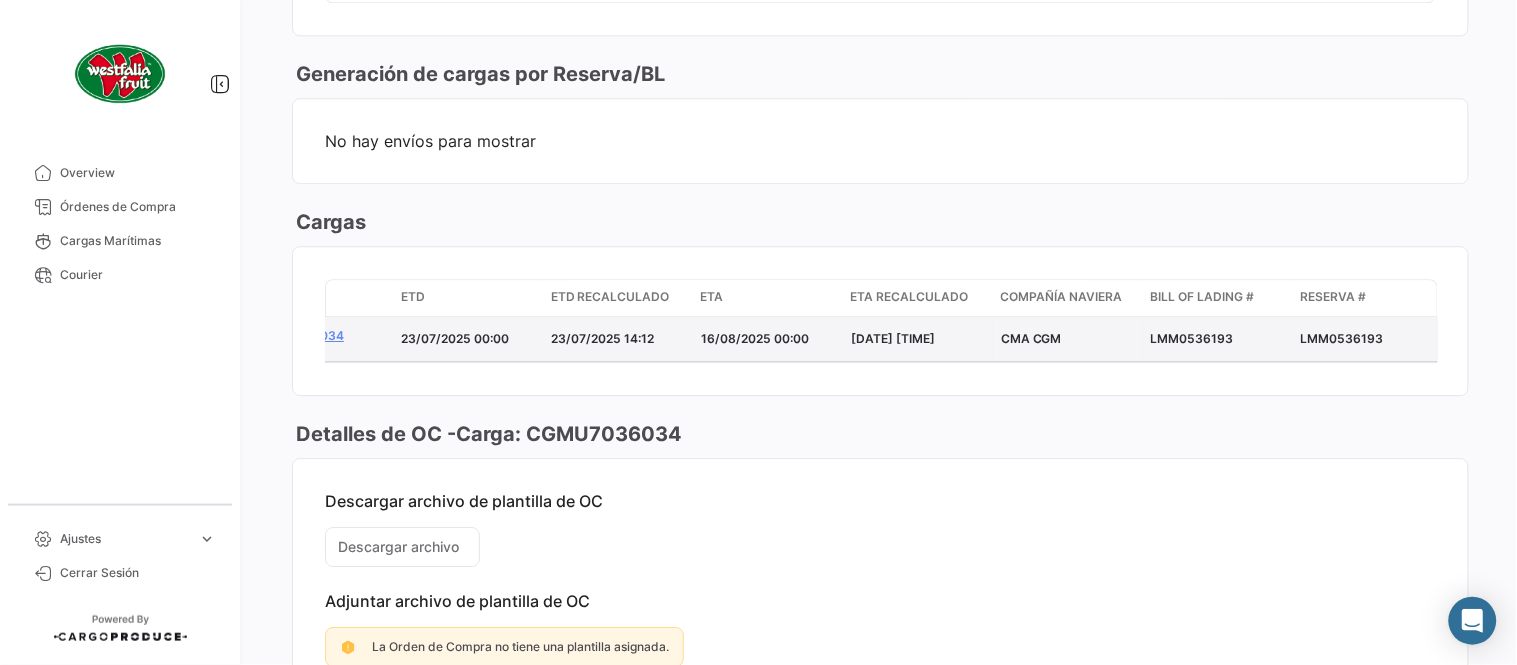 click on "LMM0536193" 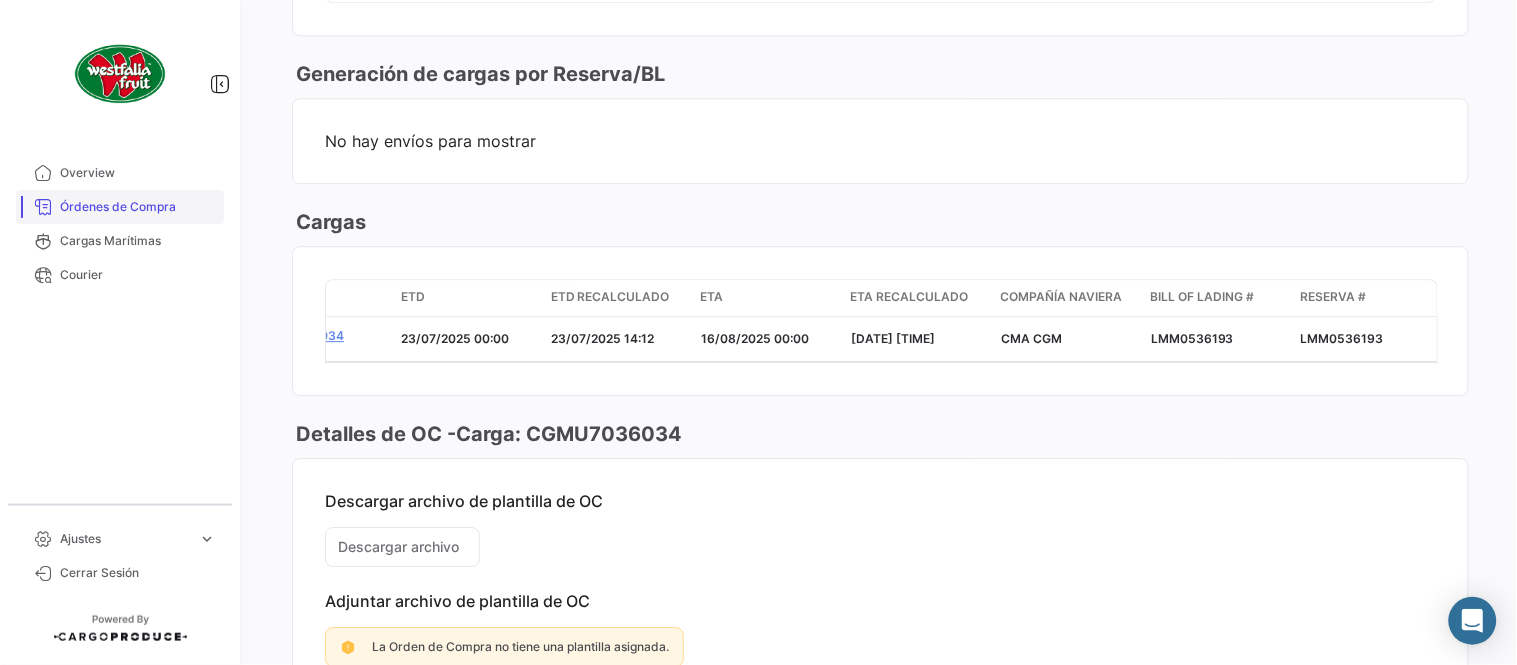 click on "Órdenes de Compra" at bounding box center [138, 207] 